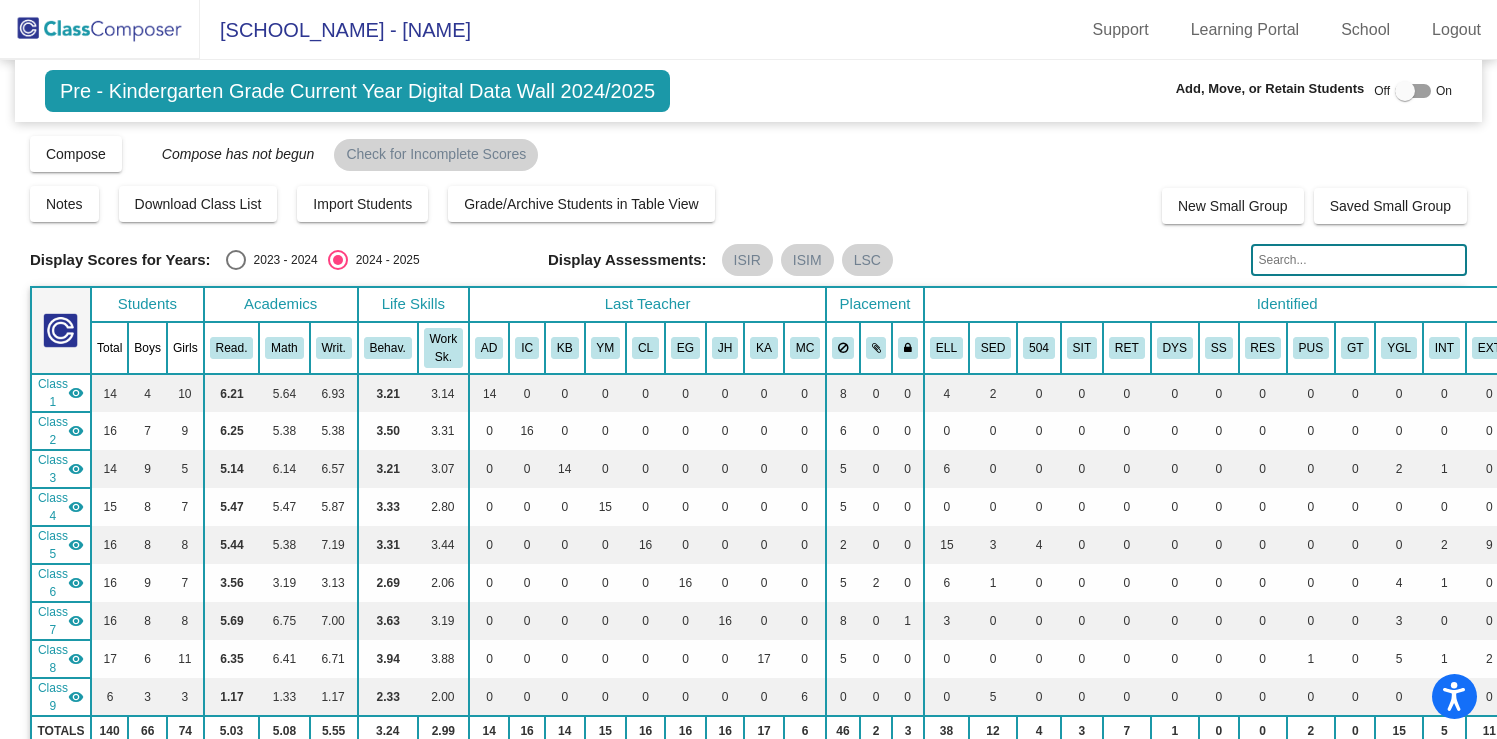 scroll, scrollTop: 0, scrollLeft: 0, axis: both 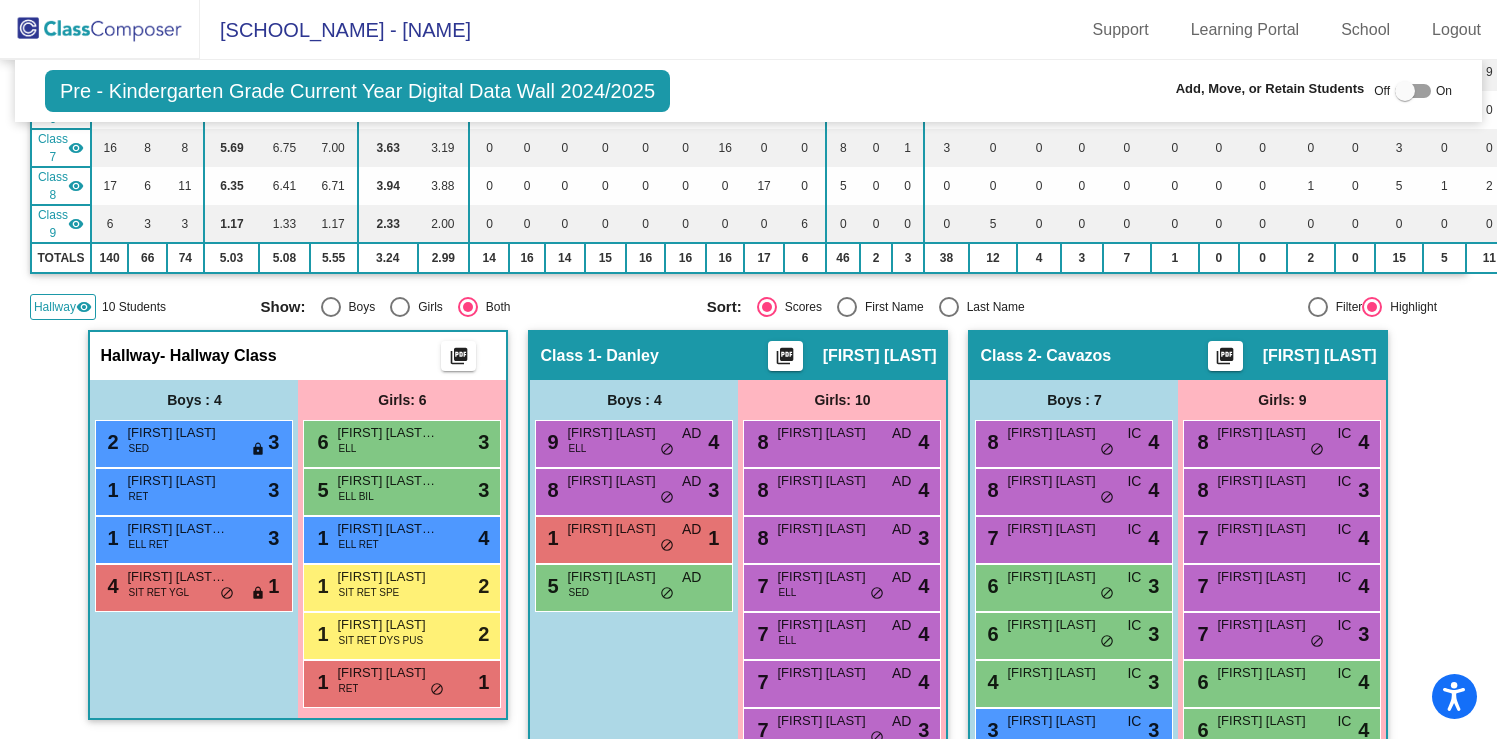 click 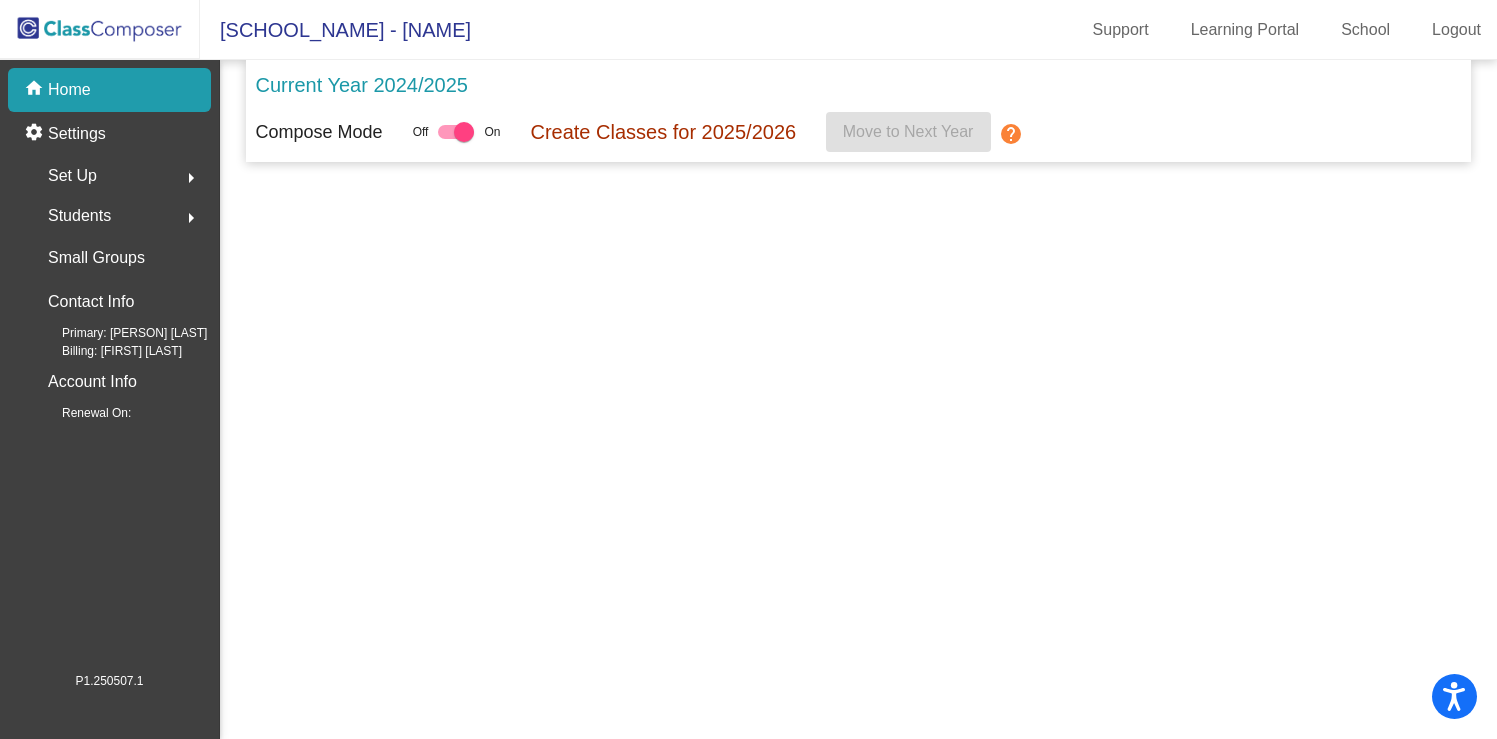 scroll, scrollTop: 0, scrollLeft: 0, axis: both 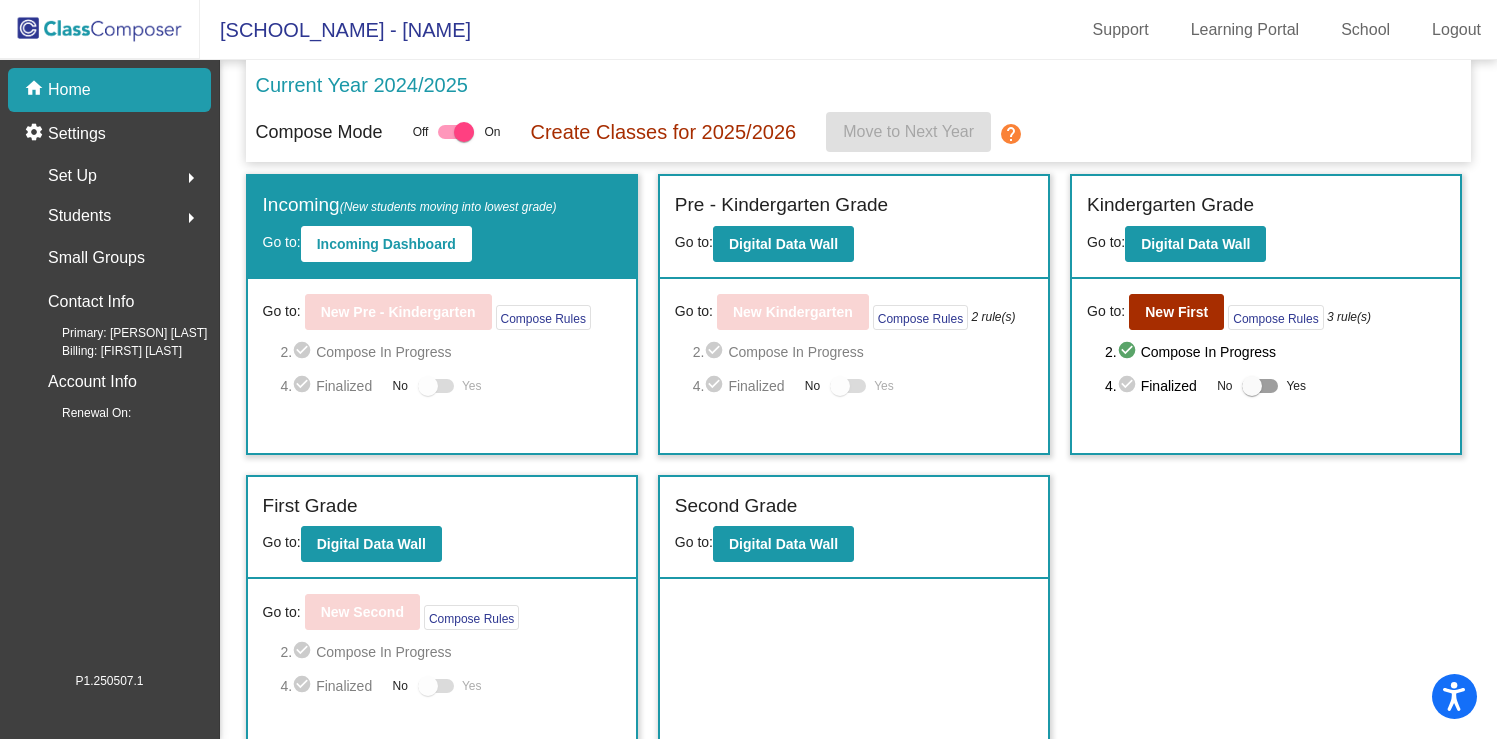 click on "Students" 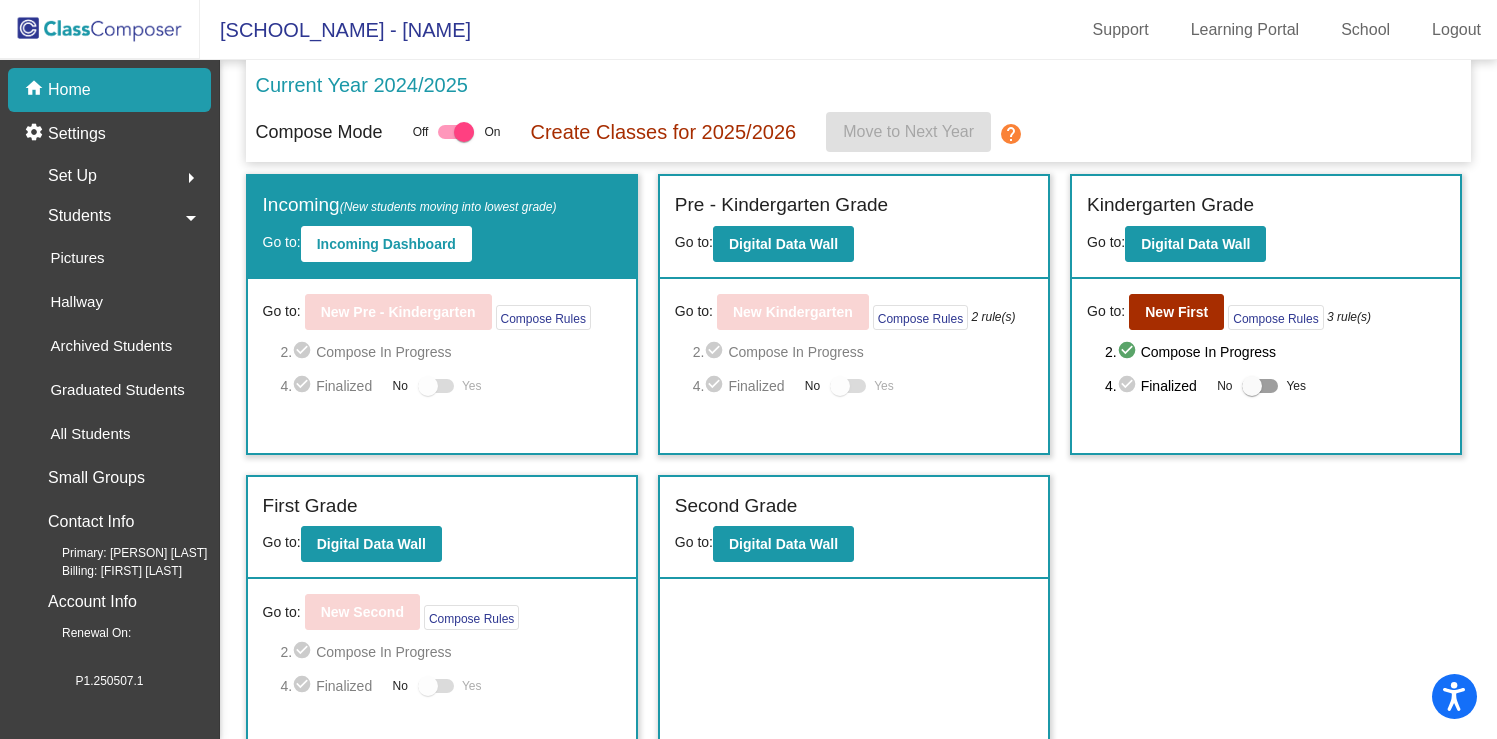 click on "Set Up  arrow_right" 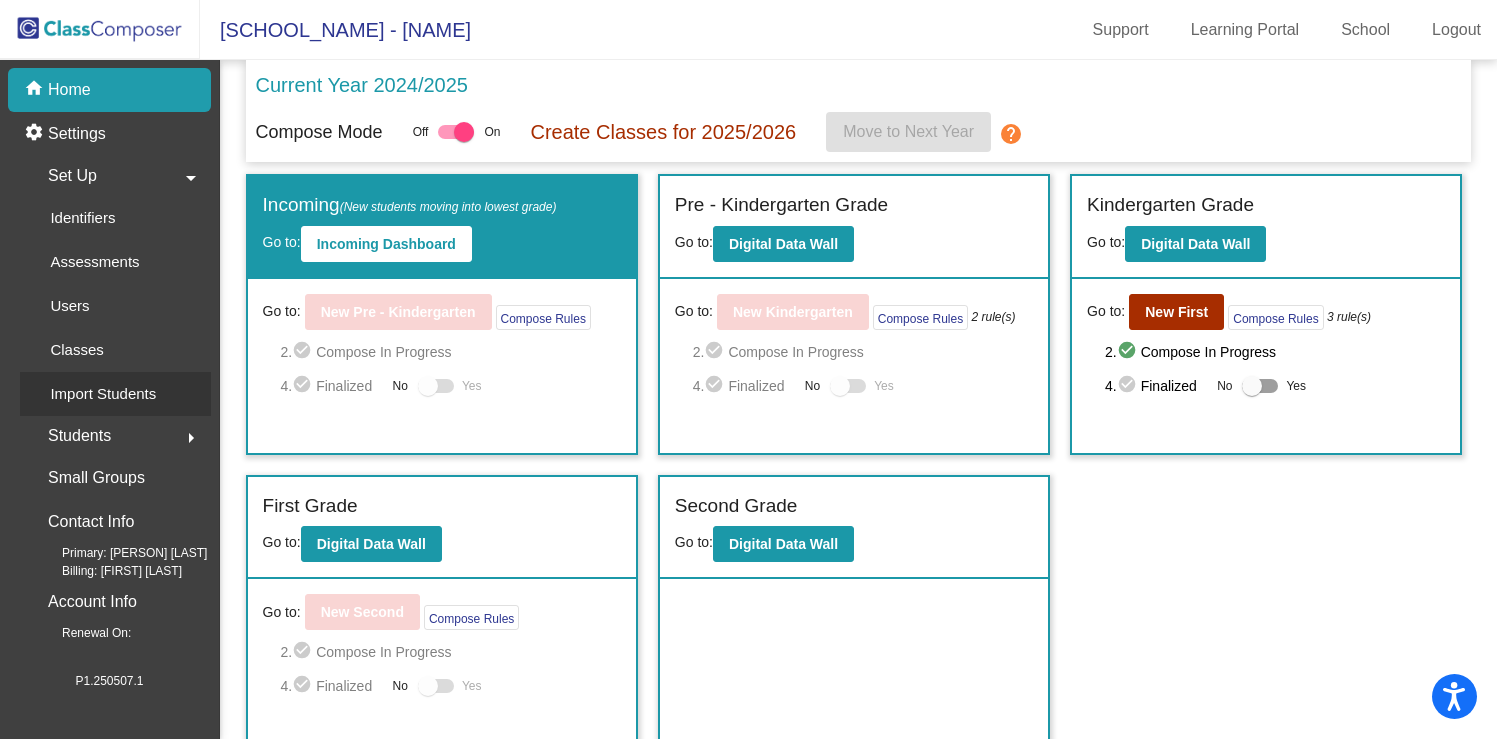 click on "Import Students" 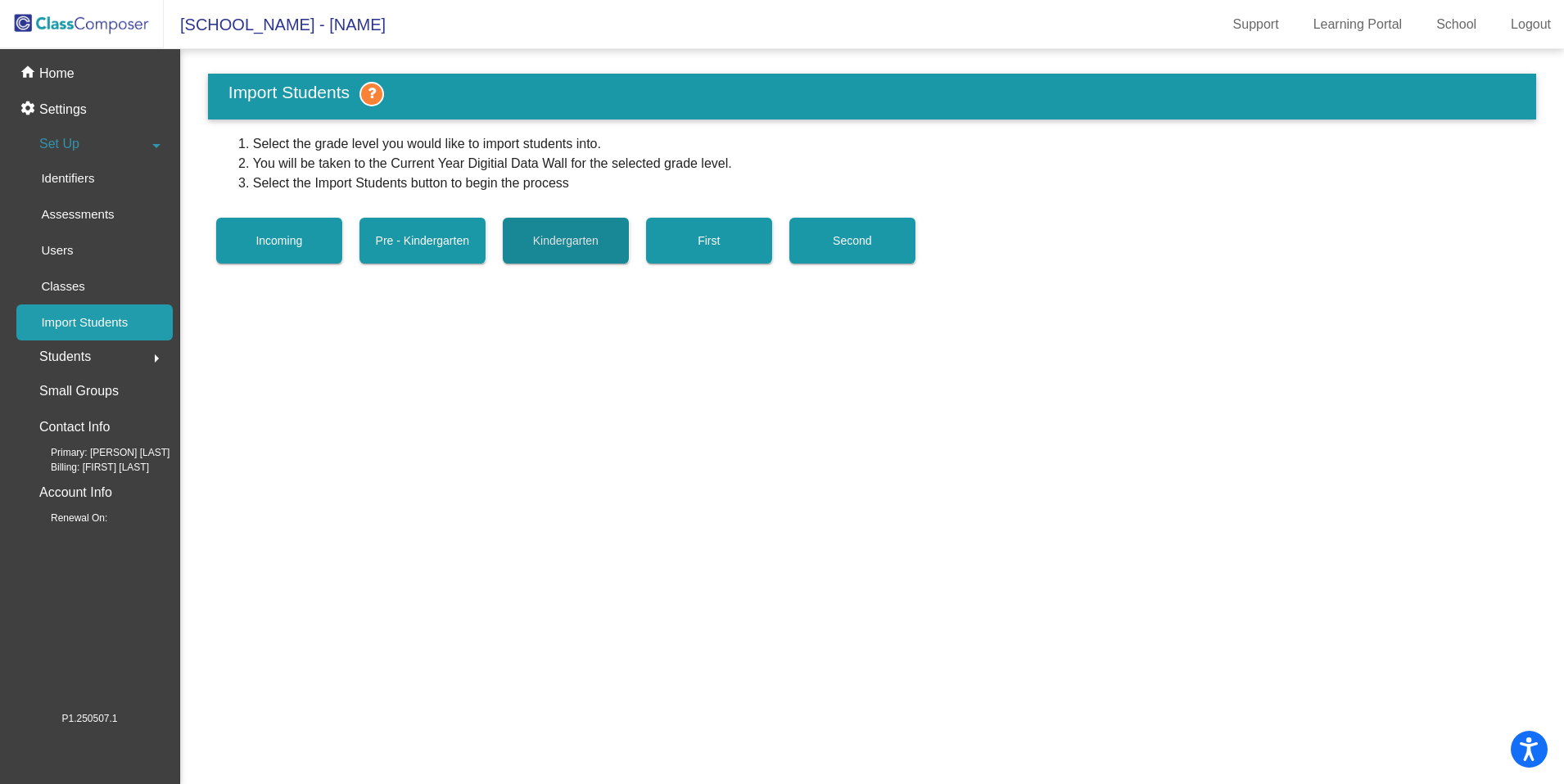click on "Kindergarten" at bounding box center [566, 241] 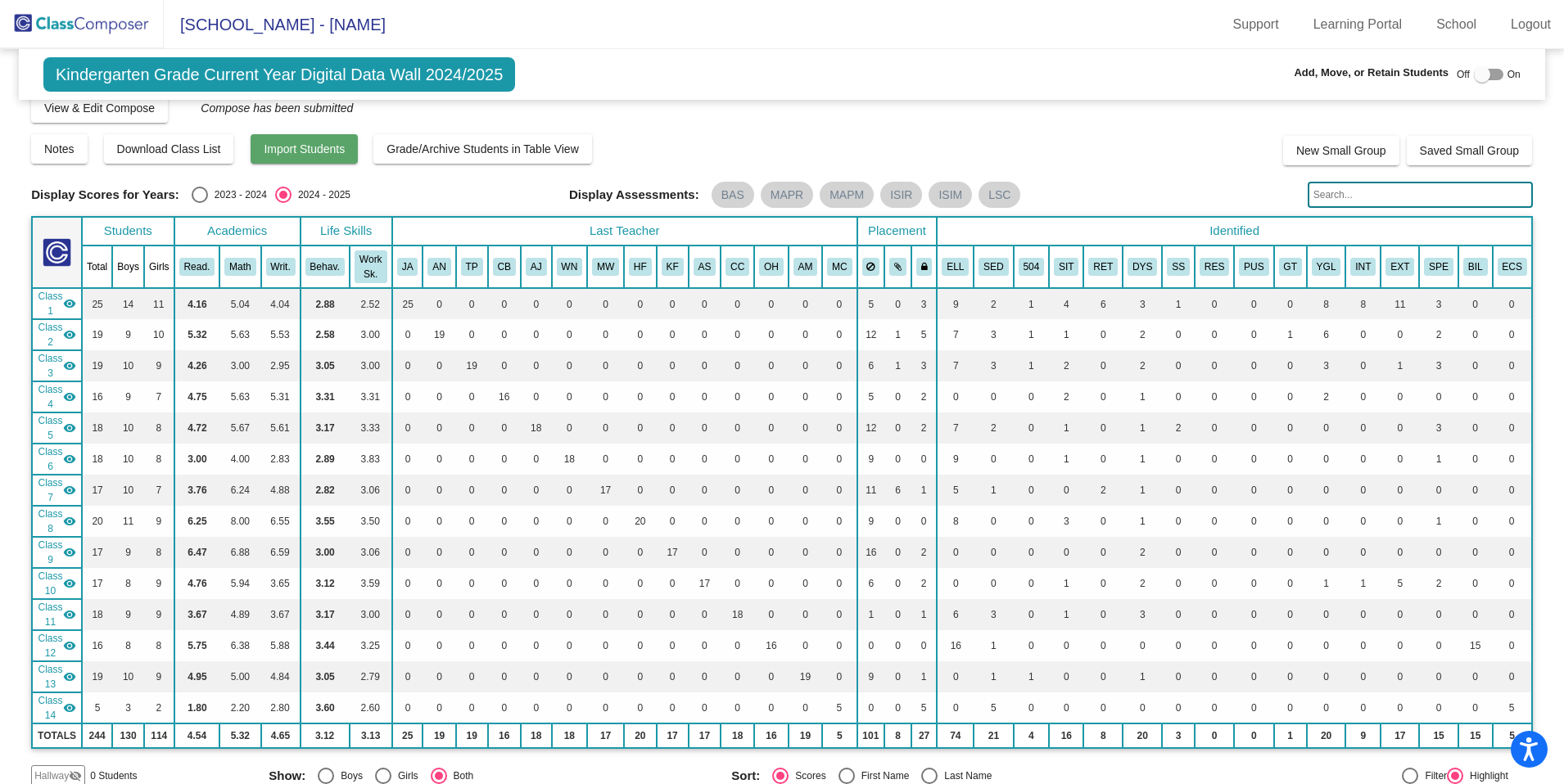 scroll, scrollTop: 0, scrollLeft: 0, axis: both 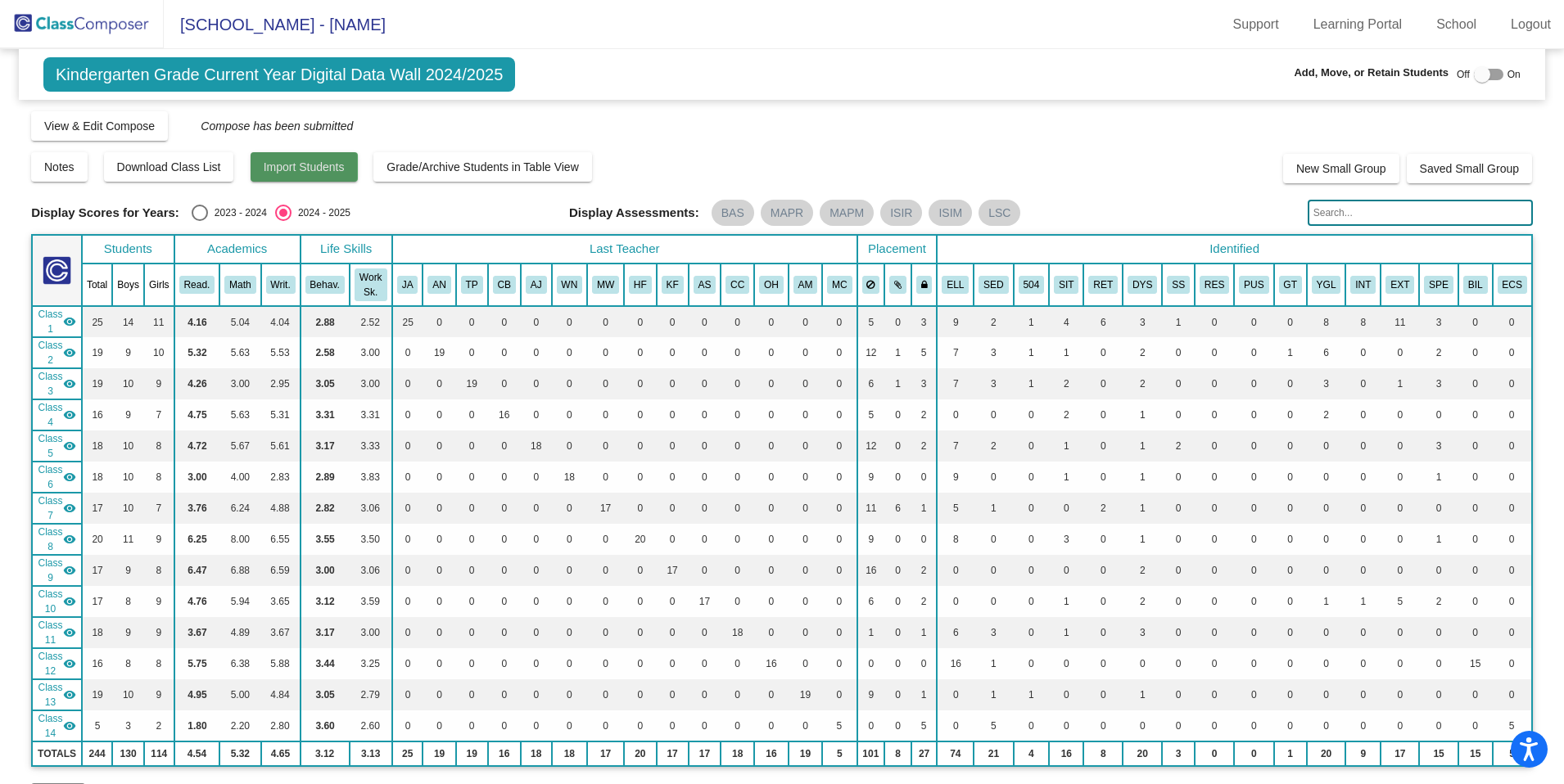click on "Import Students" 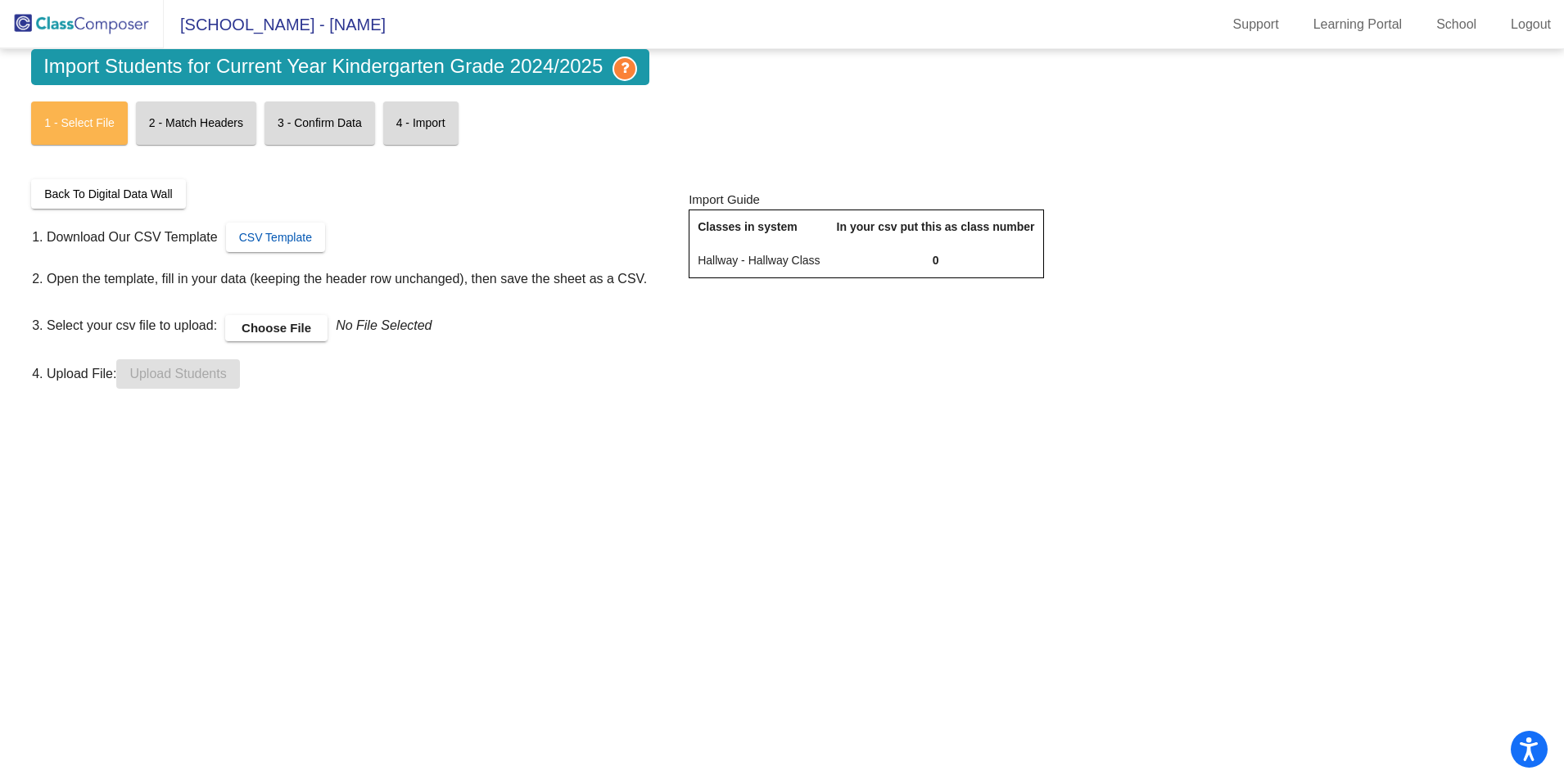 click on "CSV Template" at bounding box center (275, 237) 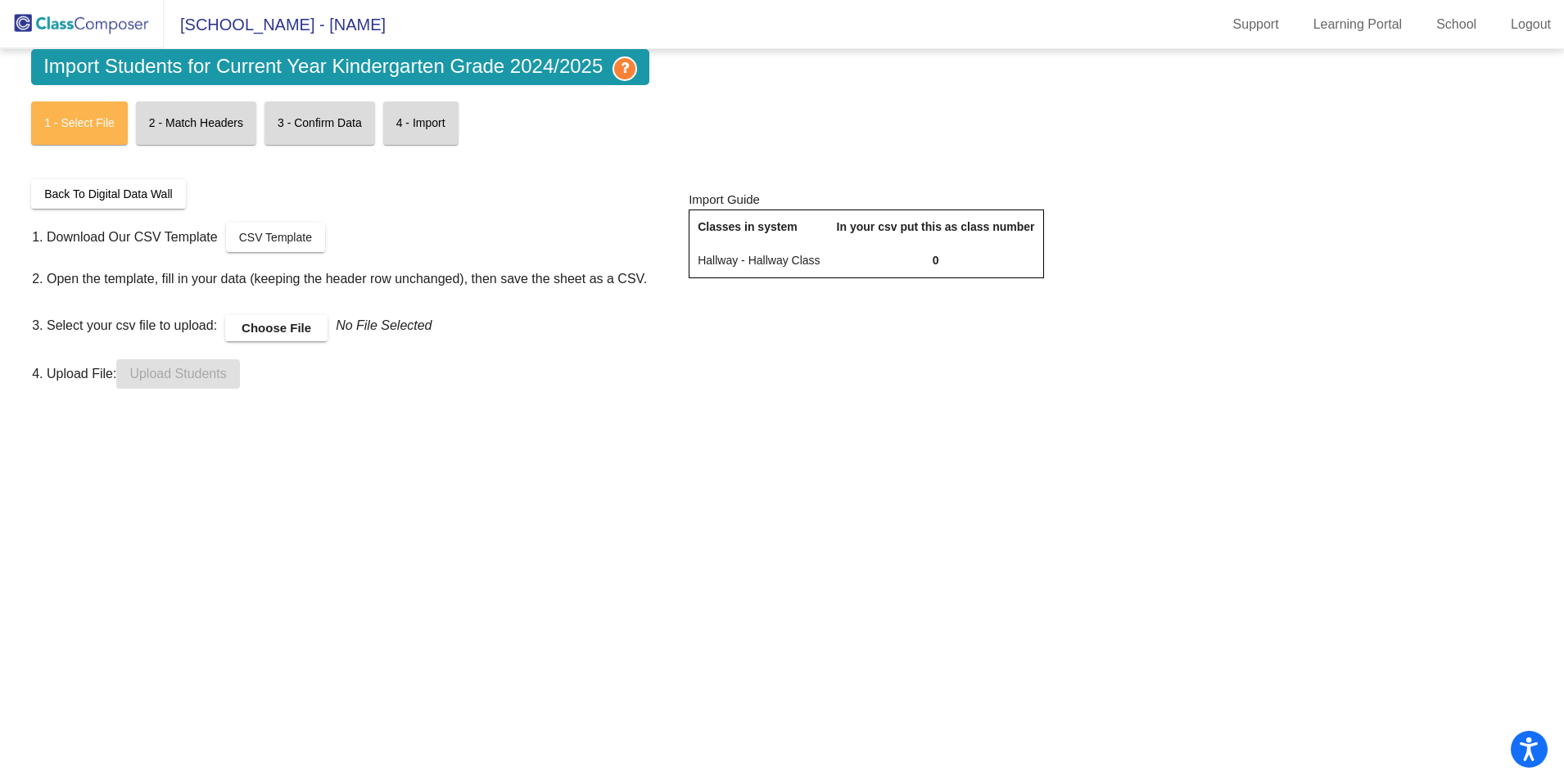 click on "Choose File" at bounding box center [276, 328] 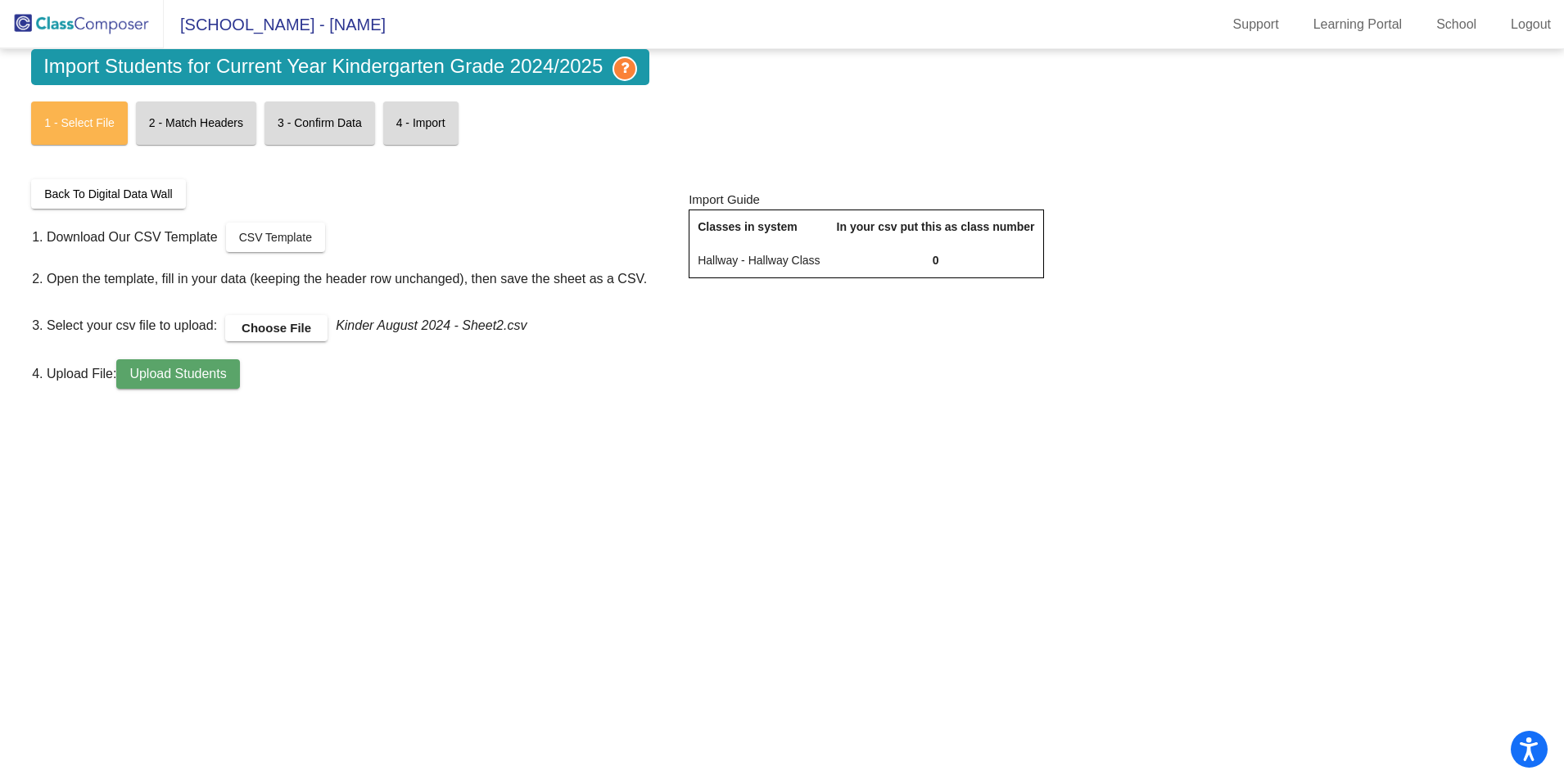 click on "Upload Students" at bounding box center [178, 373] 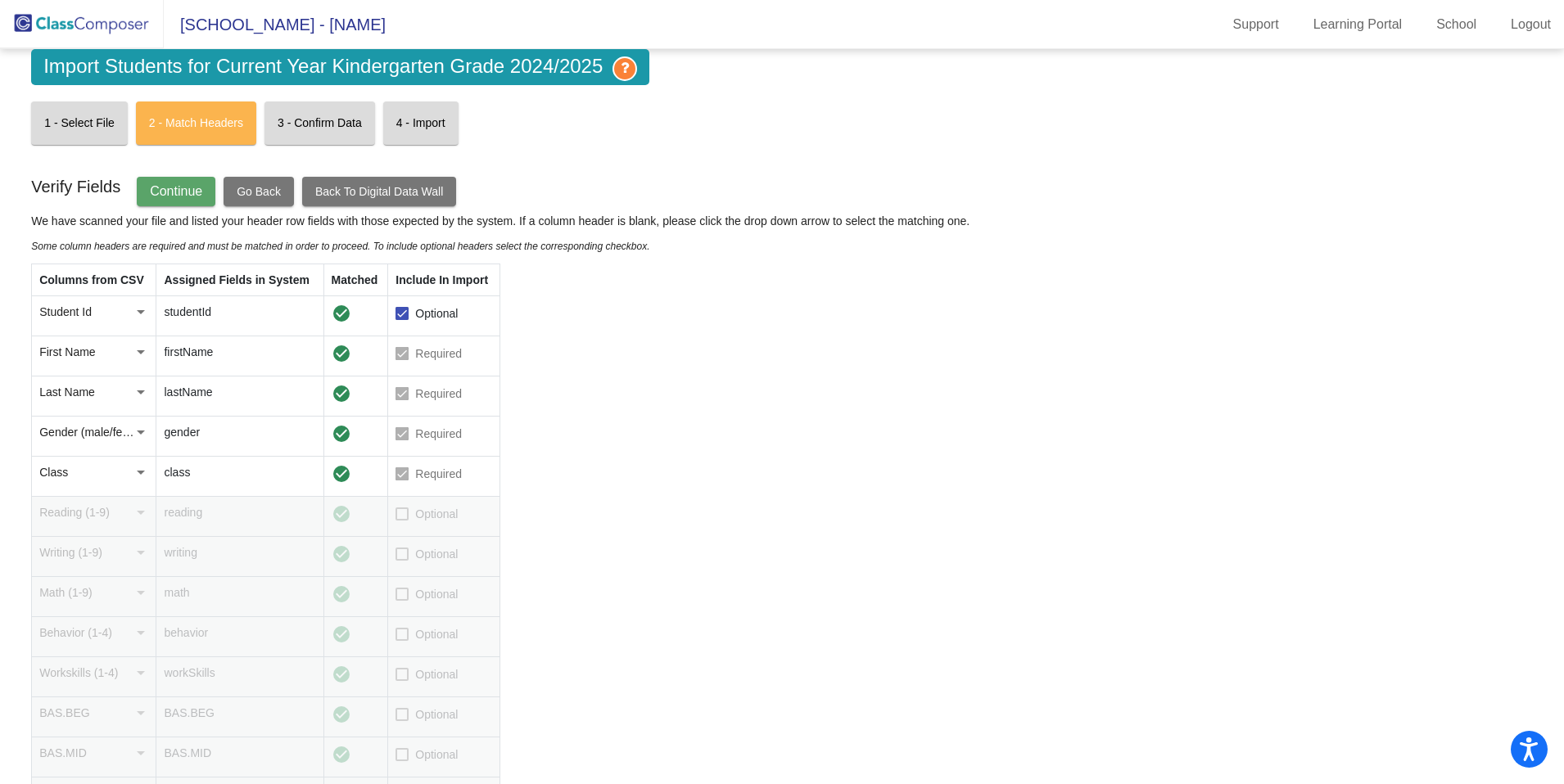 click at bounding box center [402, 313] 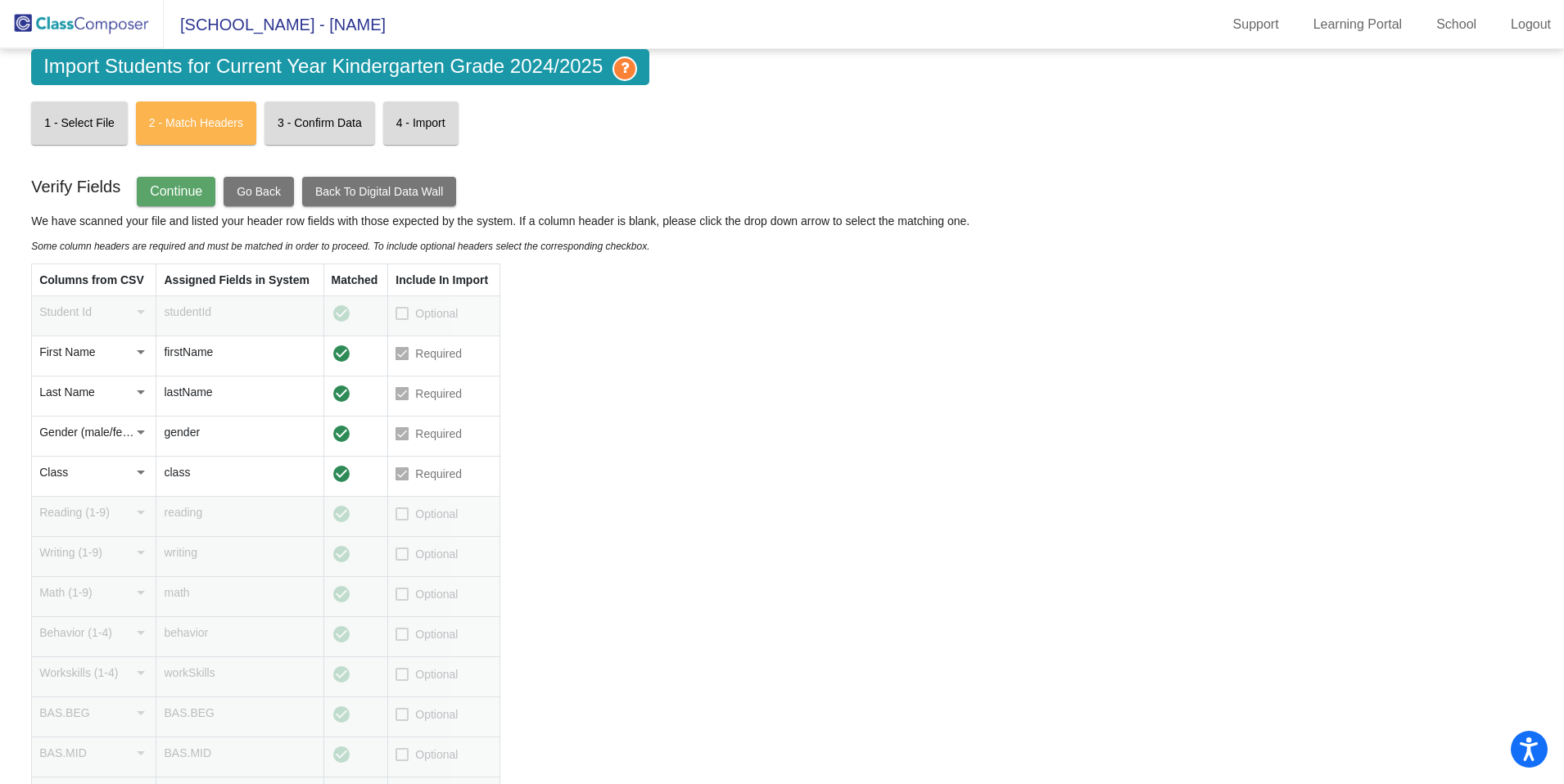 click on "Continue" 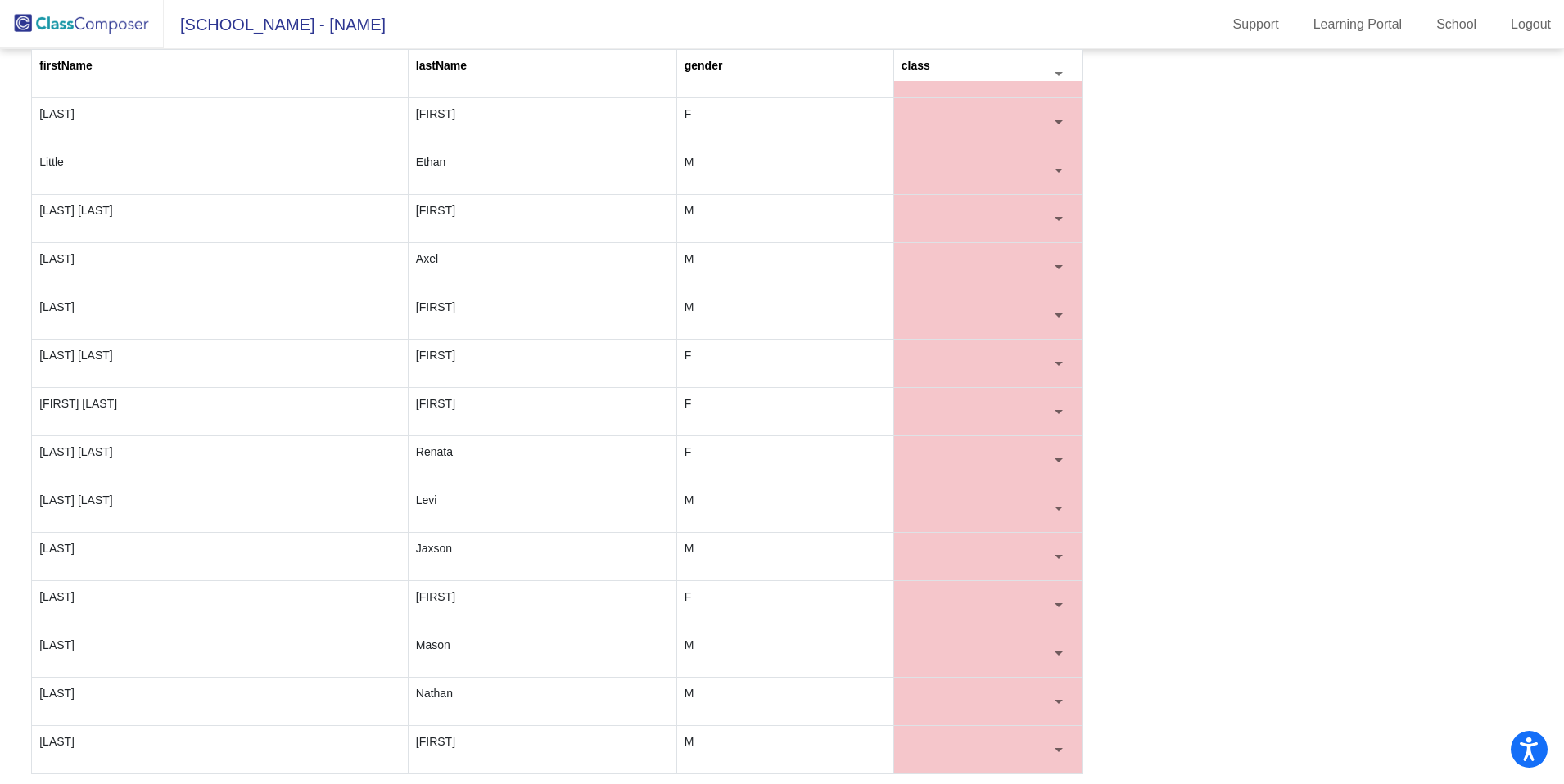 scroll, scrollTop: 111, scrollLeft: 0, axis: vertical 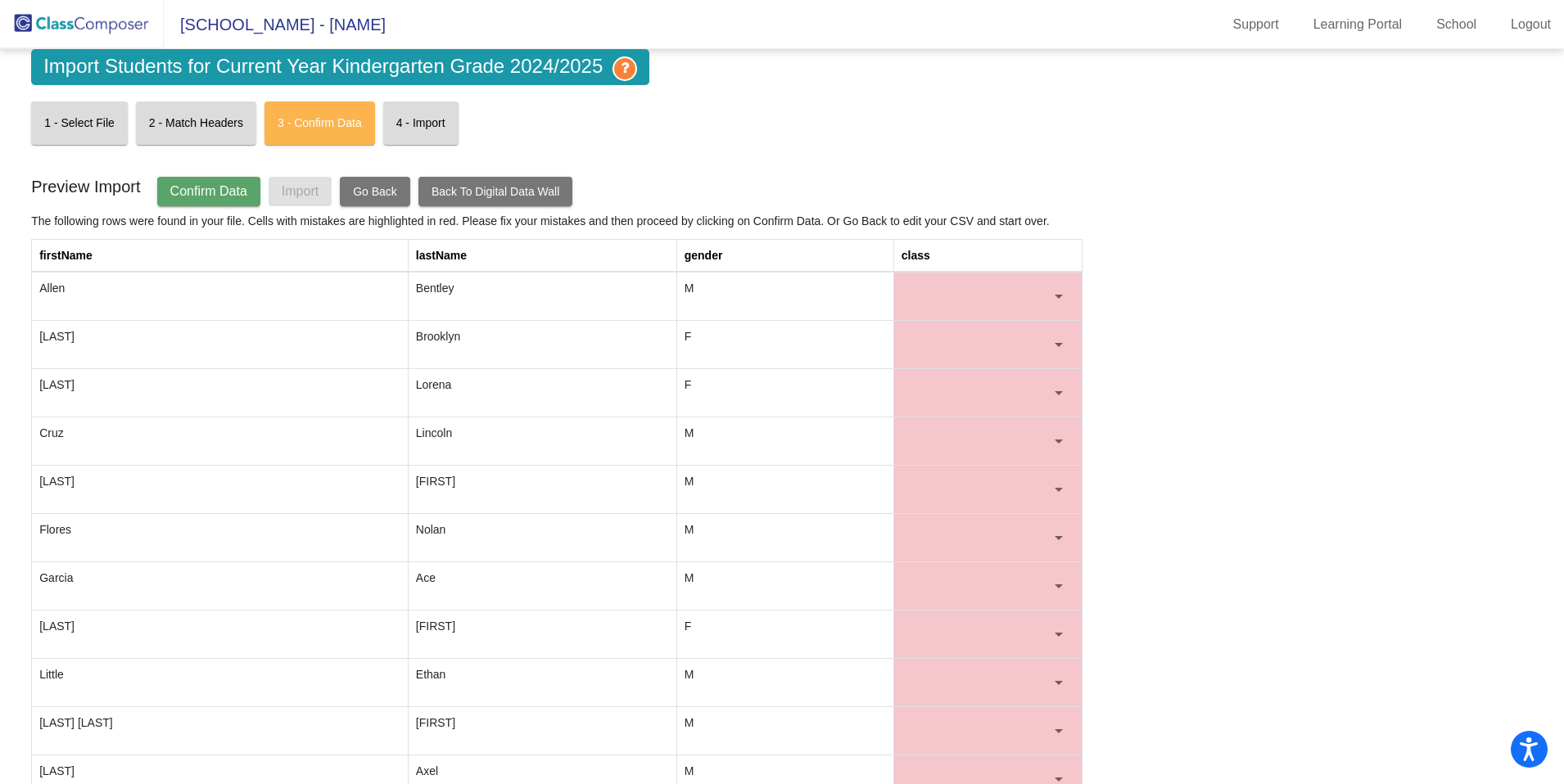 click on "Confirm Data" 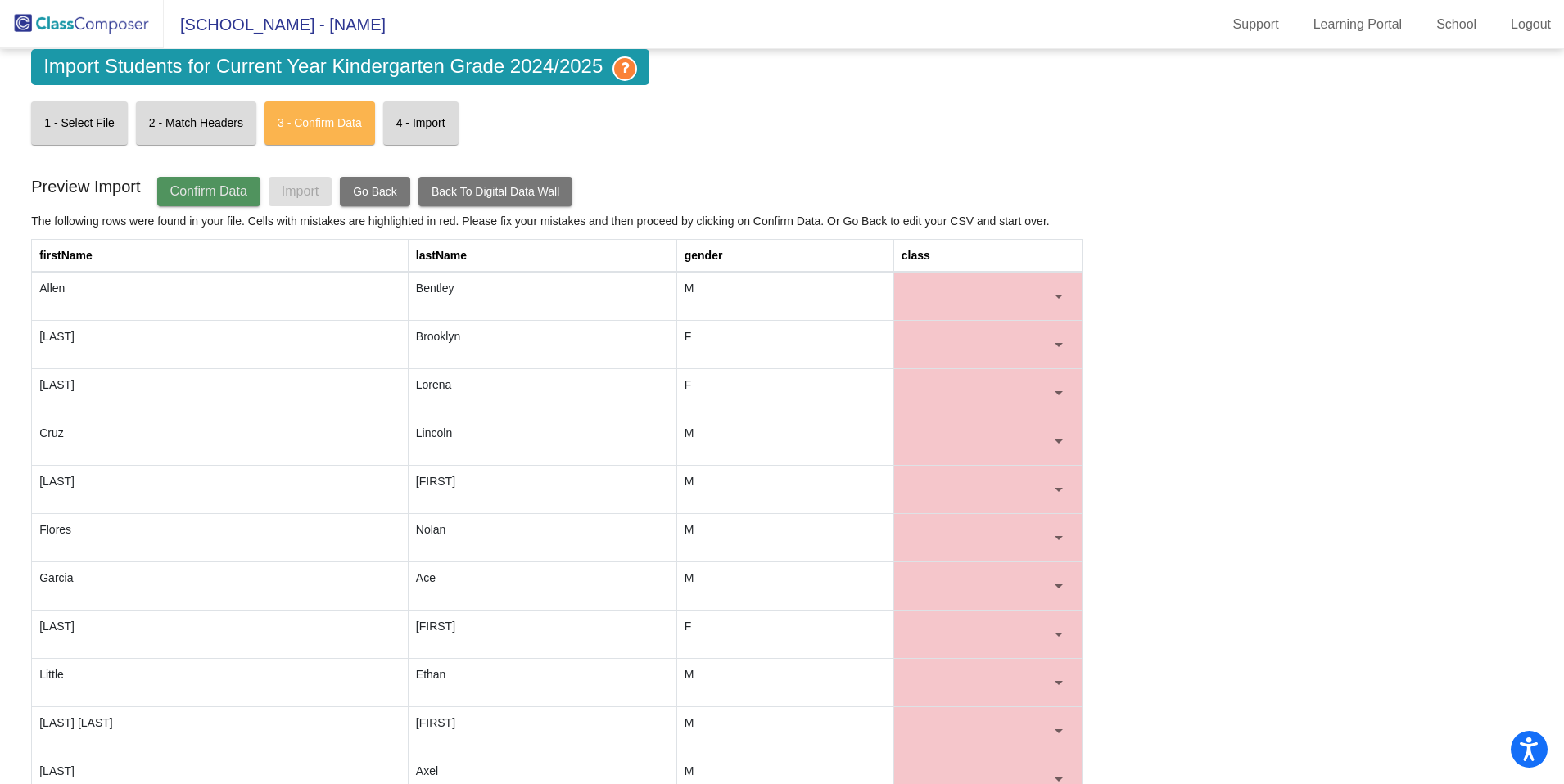 click on "Confirm Data" 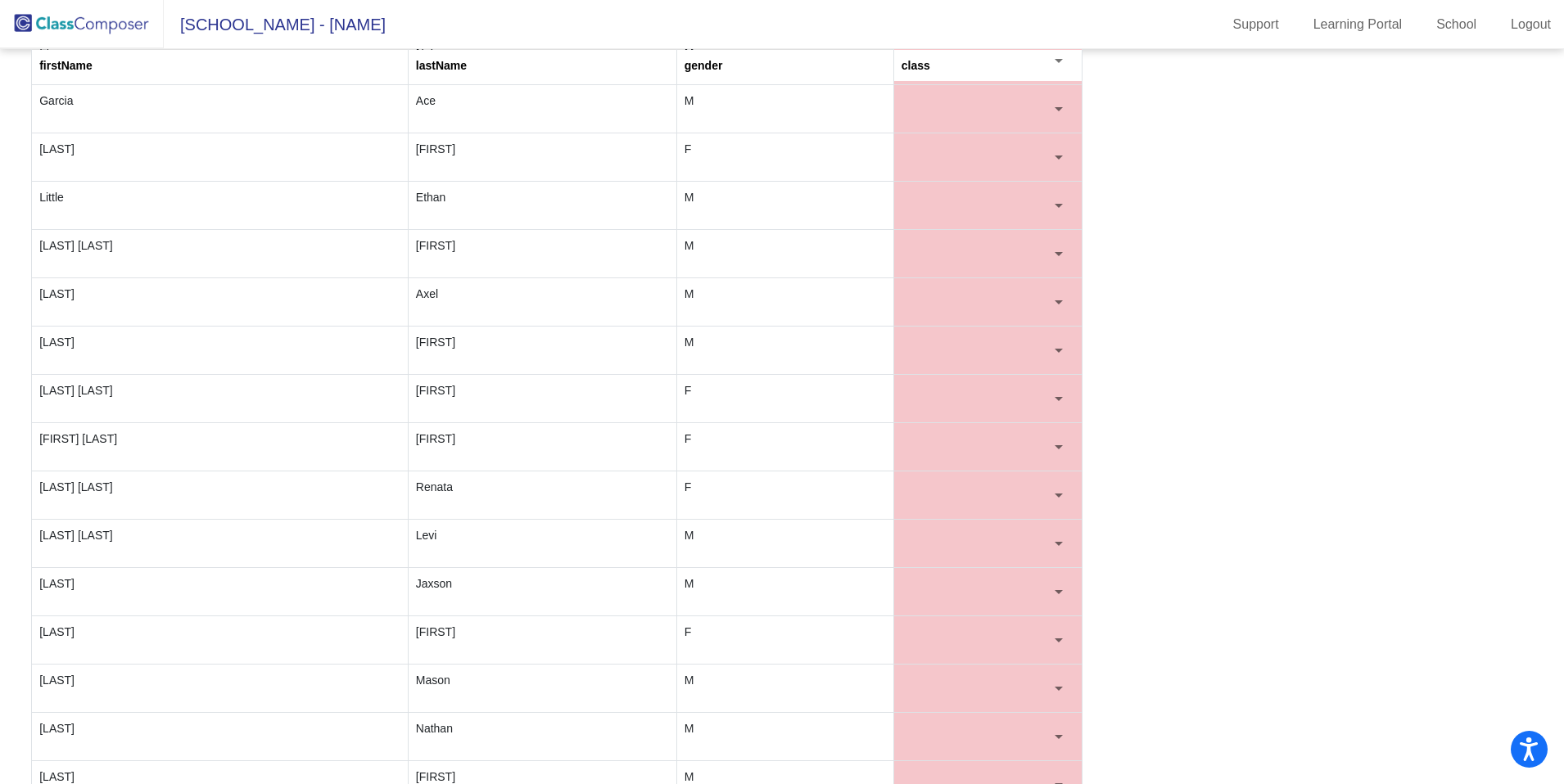 scroll, scrollTop: 512, scrollLeft: 0, axis: vertical 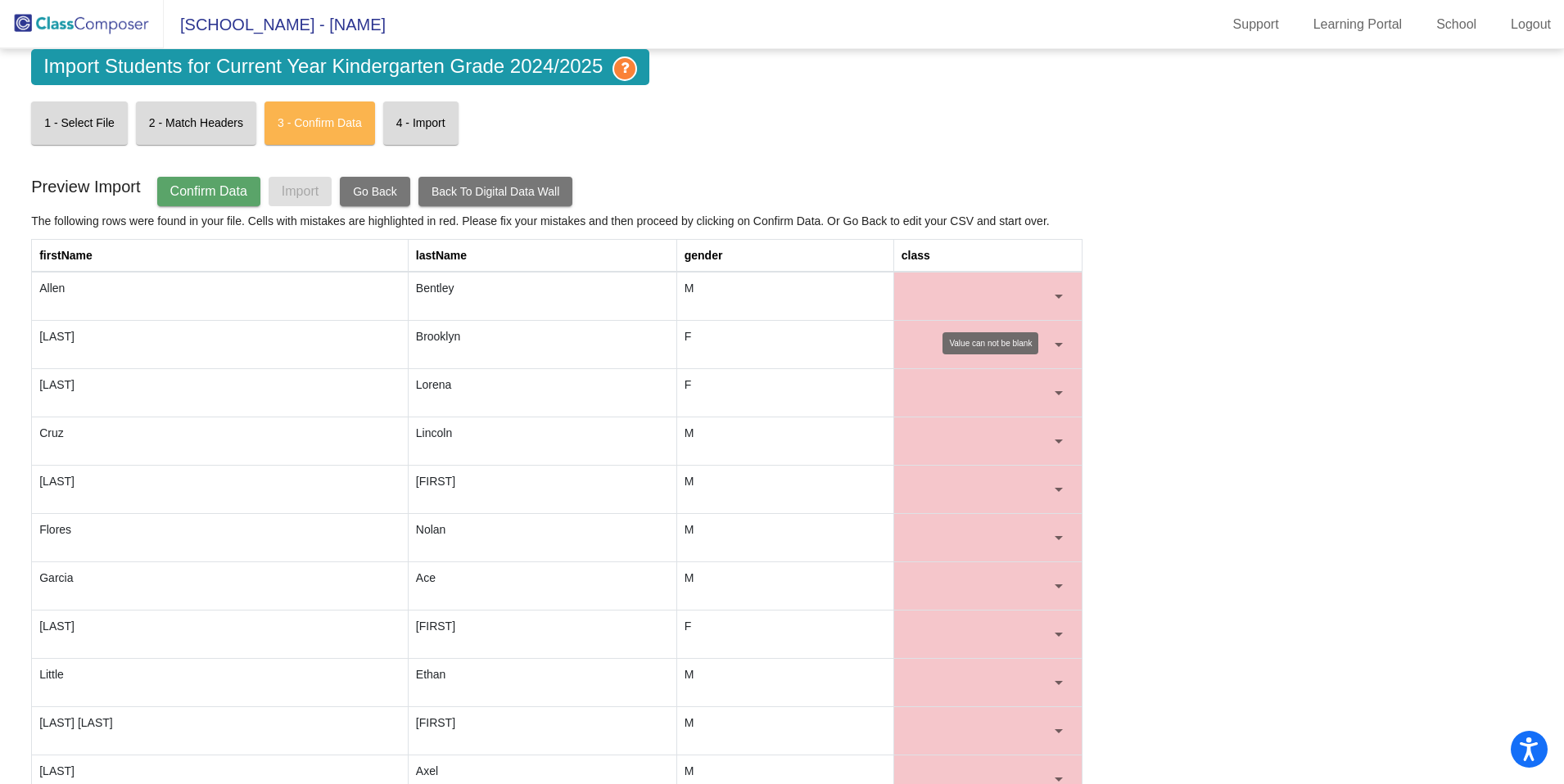 click at bounding box center (988, 296) 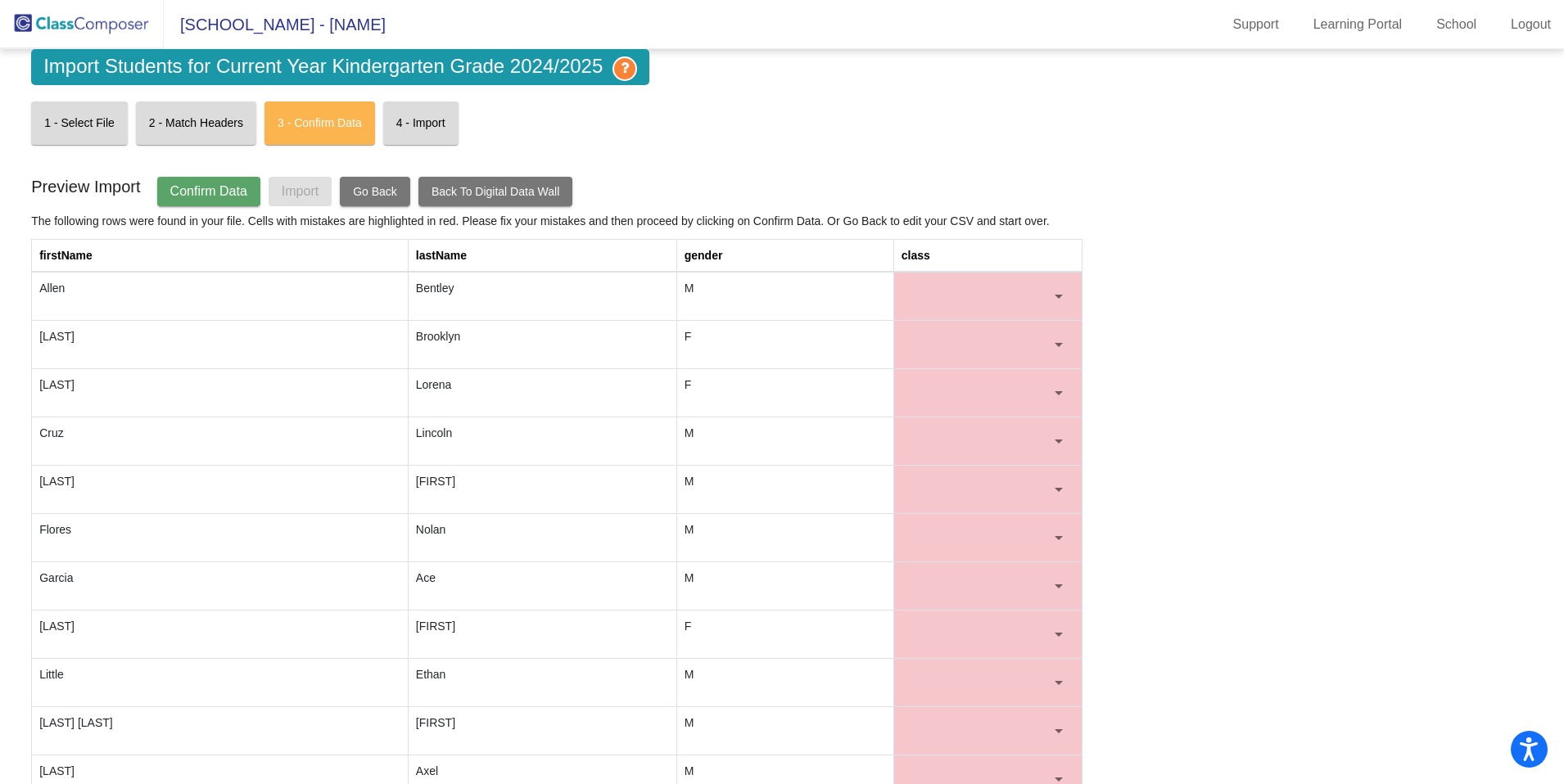 click at bounding box center (980, 296) 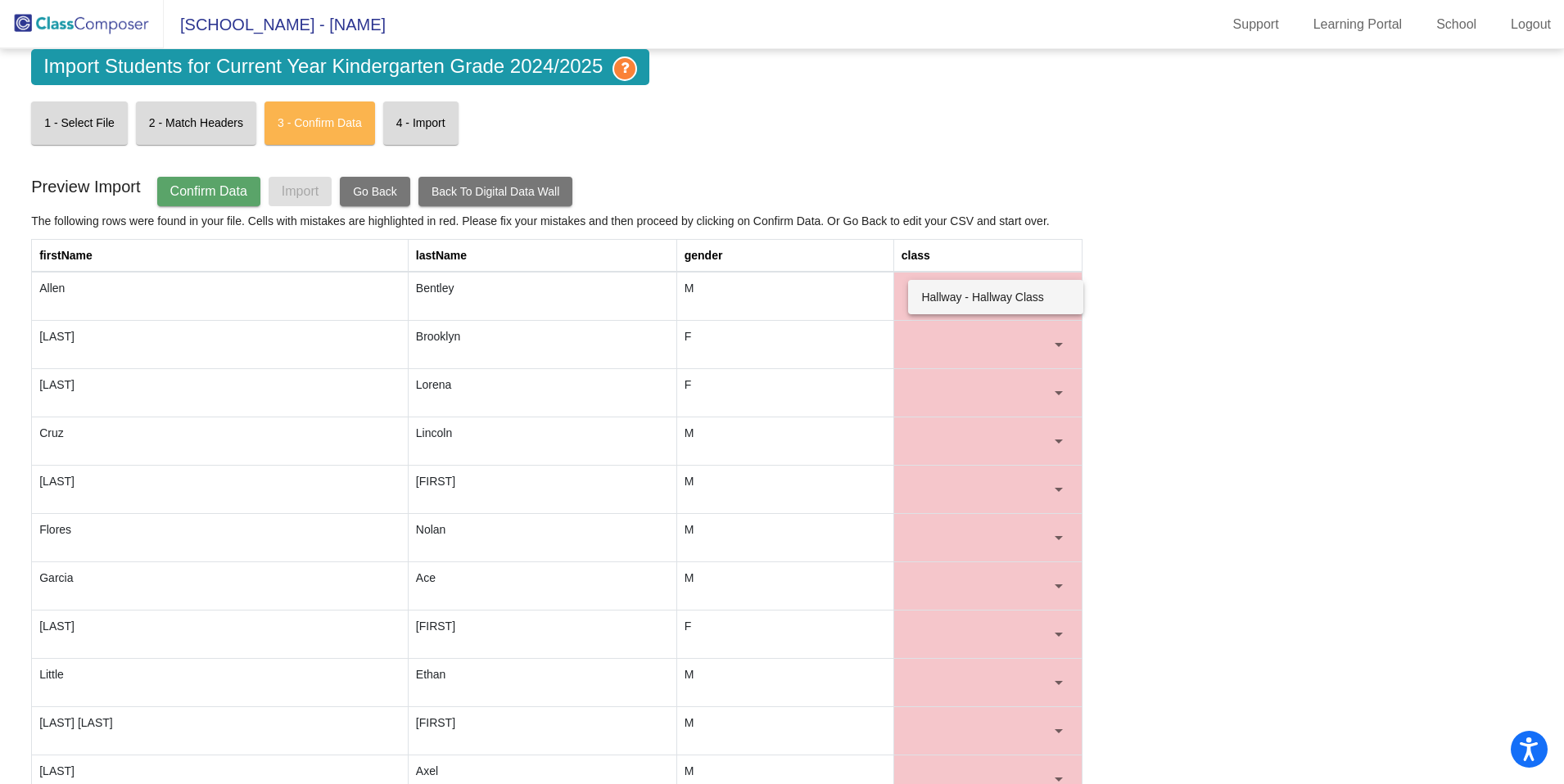 click on "Hallway - Hallway Class" at bounding box center [995, 297] 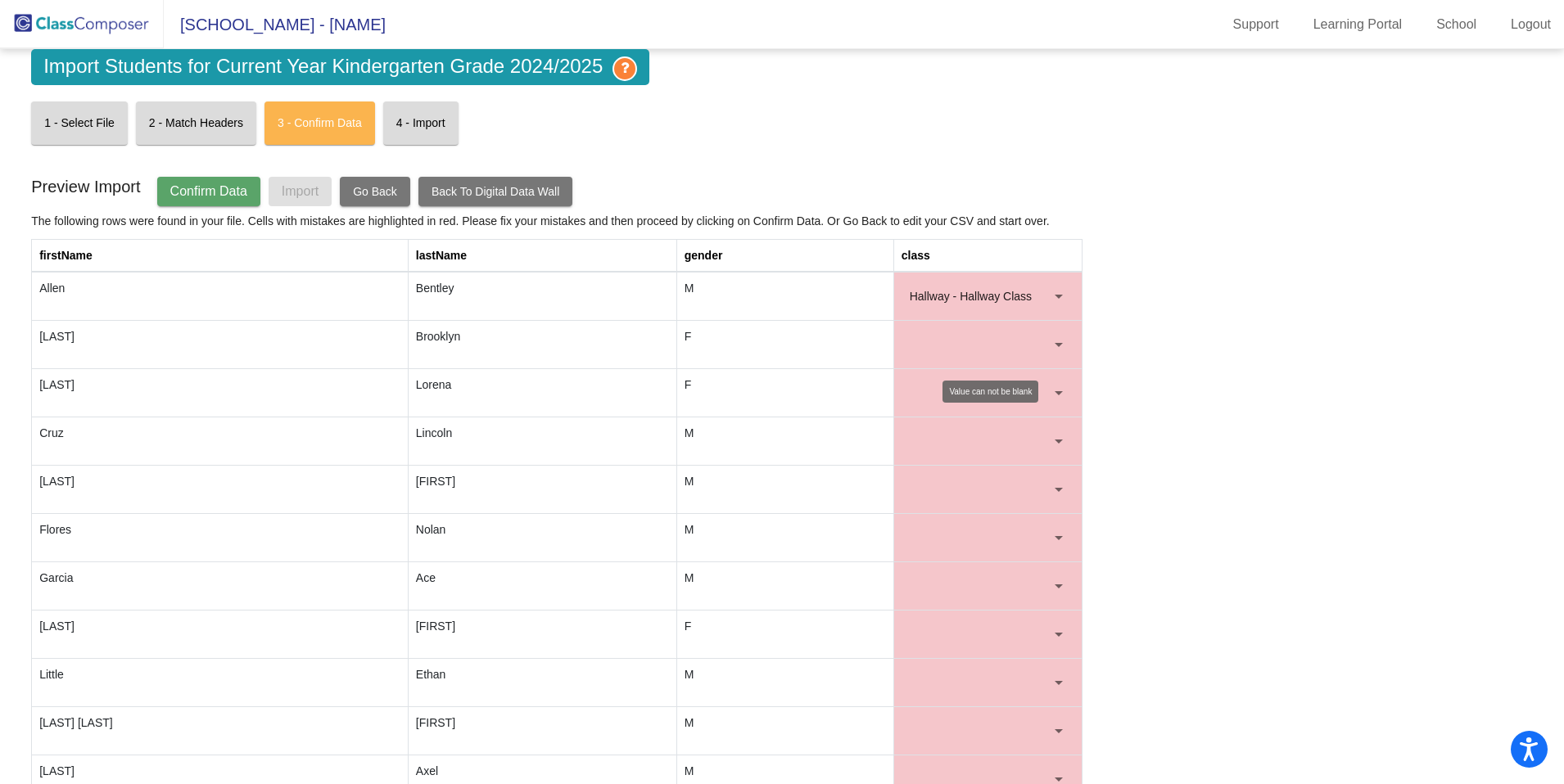 click at bounding box center [980, 345] 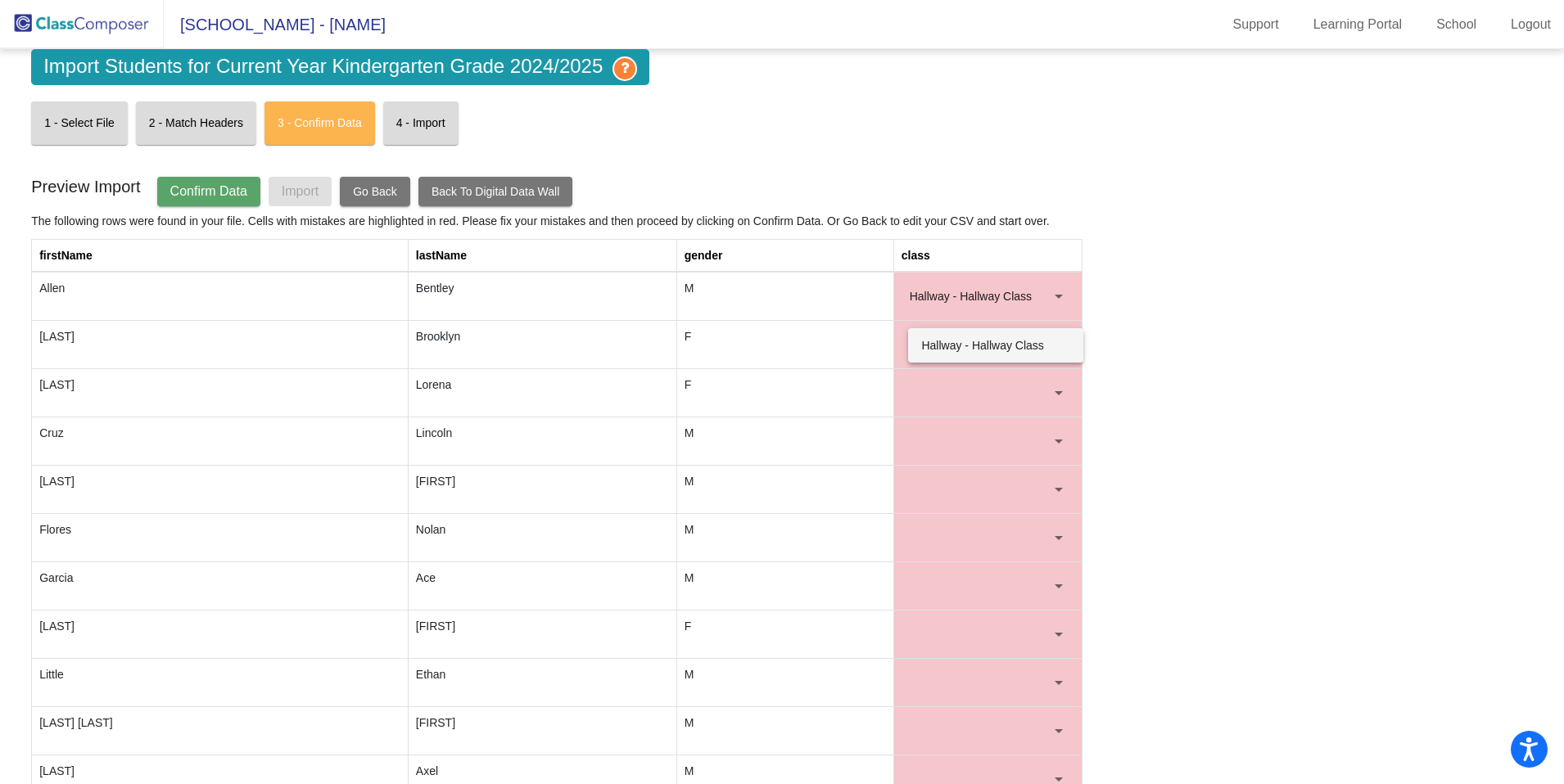 click on "Hallway - Hallway Class" at bounding box center [995, 345] 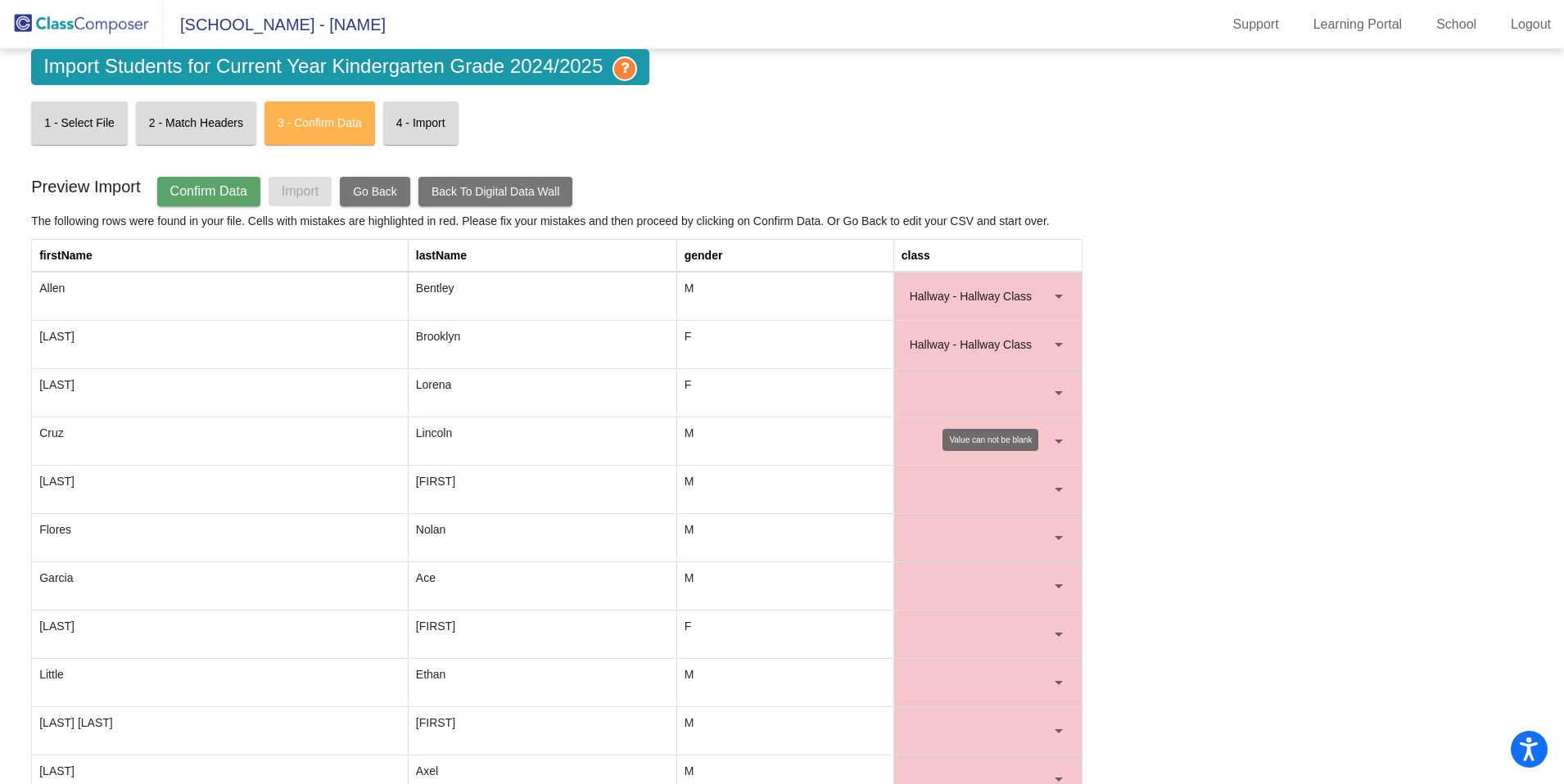 drag, startPoint x: 1000, startPoint y: 384, endPoint x: 1006, endPoint y: 390, distance: 8.485281 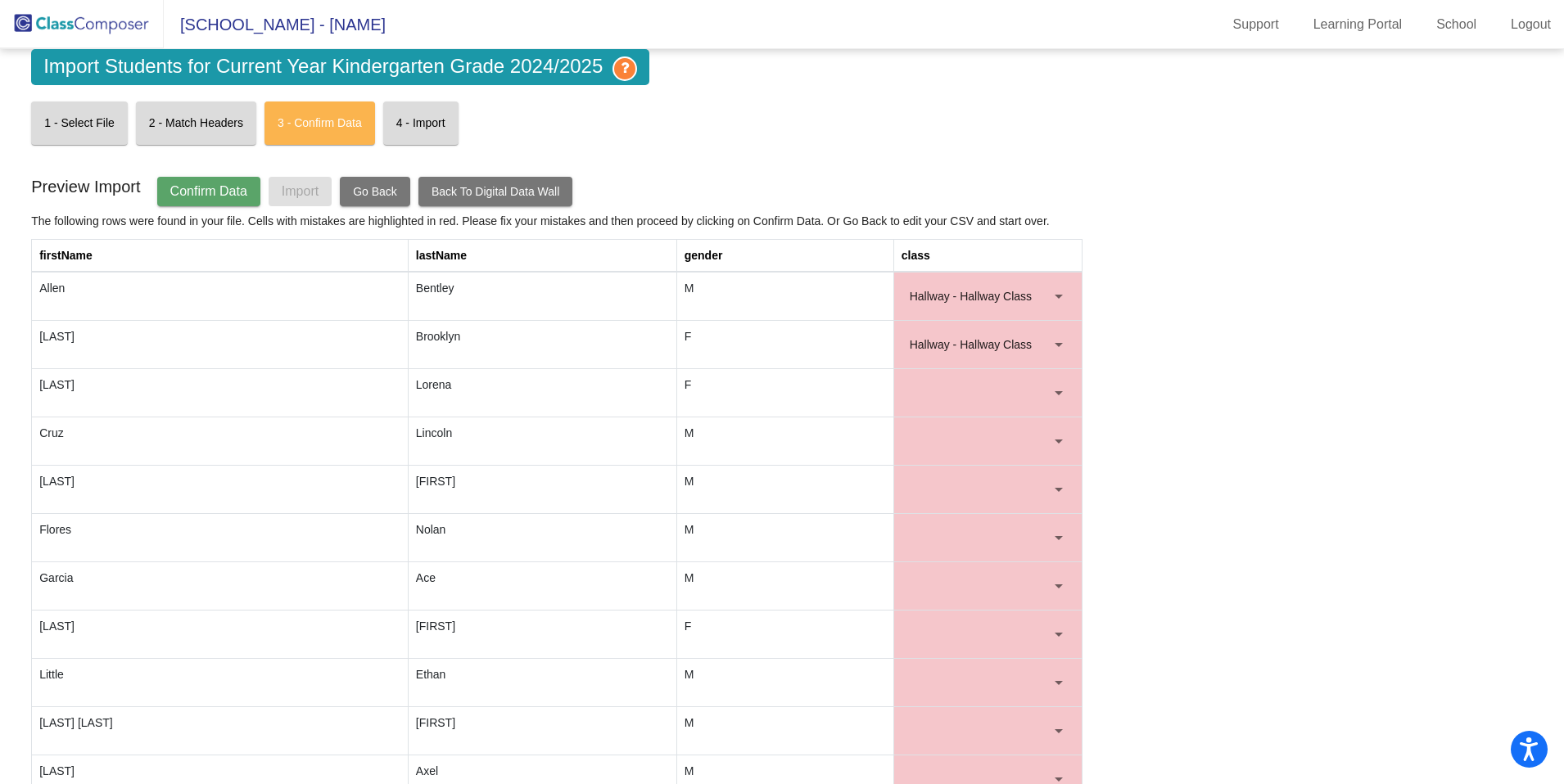 click at bounding box center (980, 393) 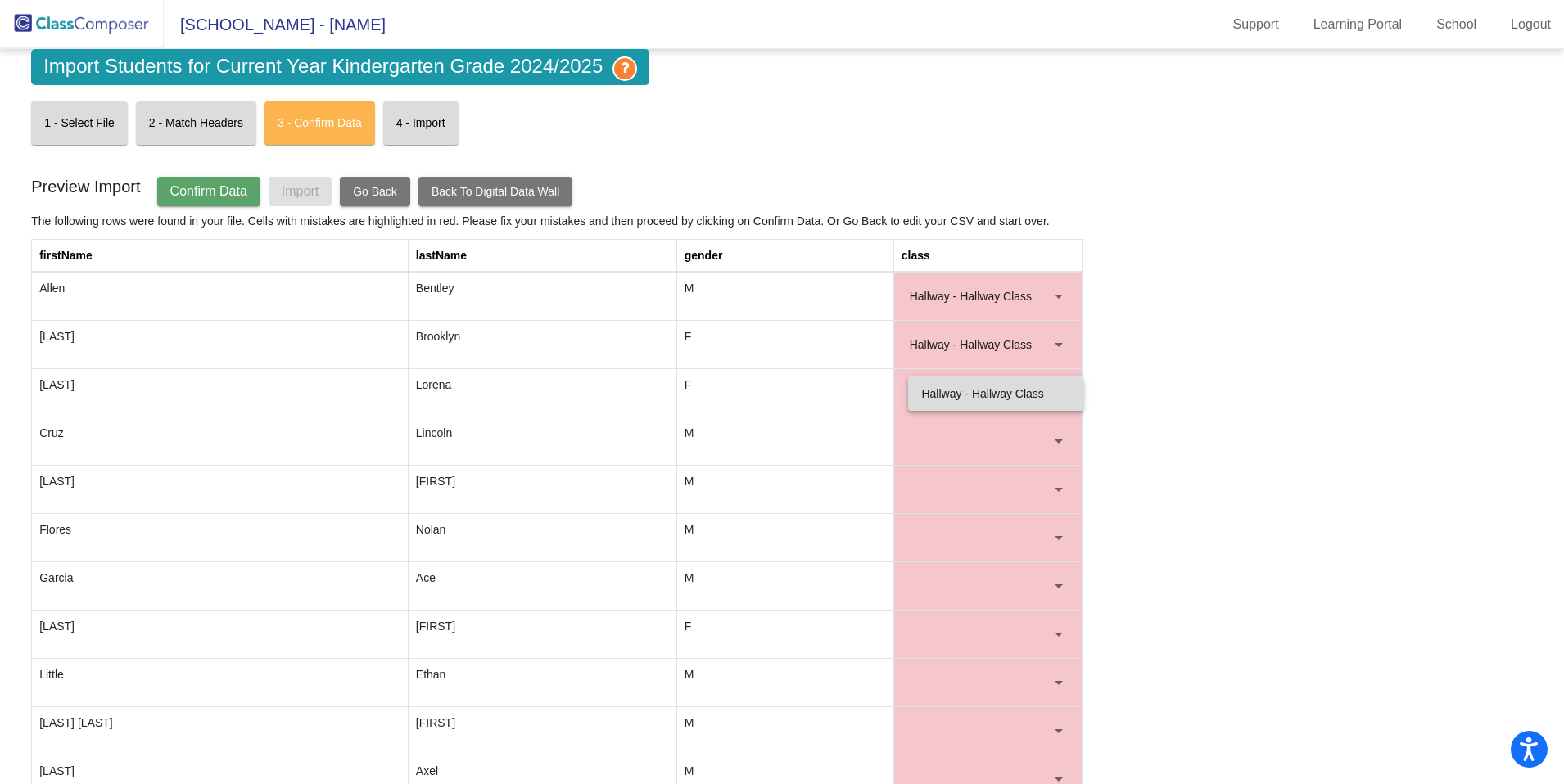 click on "Hallway - Hallway Class" at bounding box center [995, 394] 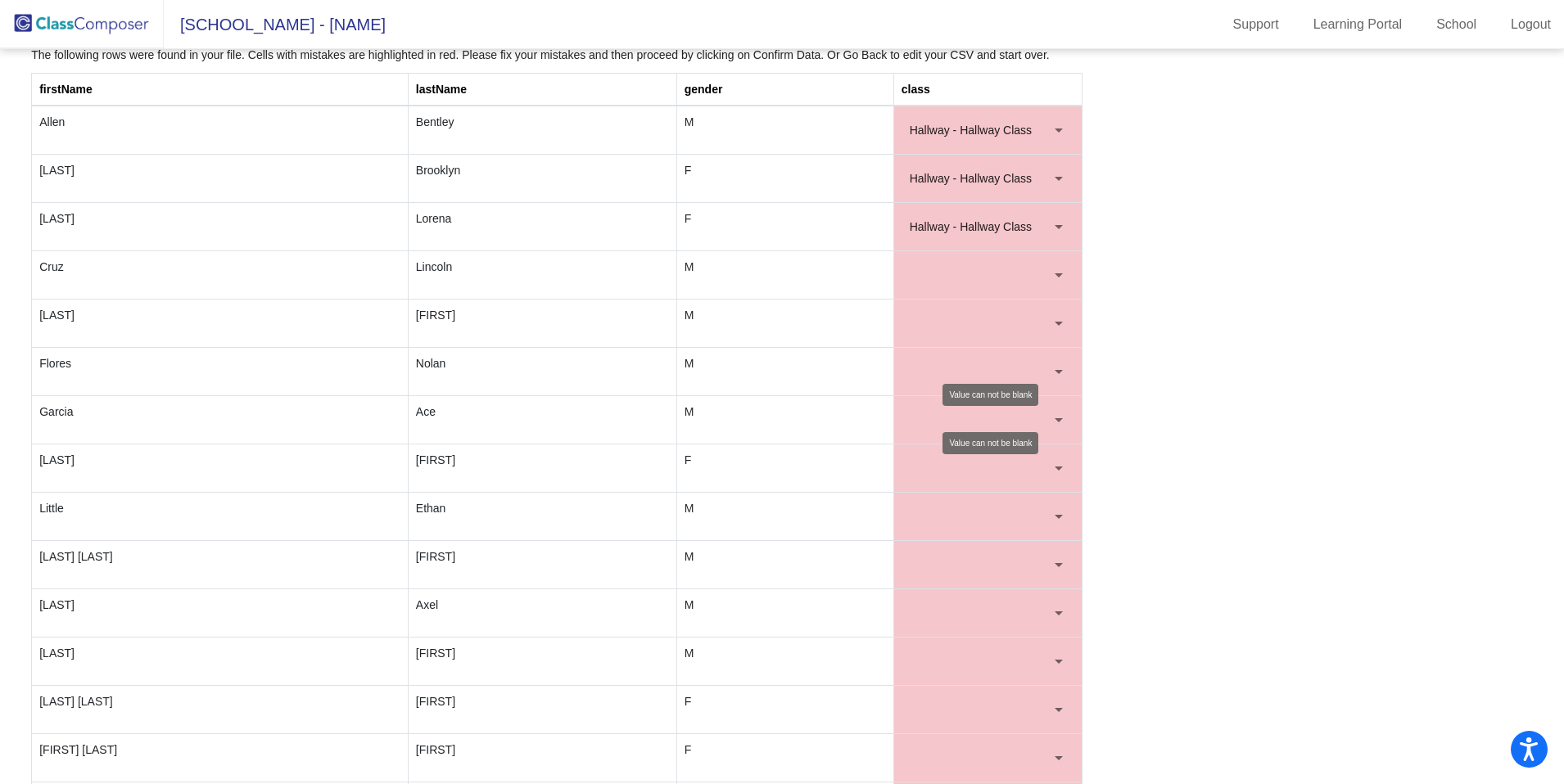 scroll, scrollTop: 179, scrollLeft: 0, axis: vertical 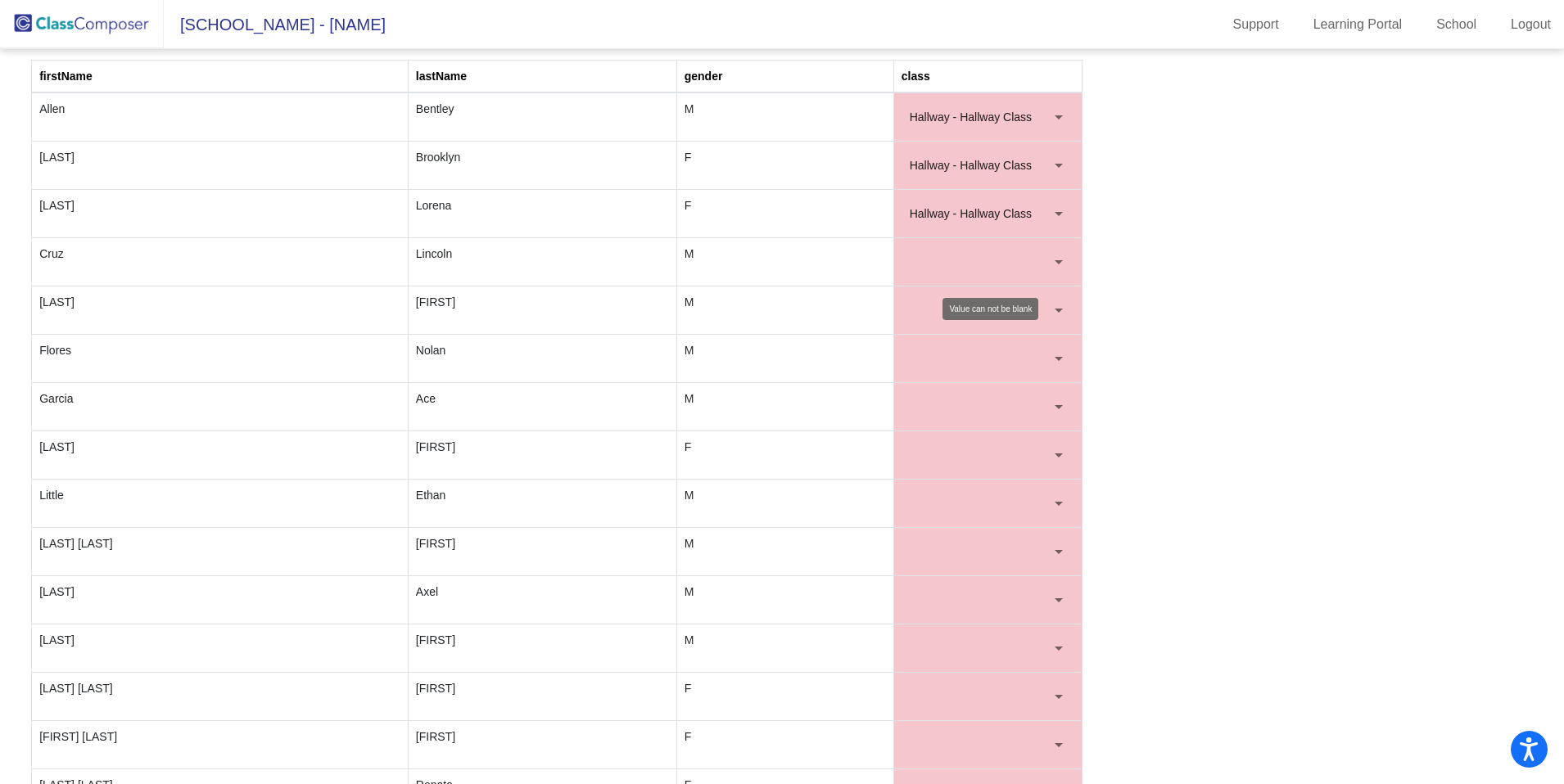 click at bounding box center [980, 262] 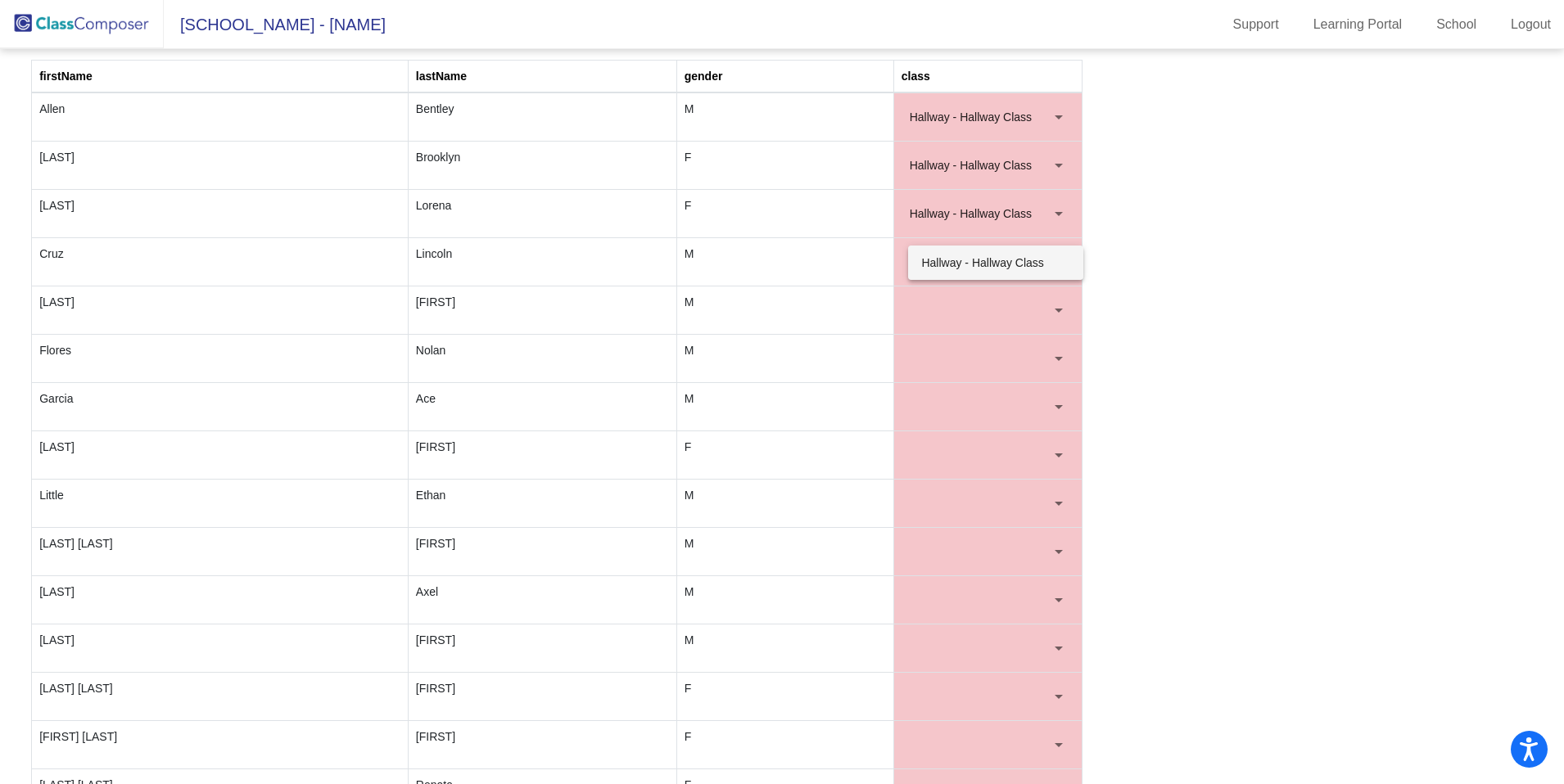 click on "Hallway - Hallway Class" at bounding box center (995, 263) 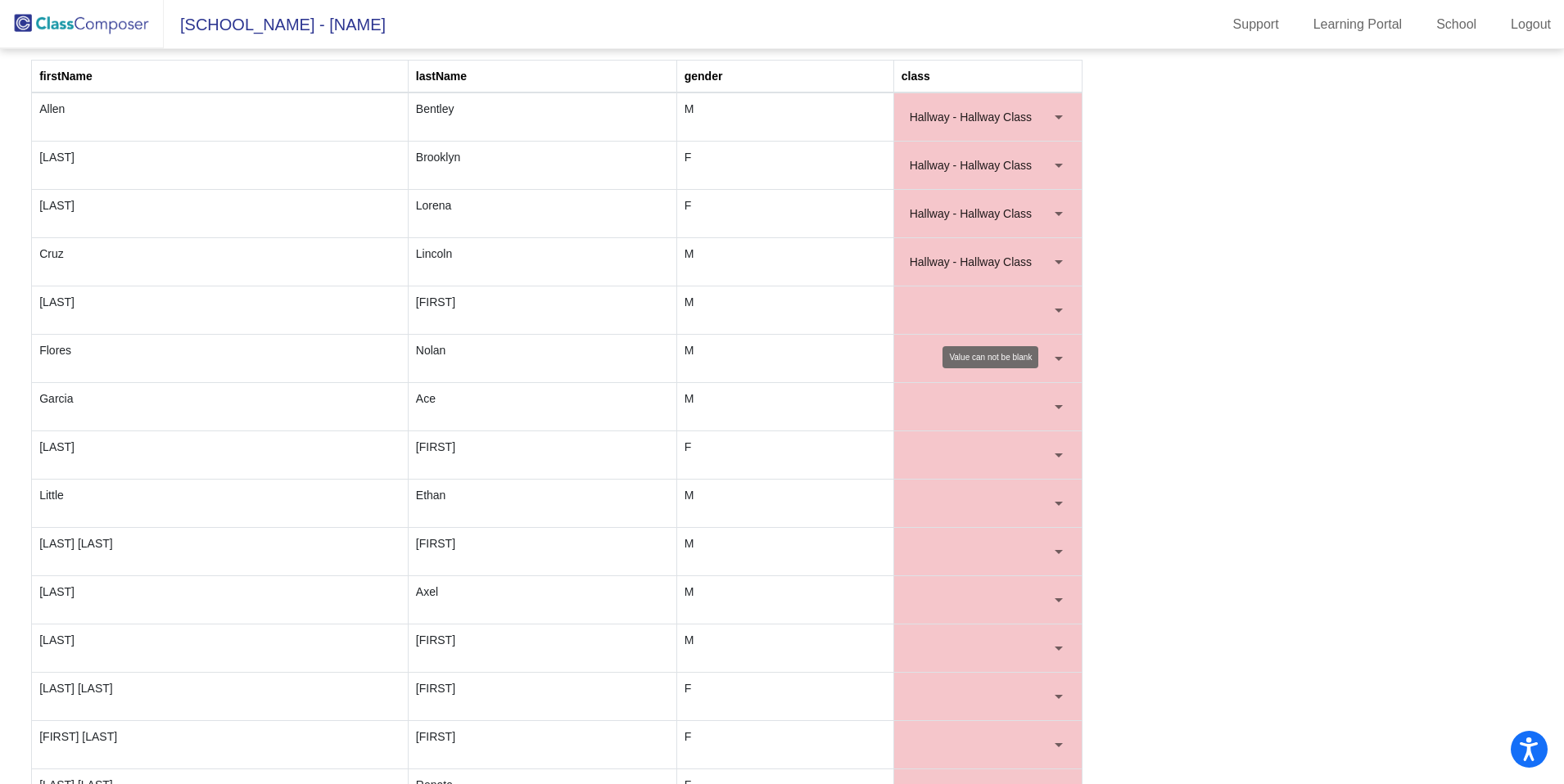 click at bounding box center [1059, 310] 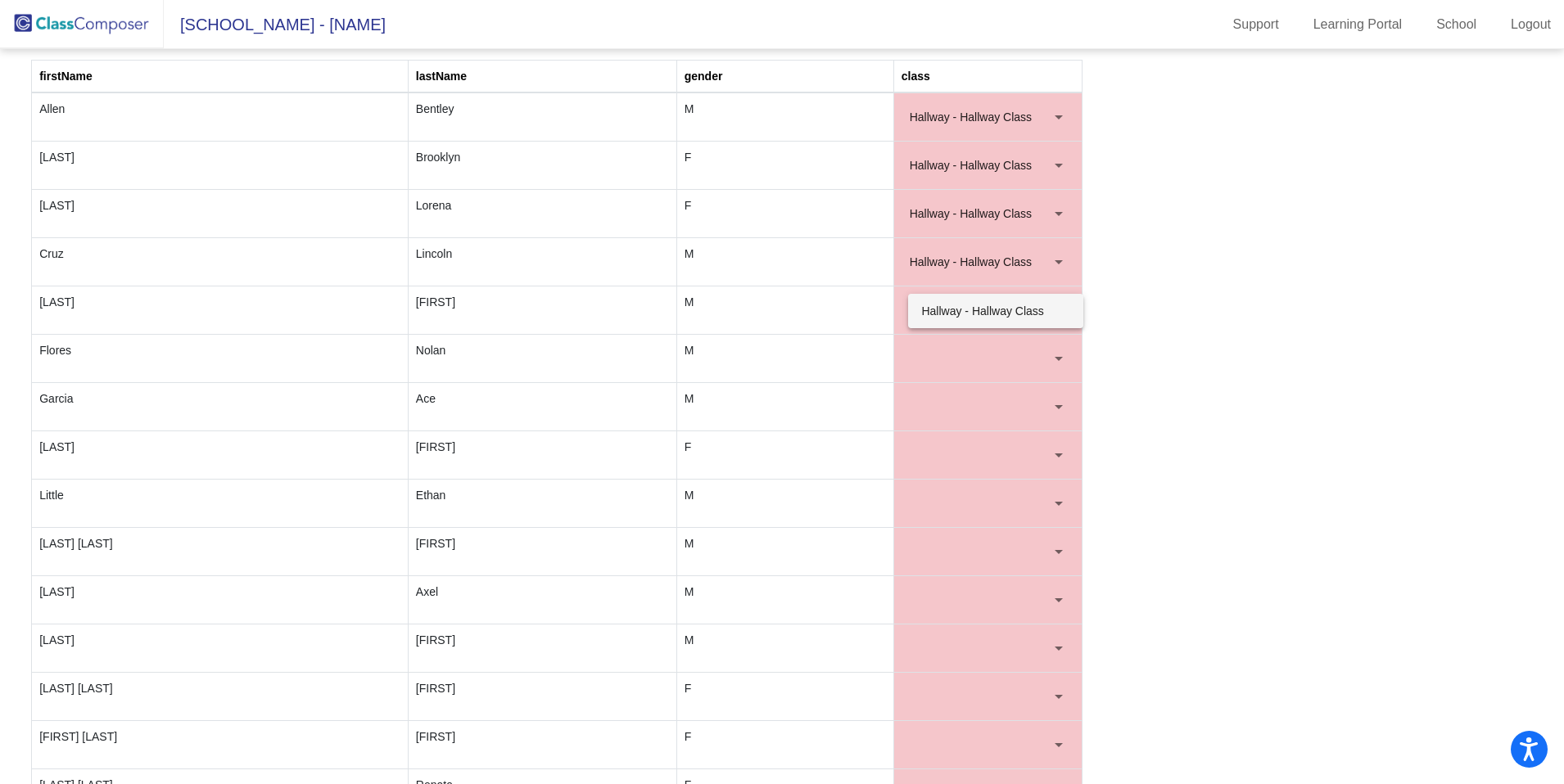 click on "Hallway - Hallway Class" at bounding box center (995, 311) 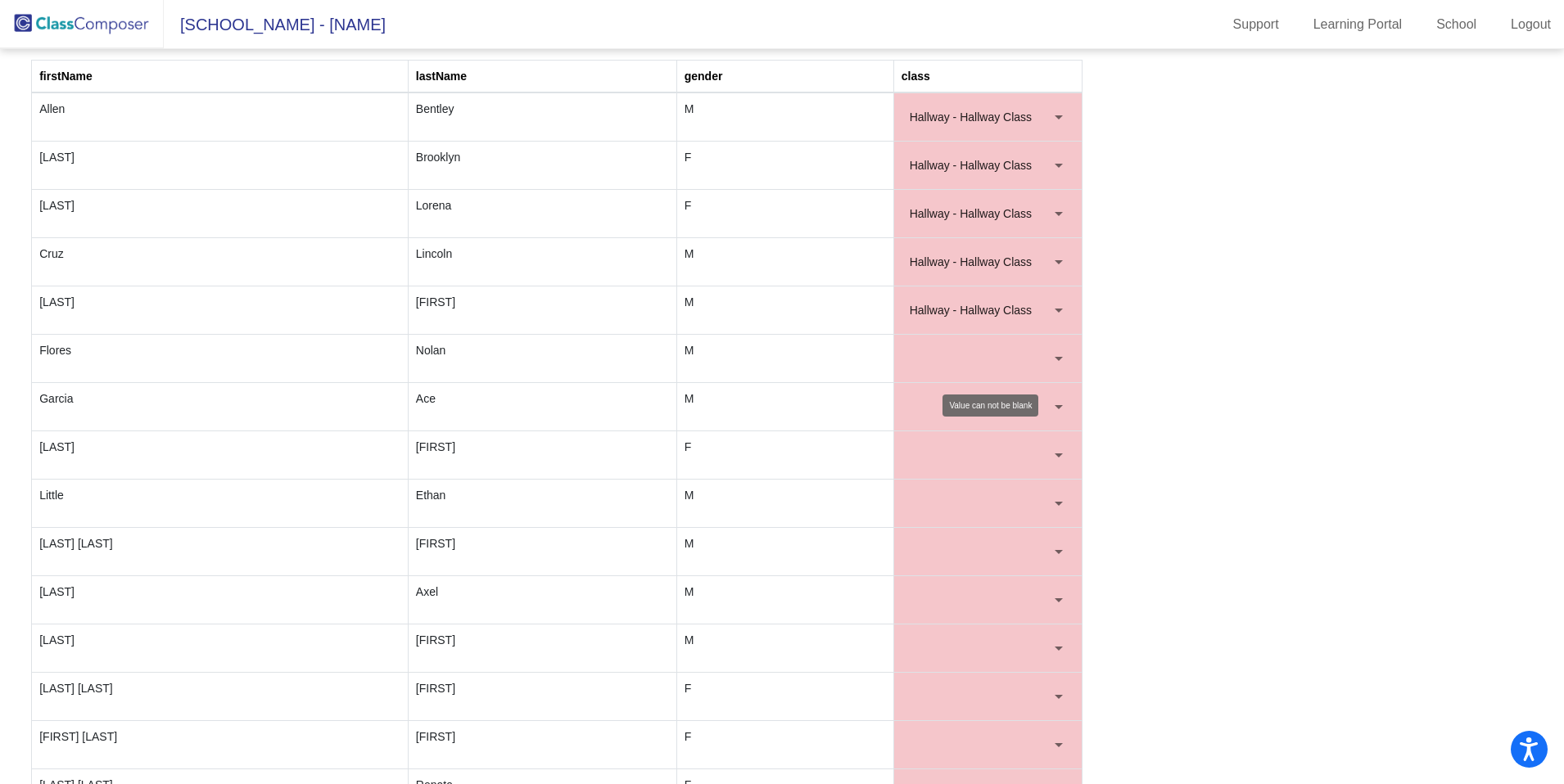 click at bounding box center (980, 358) 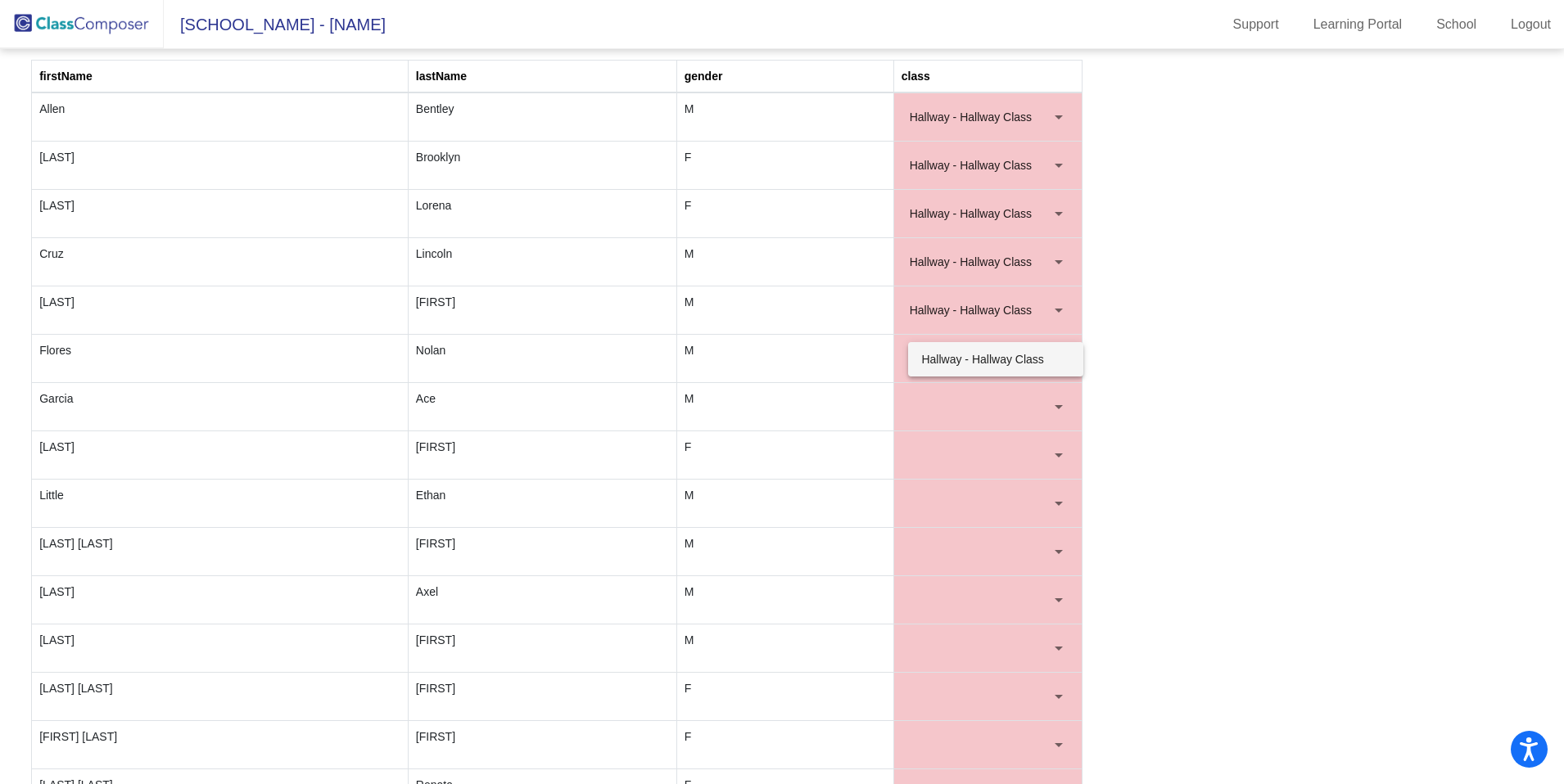 click on "Hallway - Hallway Class" at bounding box center [995, 359] 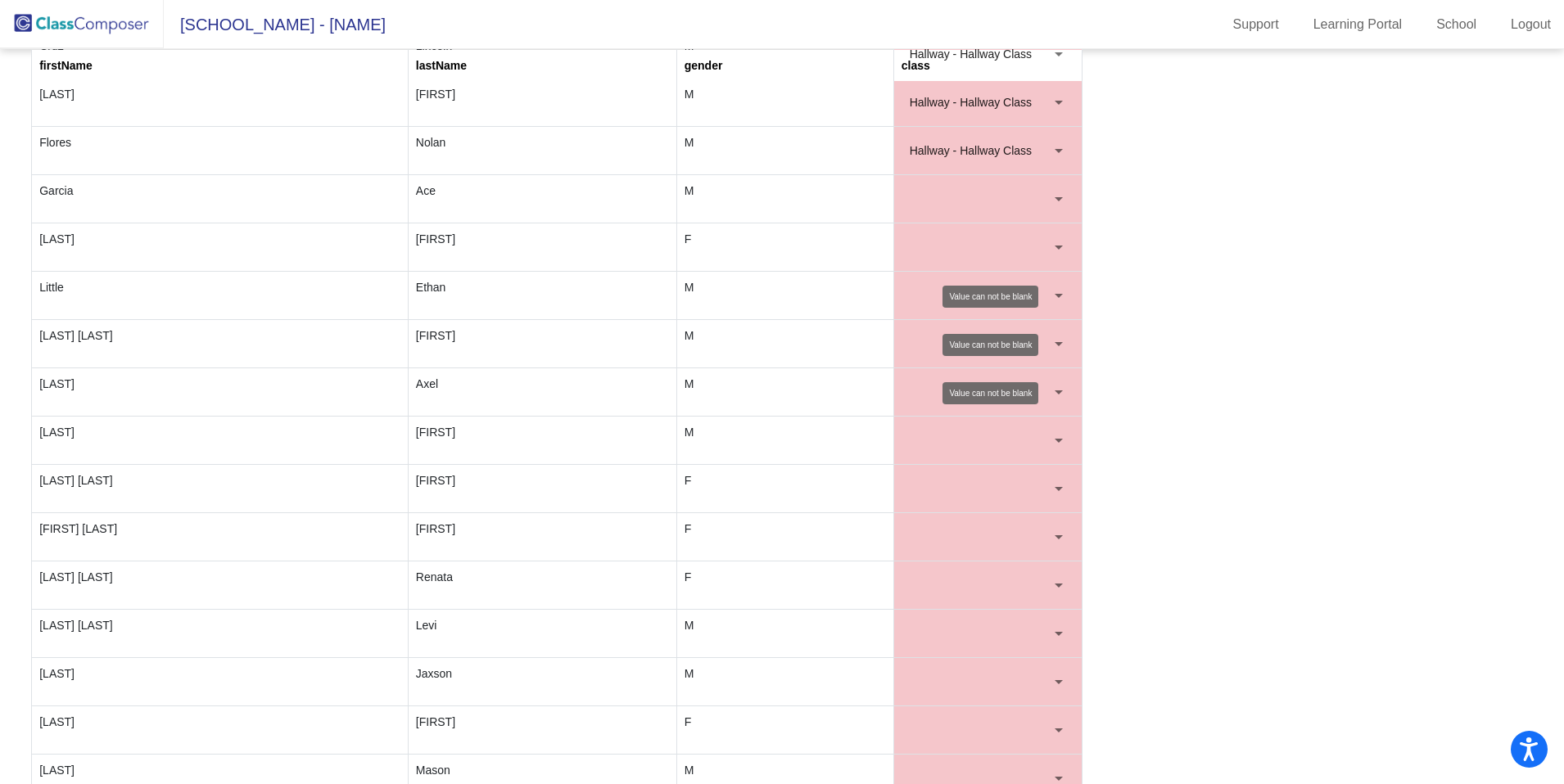 scroll, scrollTop: 400, scrollLeft: 0, axis: vertical 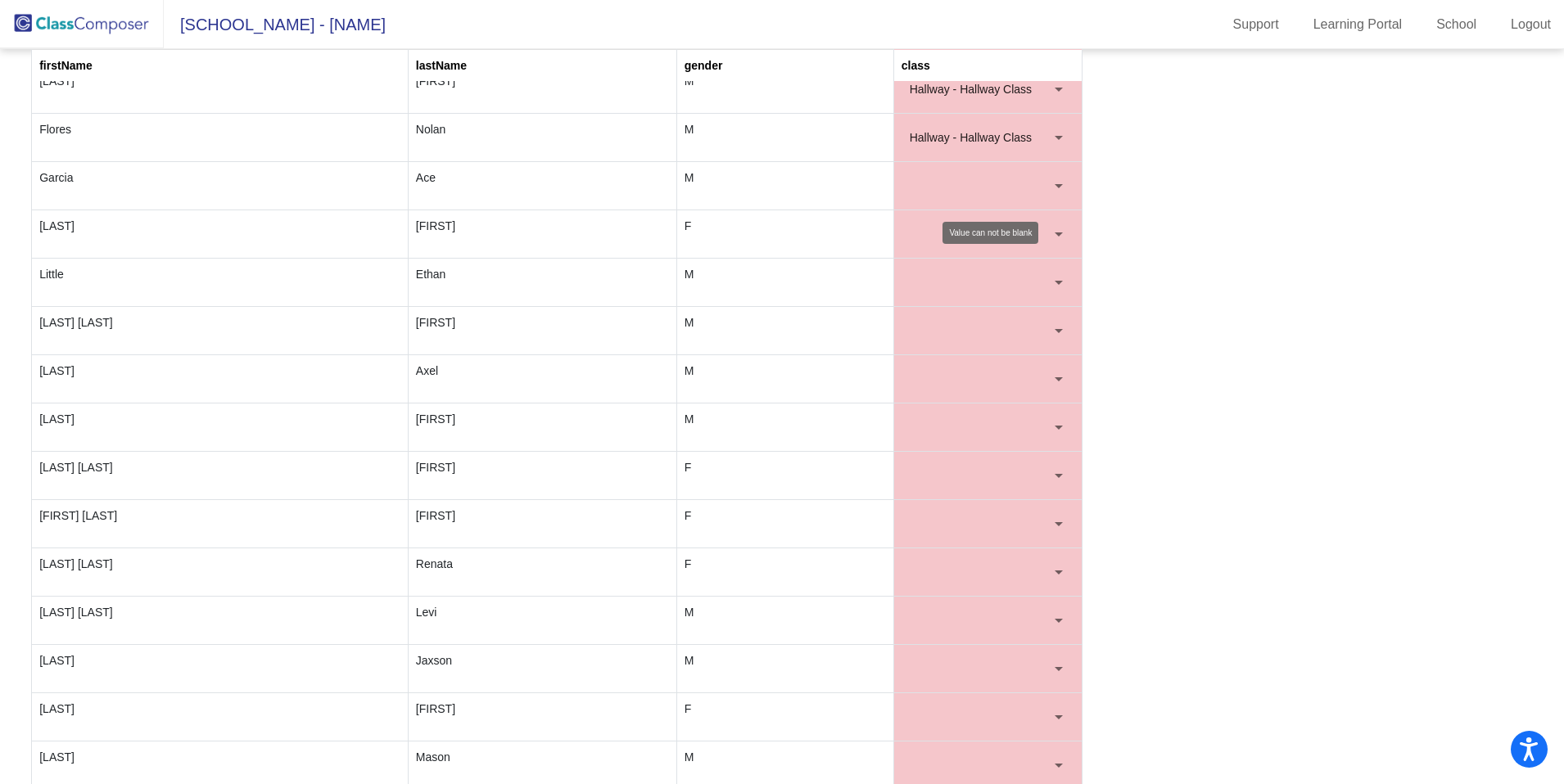 click at bounding box center (980, 186) 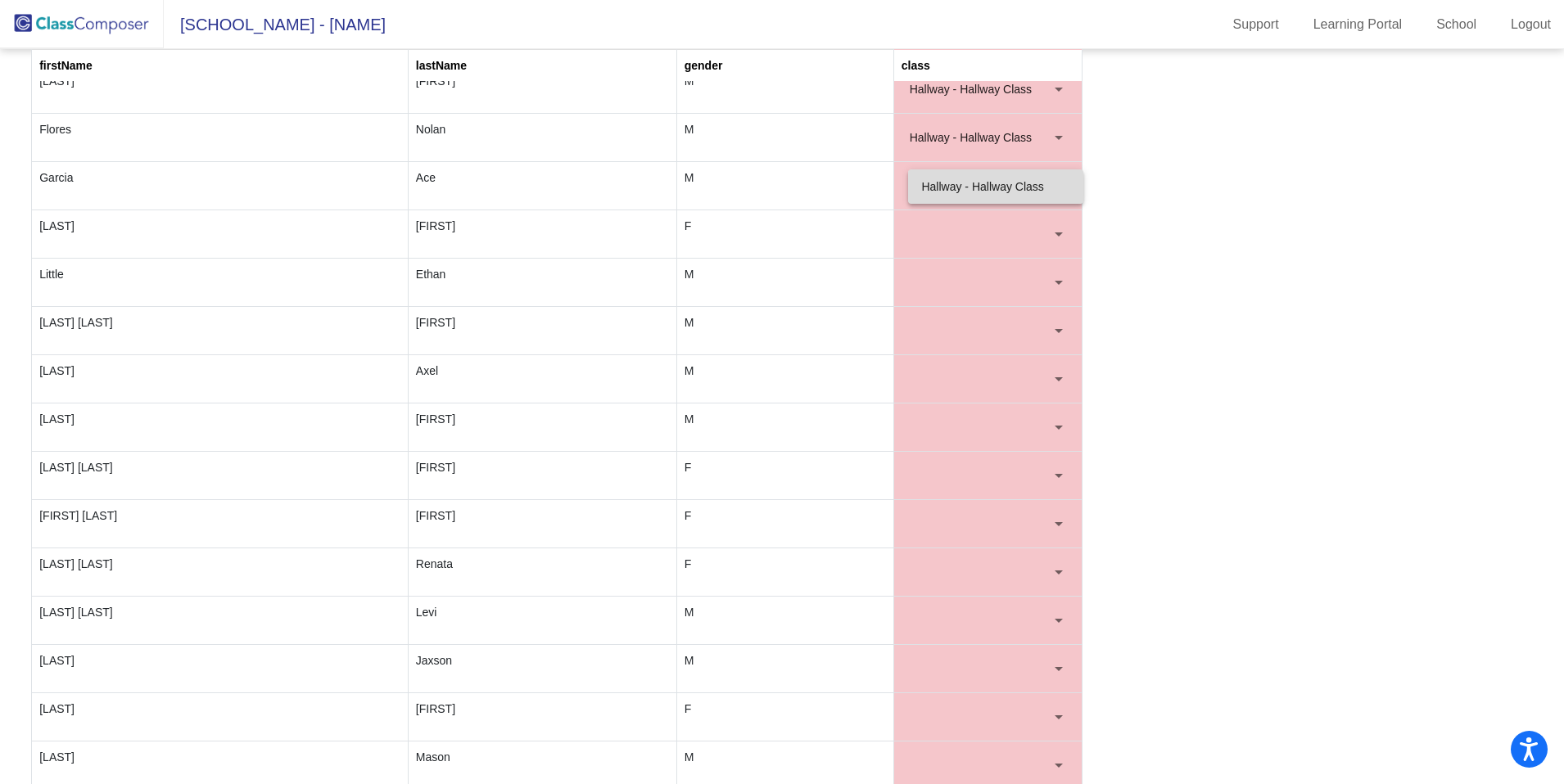 click on "Hallway - Hallway Class" at bounding box center (995, 187) 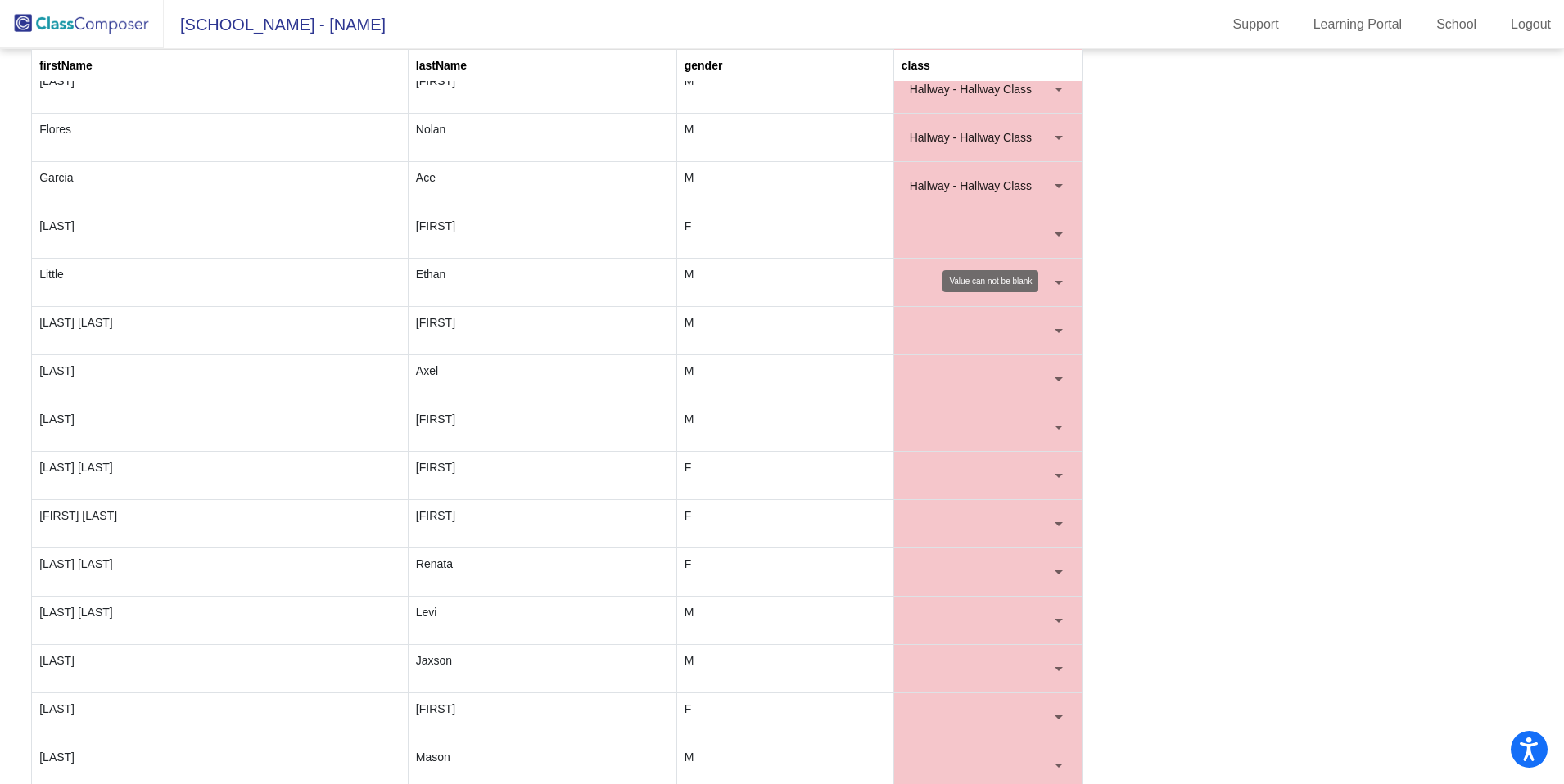 click at bounding box center [980, 234] 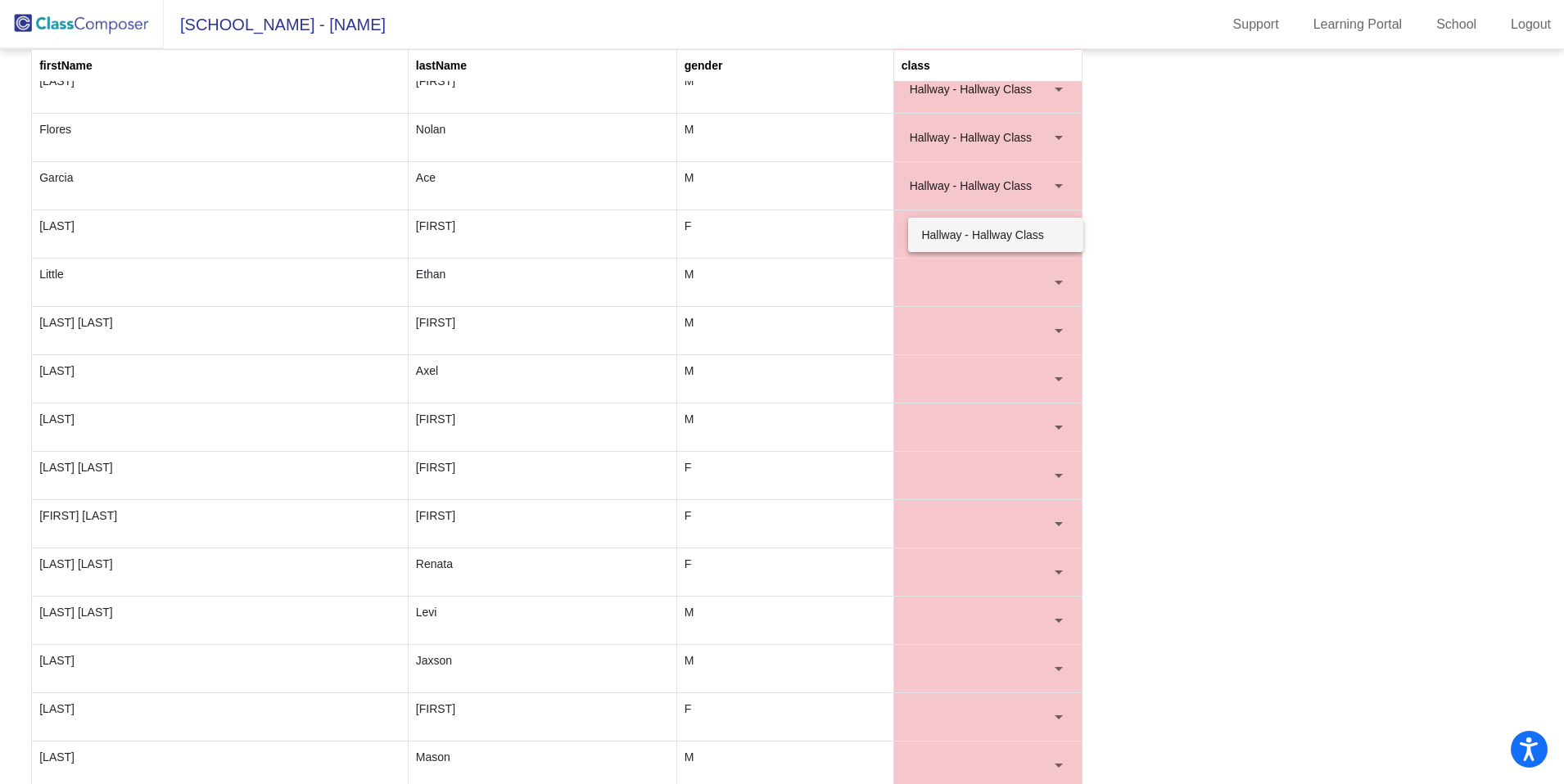click on "Hallway - Hallway Class" at bounding box center [995, 235] 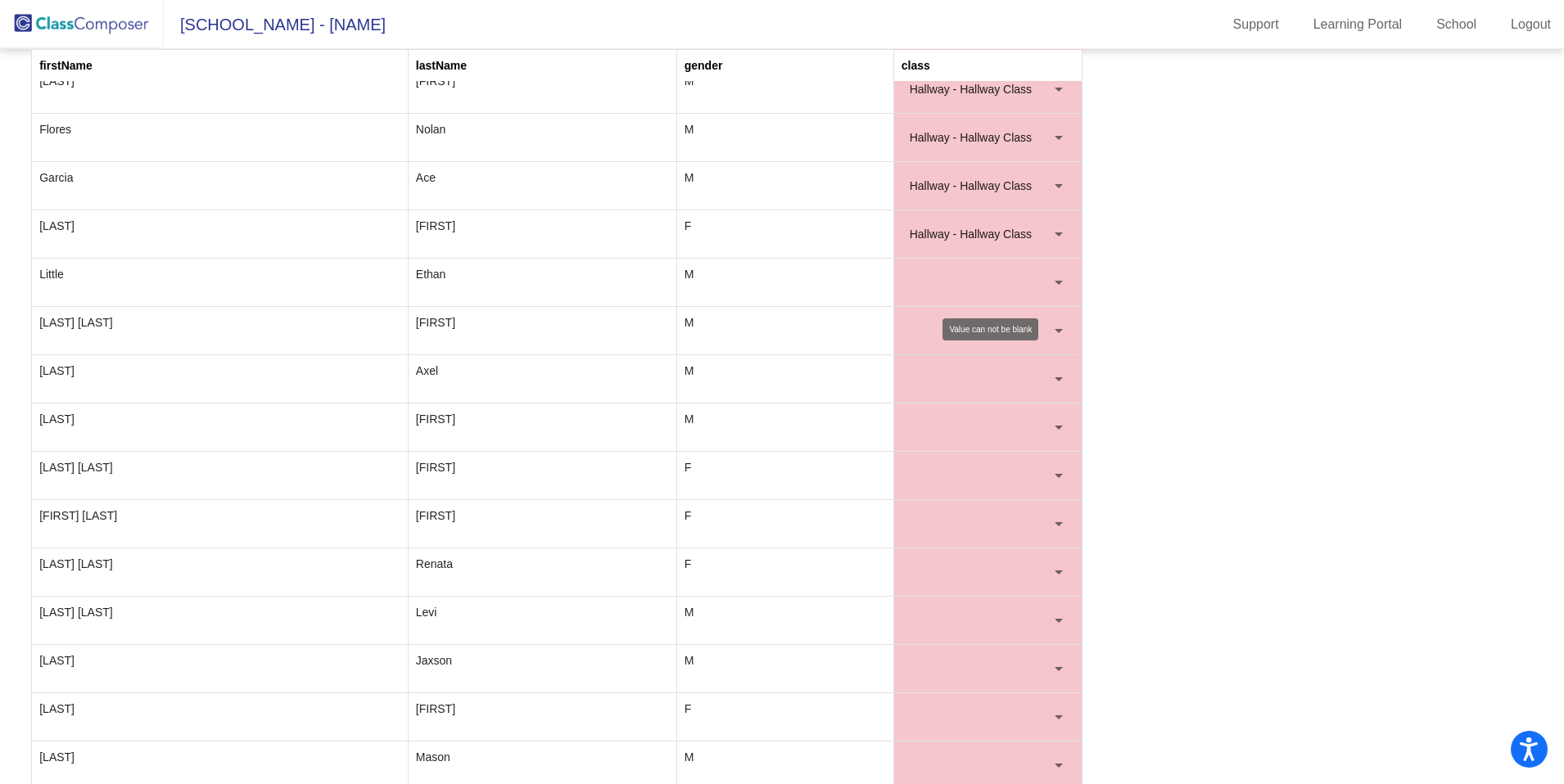 click at bounding box center (988, 282) 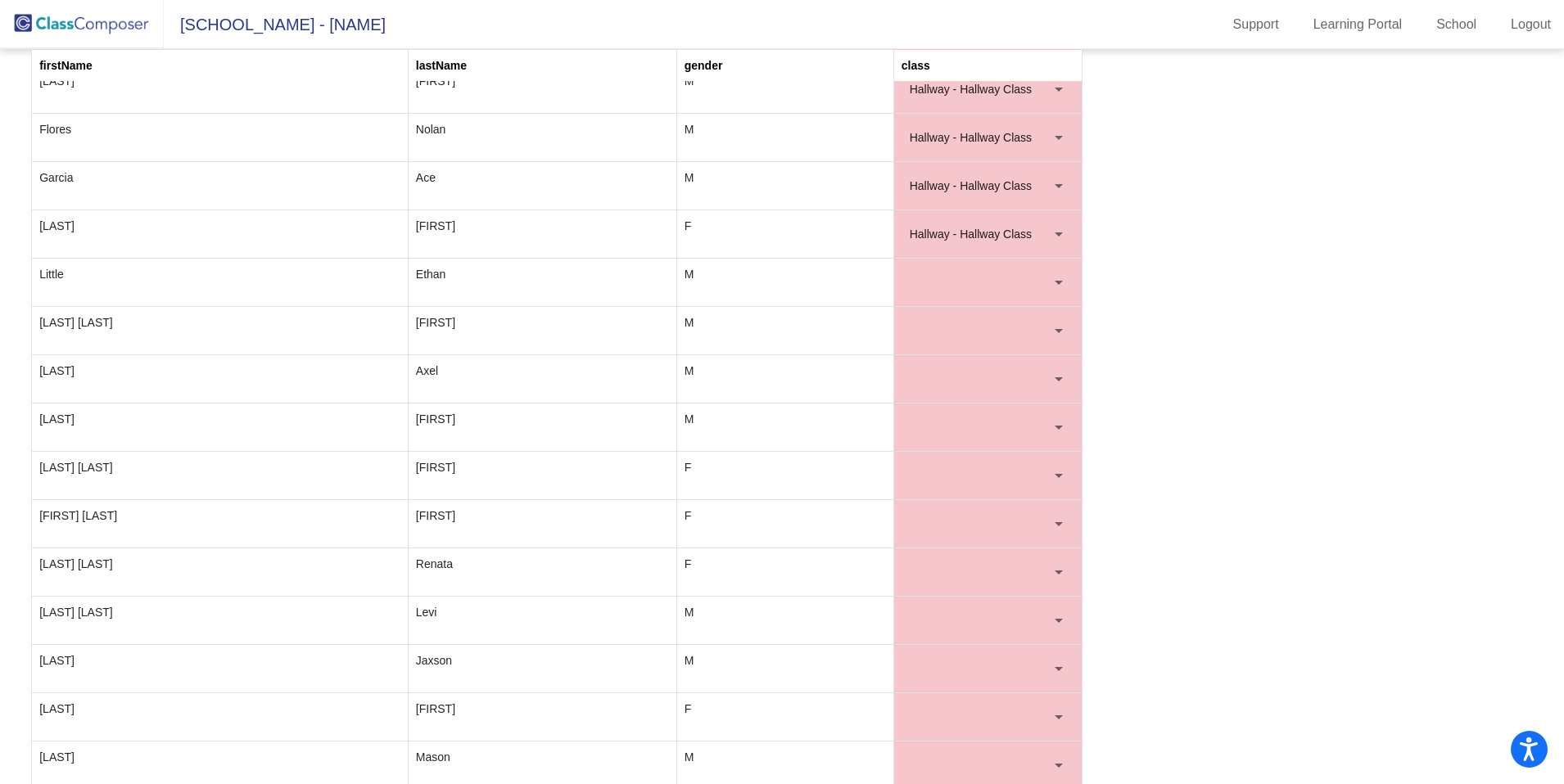 click at bounding box center [988, 282] 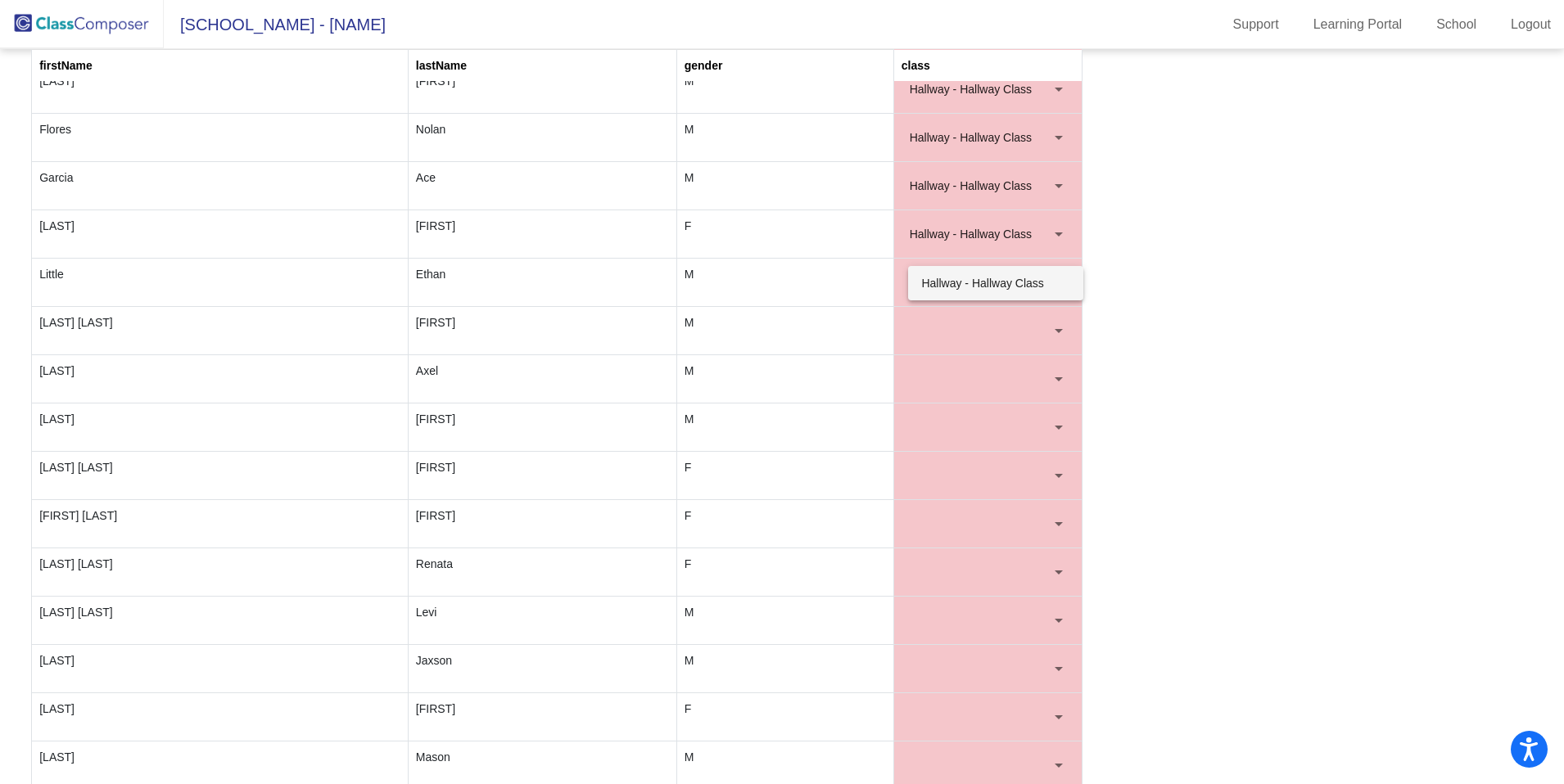 click on "Hallway - Hallway Class" at bounding box center [995, 283] 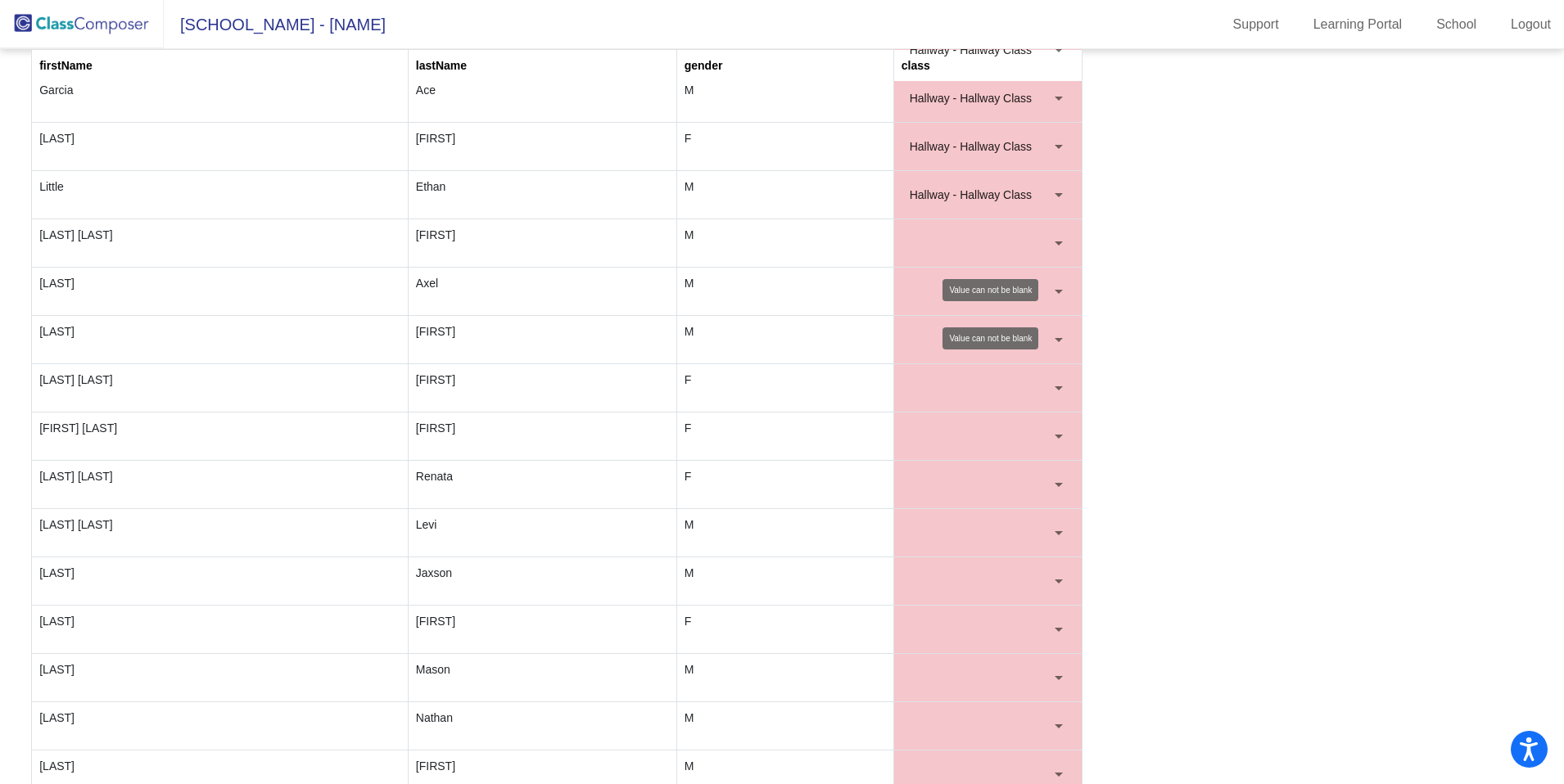 scroll, scrollTop: 512, scrollLeft: 0, axis: vertical 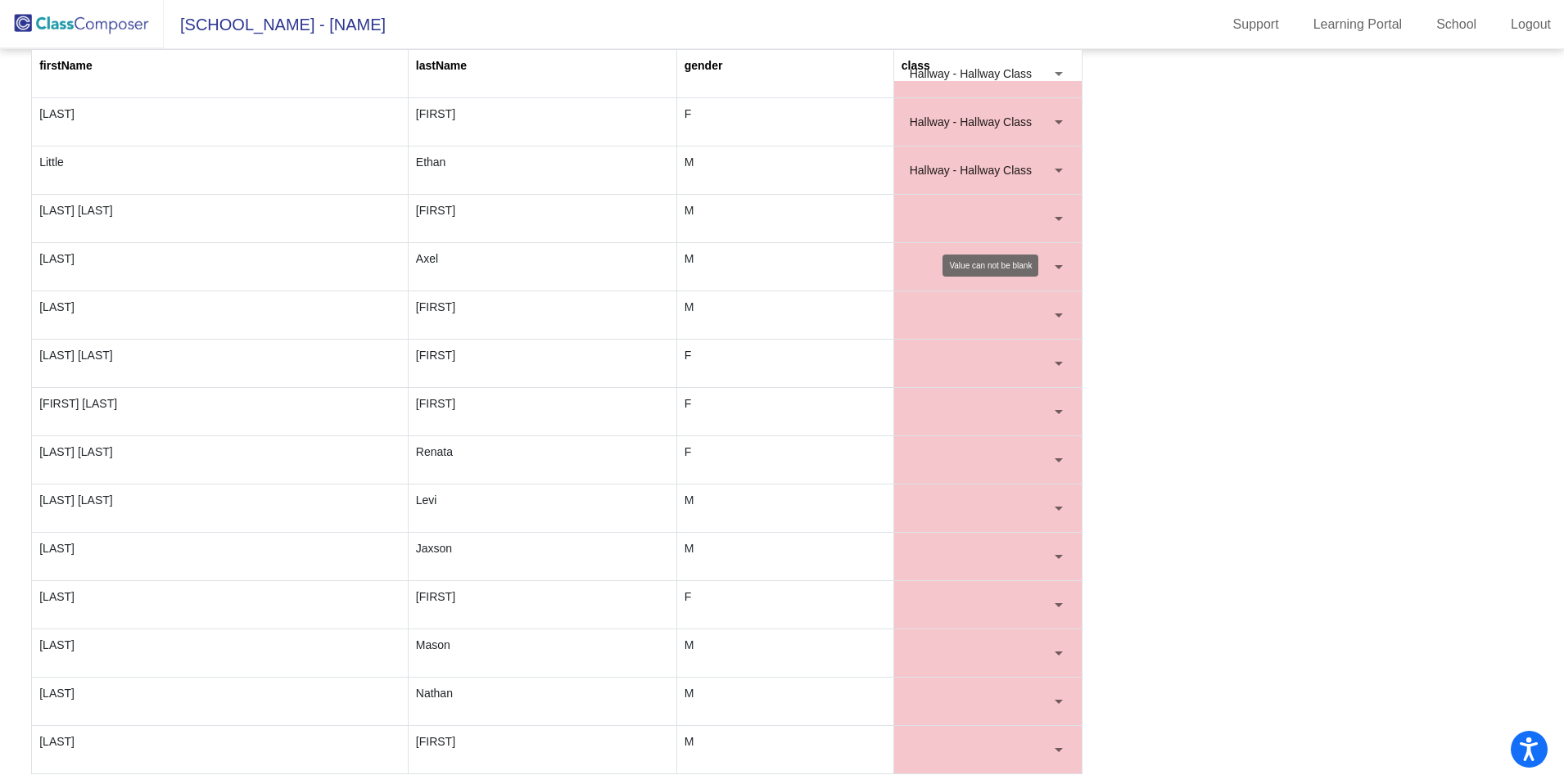 click at bounding box center (980, 219) 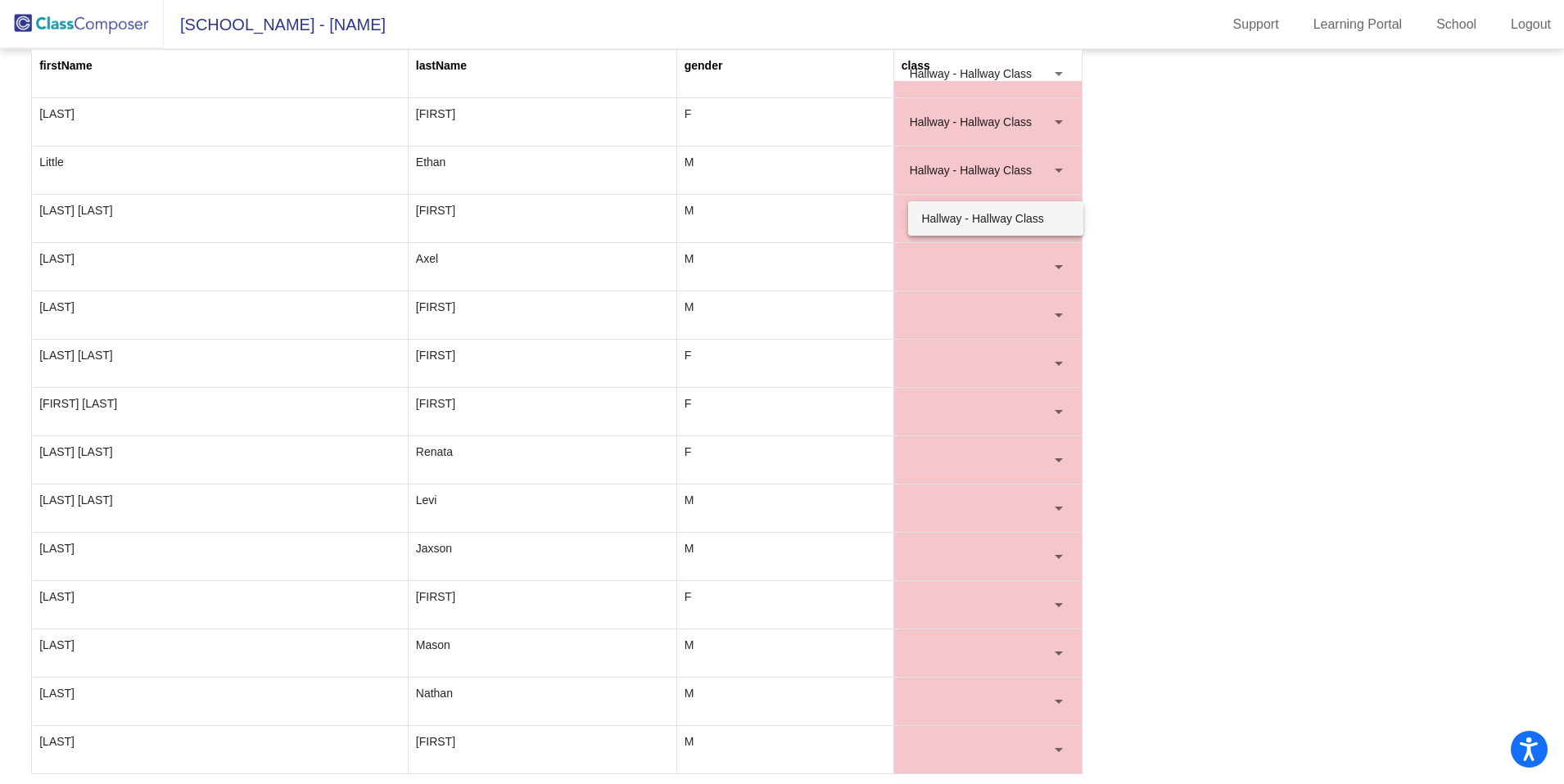 click on "Hallway - Hallway Class" at bounding box center (995, 219) 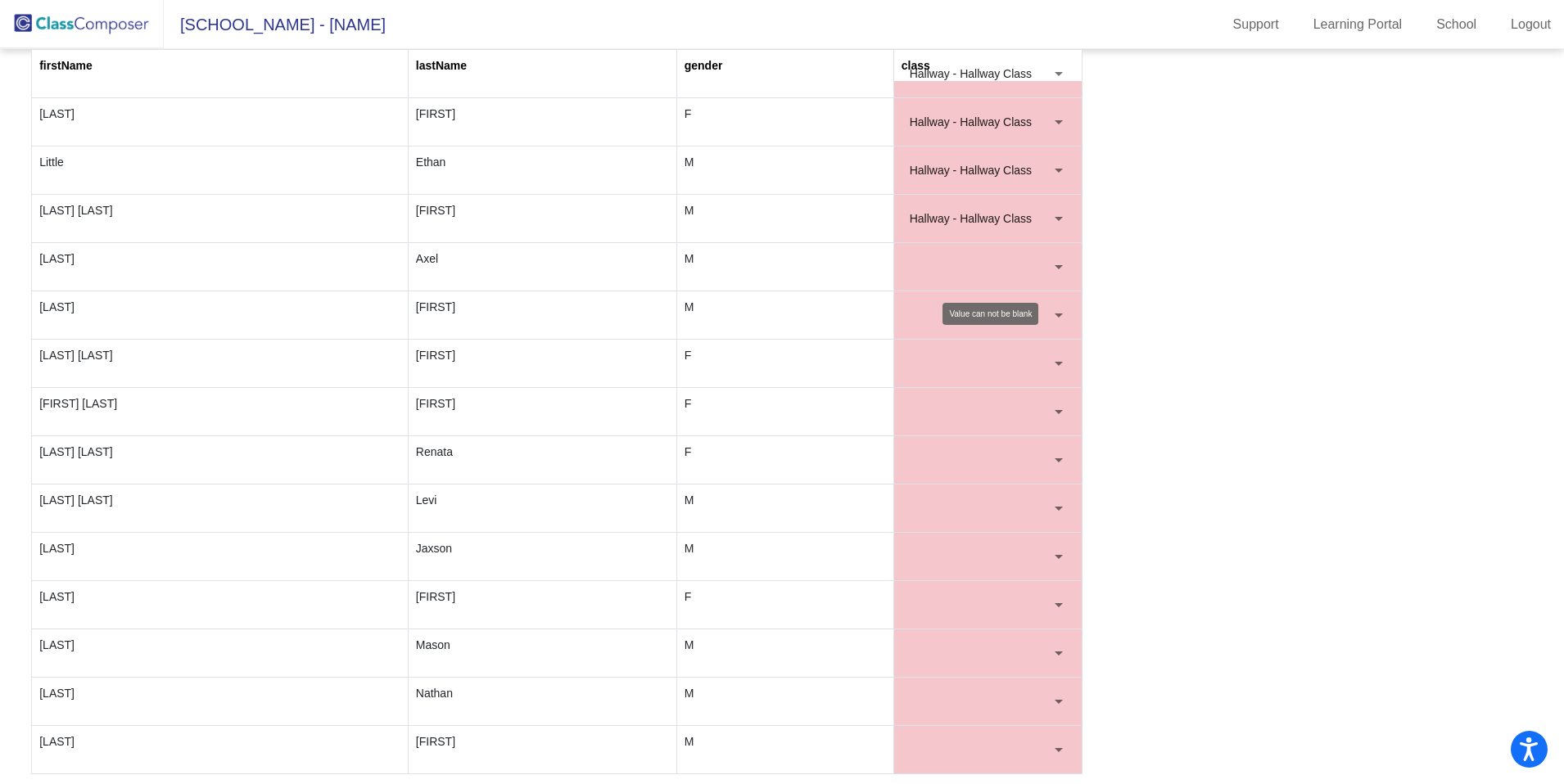 click at bounding box center (1059, 267) 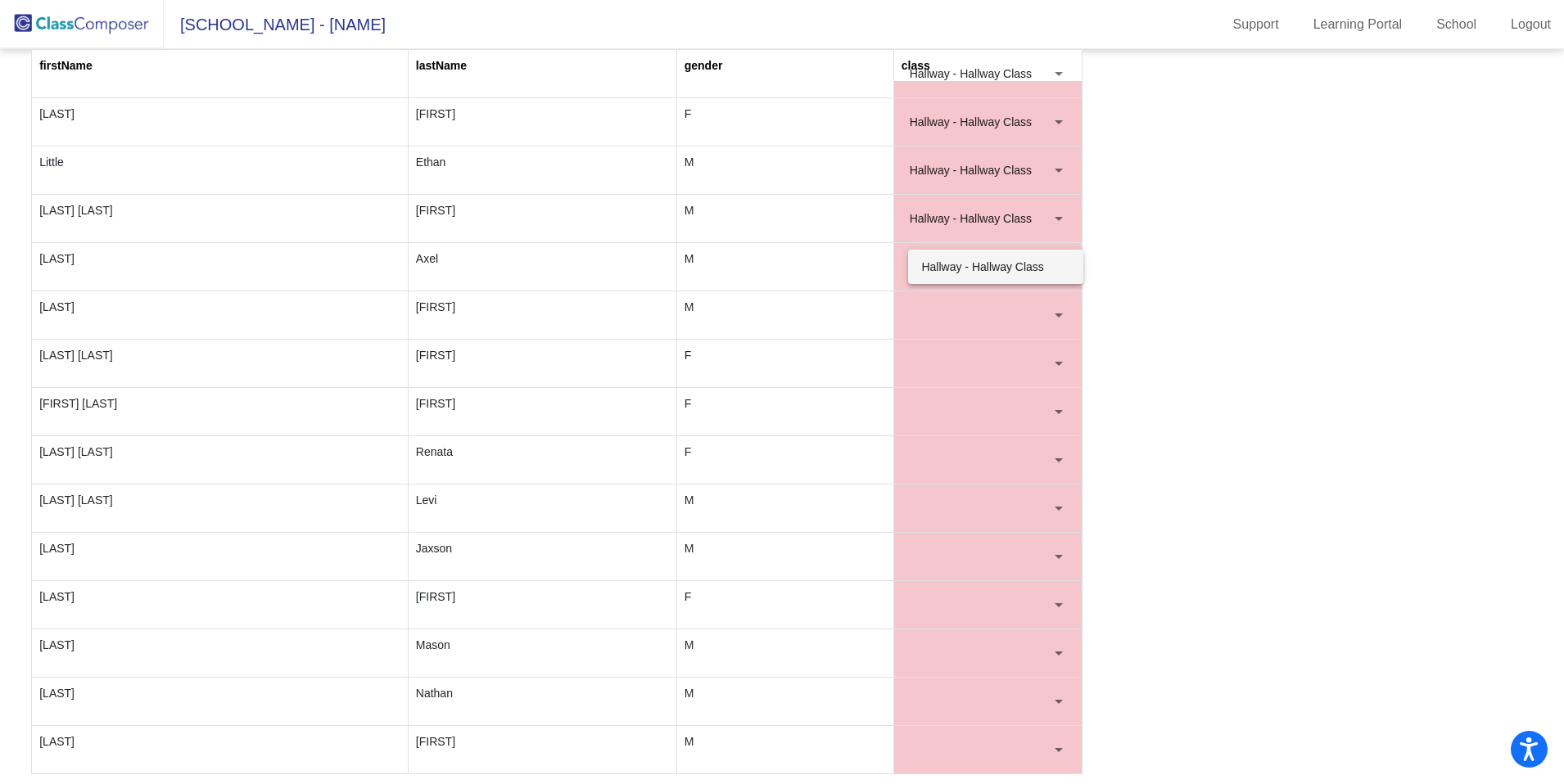 click on "Hallway - Hallway Class" at bounding box center [995, 267] 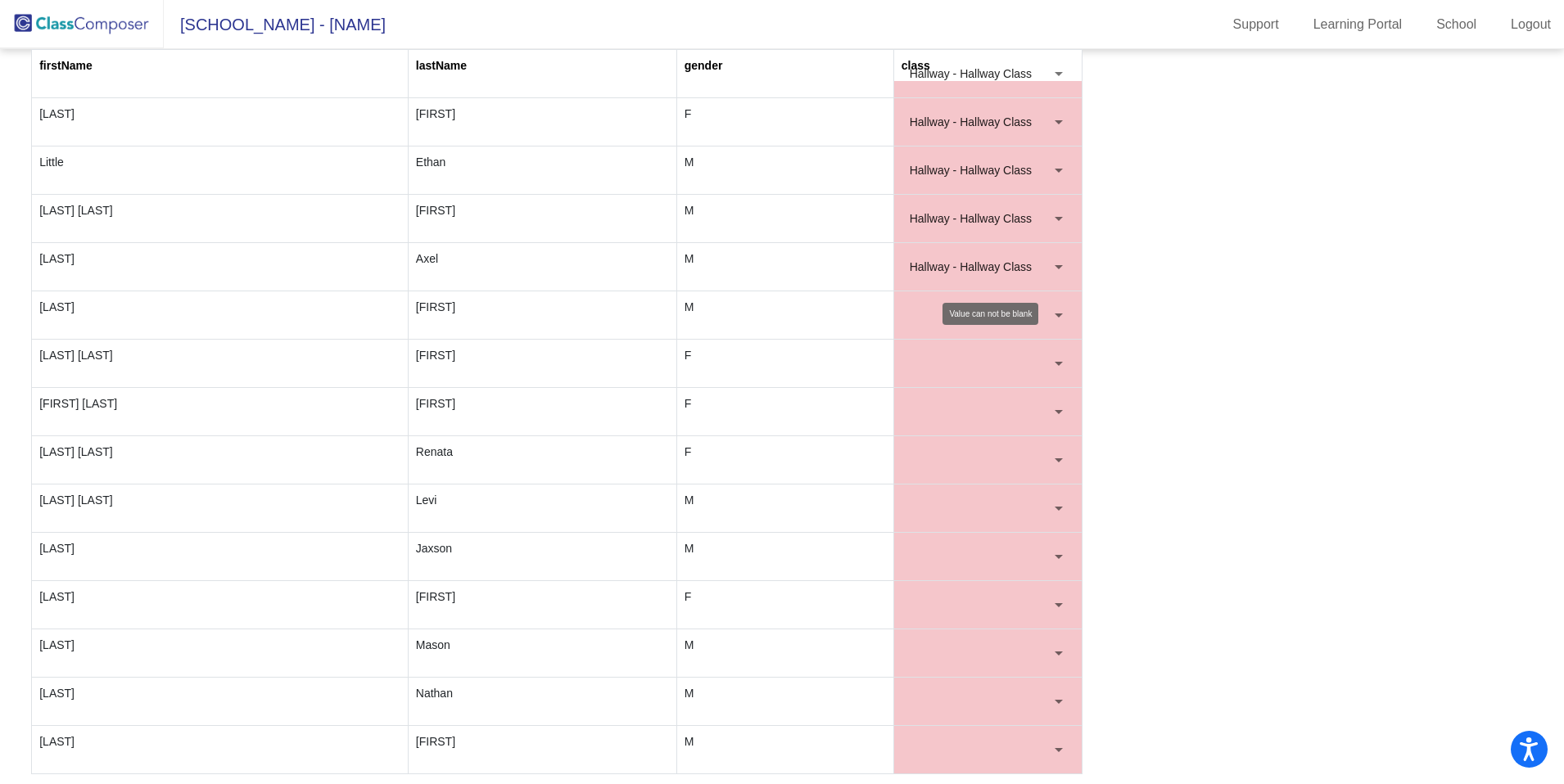scroll, scrollTop: 0, scrollLeft: 0, axis: both 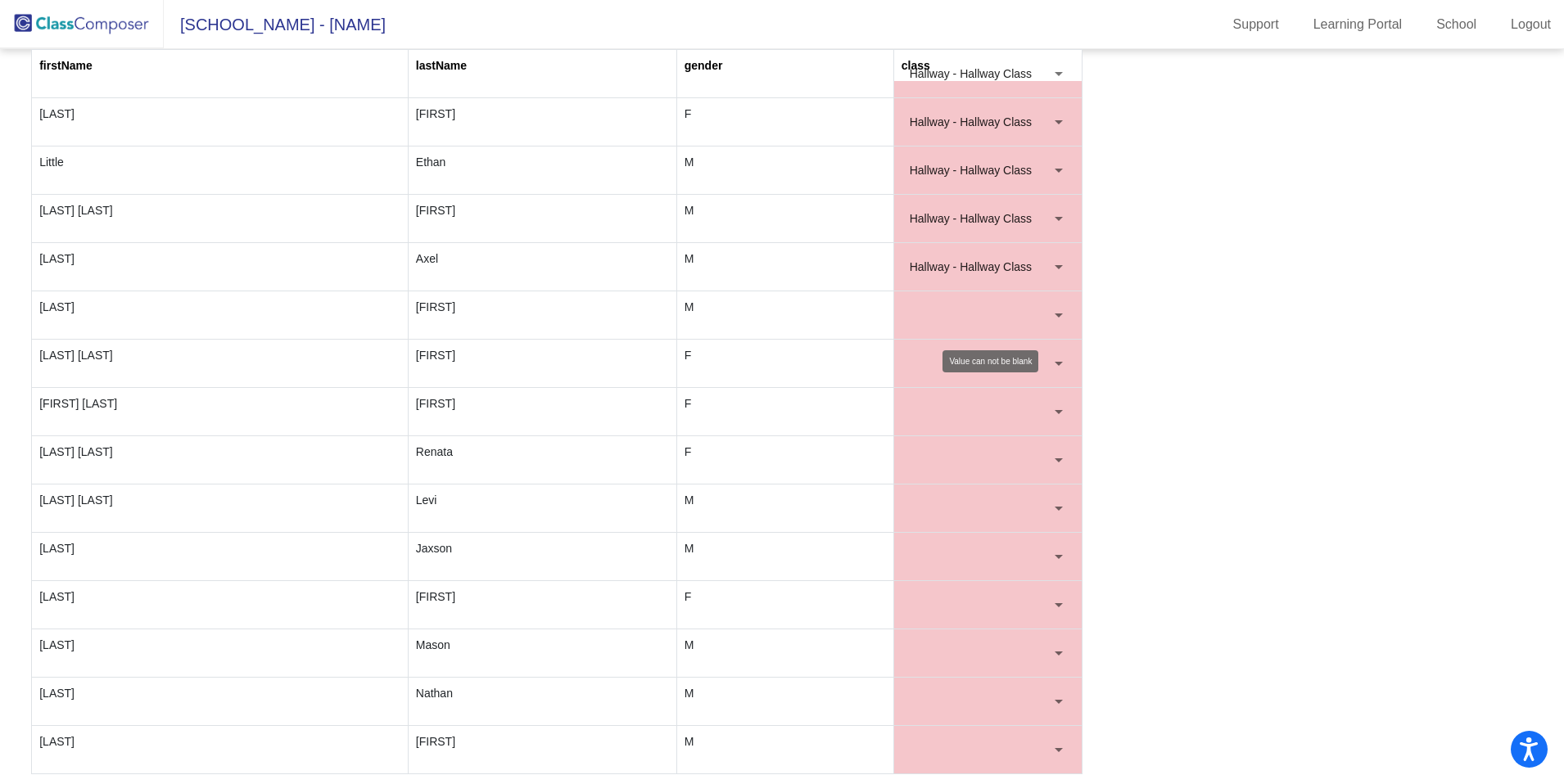 click at bounding box center (980, 315) 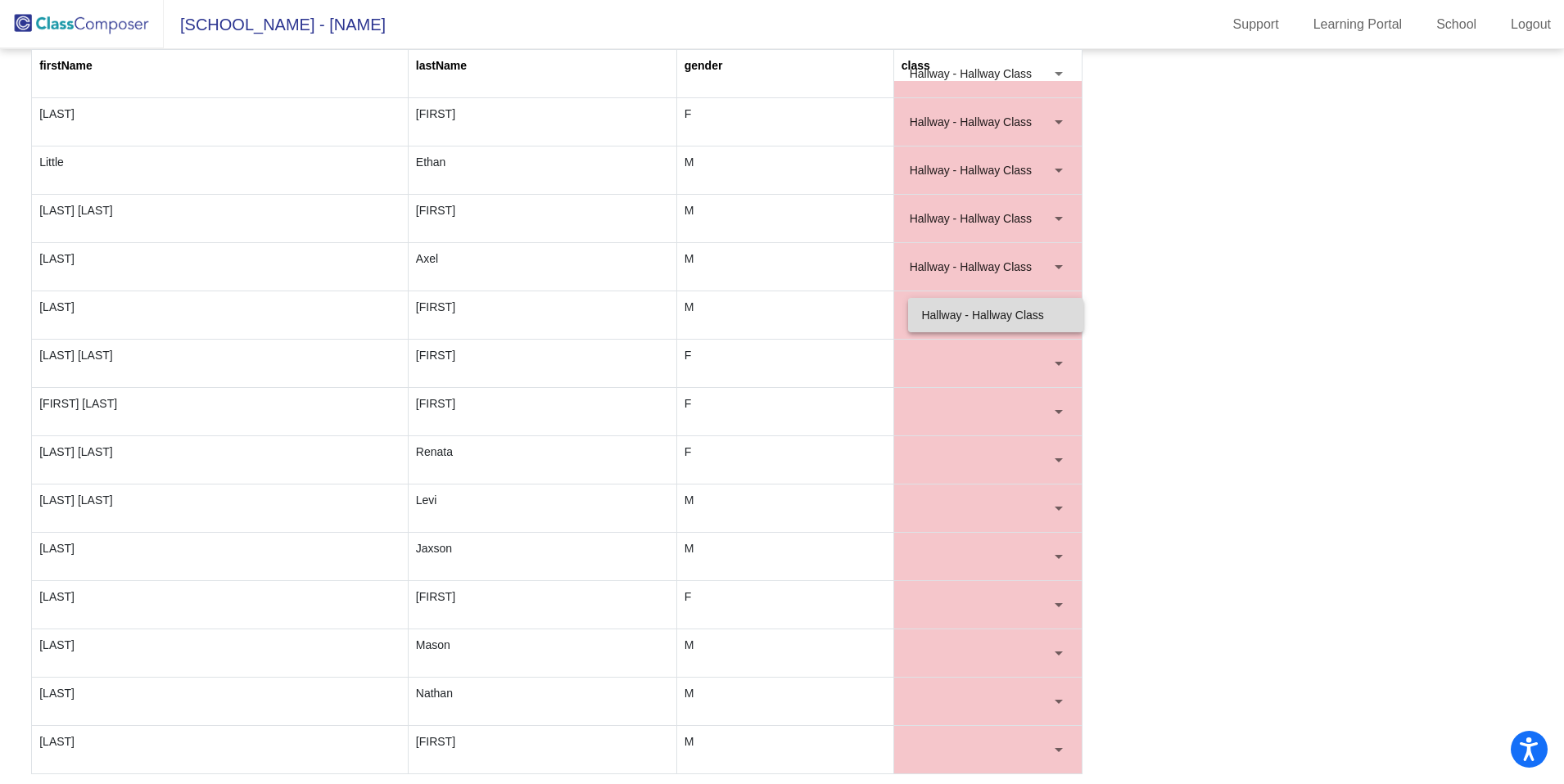 click on "Hallway - Hallway Class" at bounding box center [995, 315] 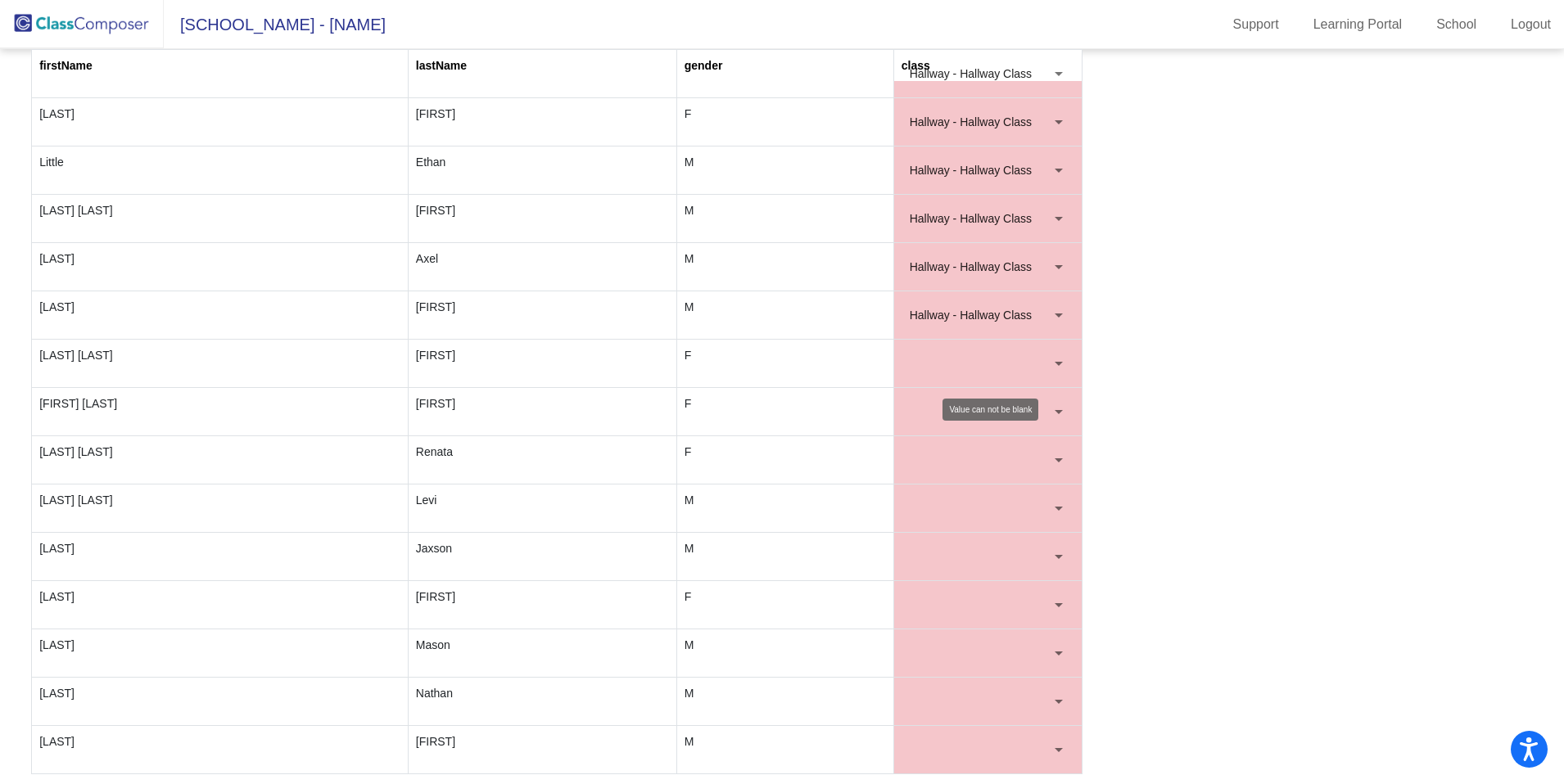 click at bounding box center (980, 363) 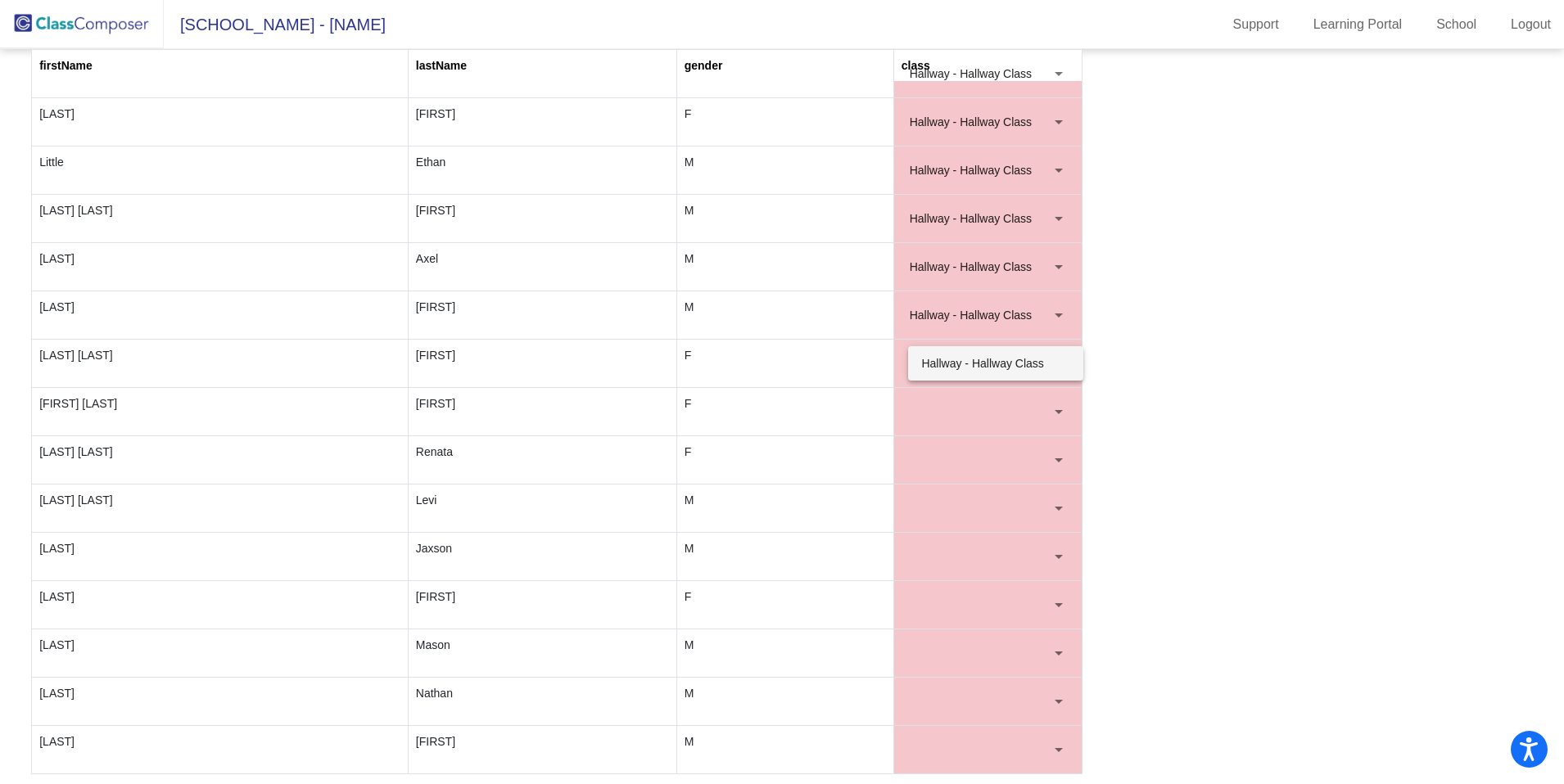 click on "Hallway - Hallway Class" at bounding box center (995, 363) 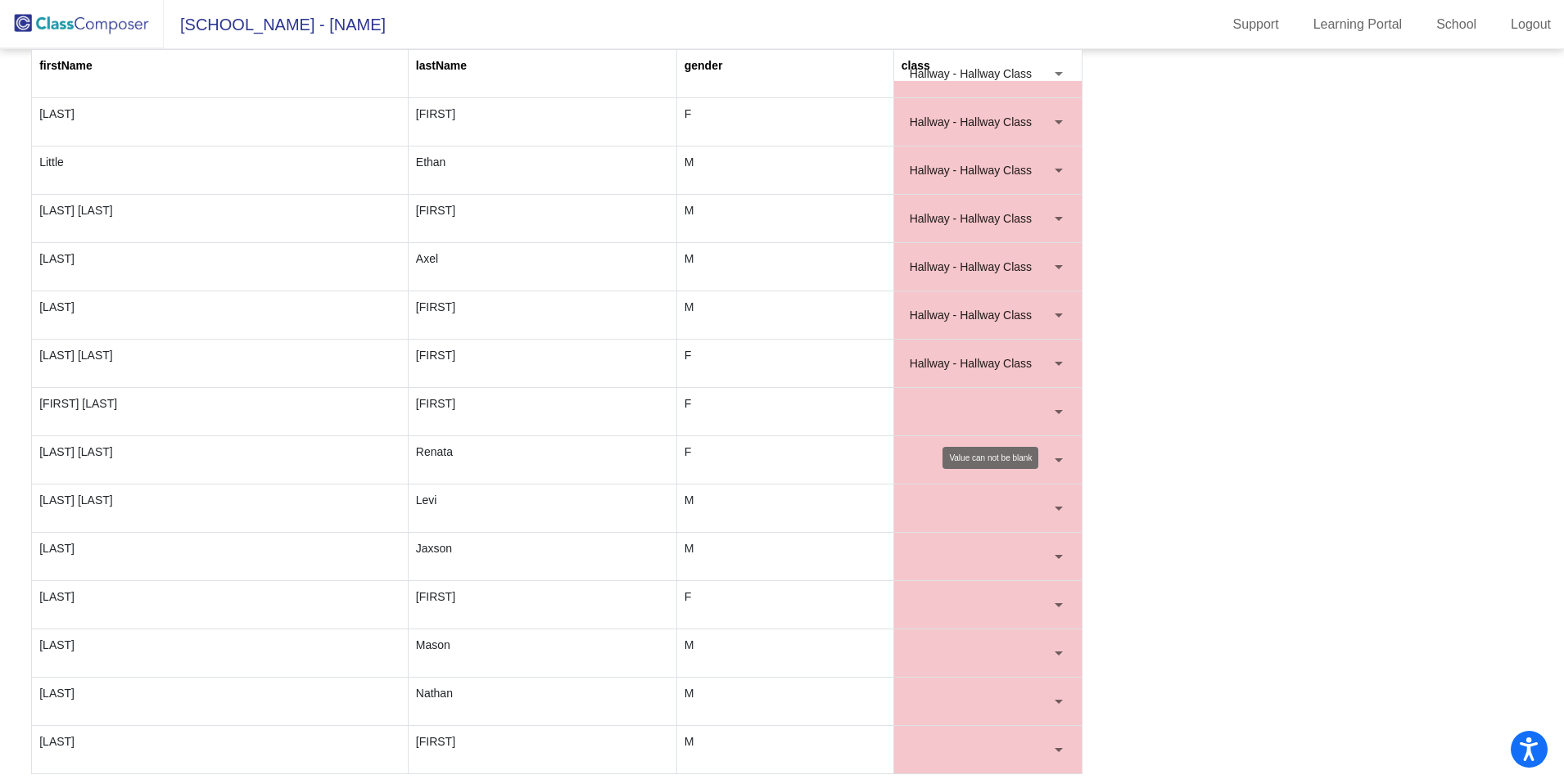 click at bounding box center (980, 412) 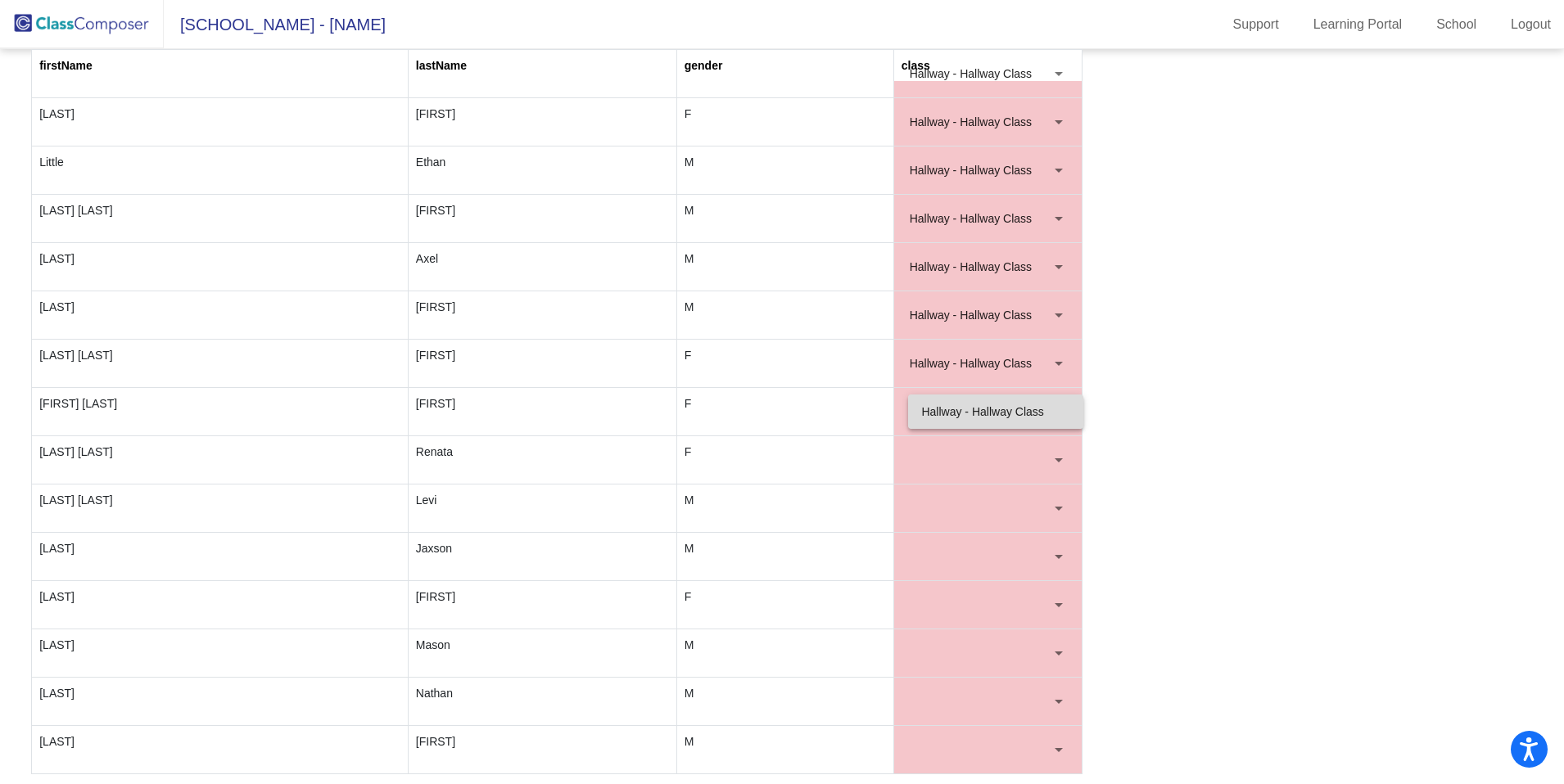 click on "Hallway - Hallway Class" at bounding box center [995, 412] 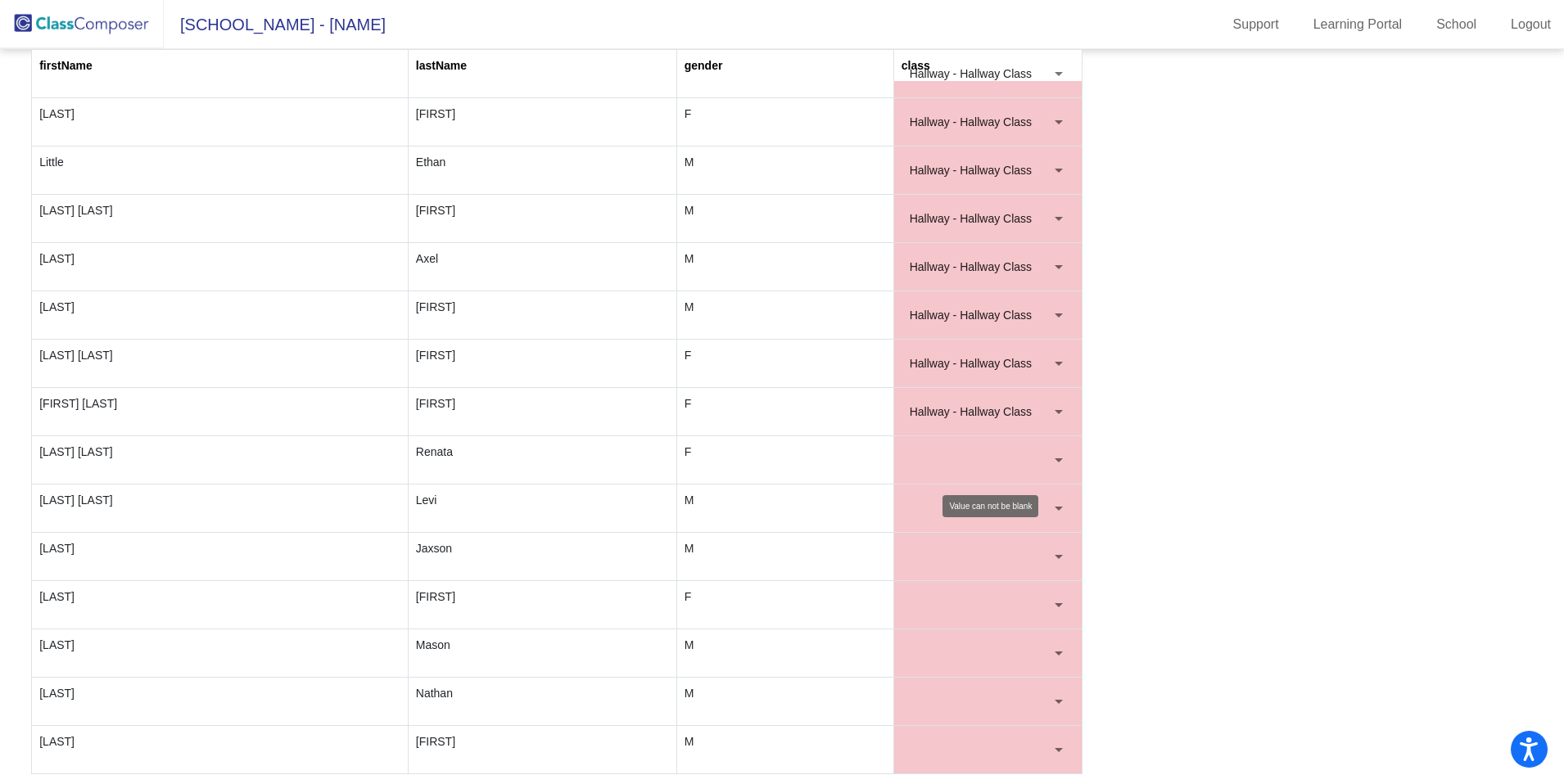 click at bounding box center (980, 460) 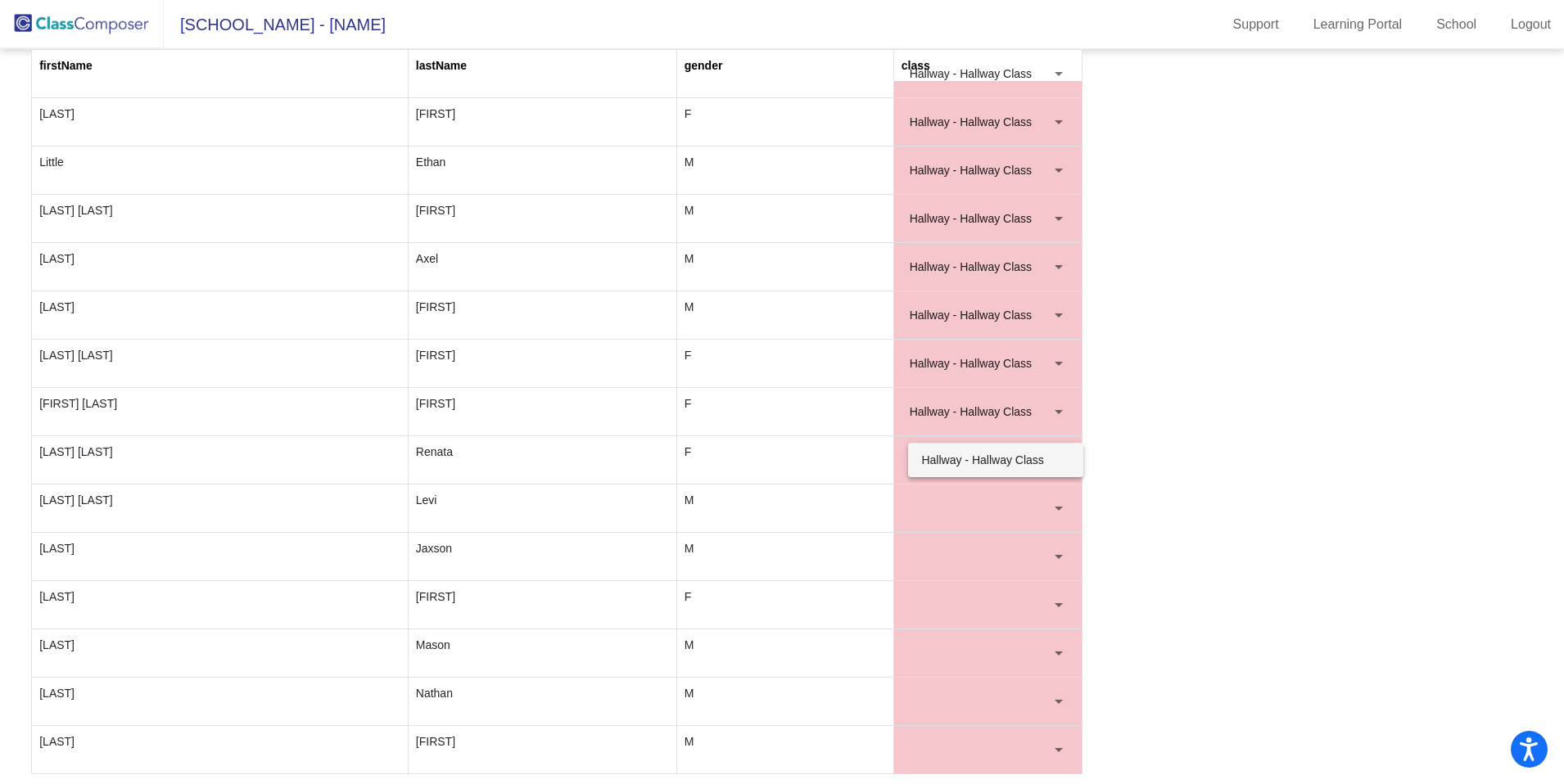 click on "Hallway - Hallway Class" at bounding box center (995, 460) 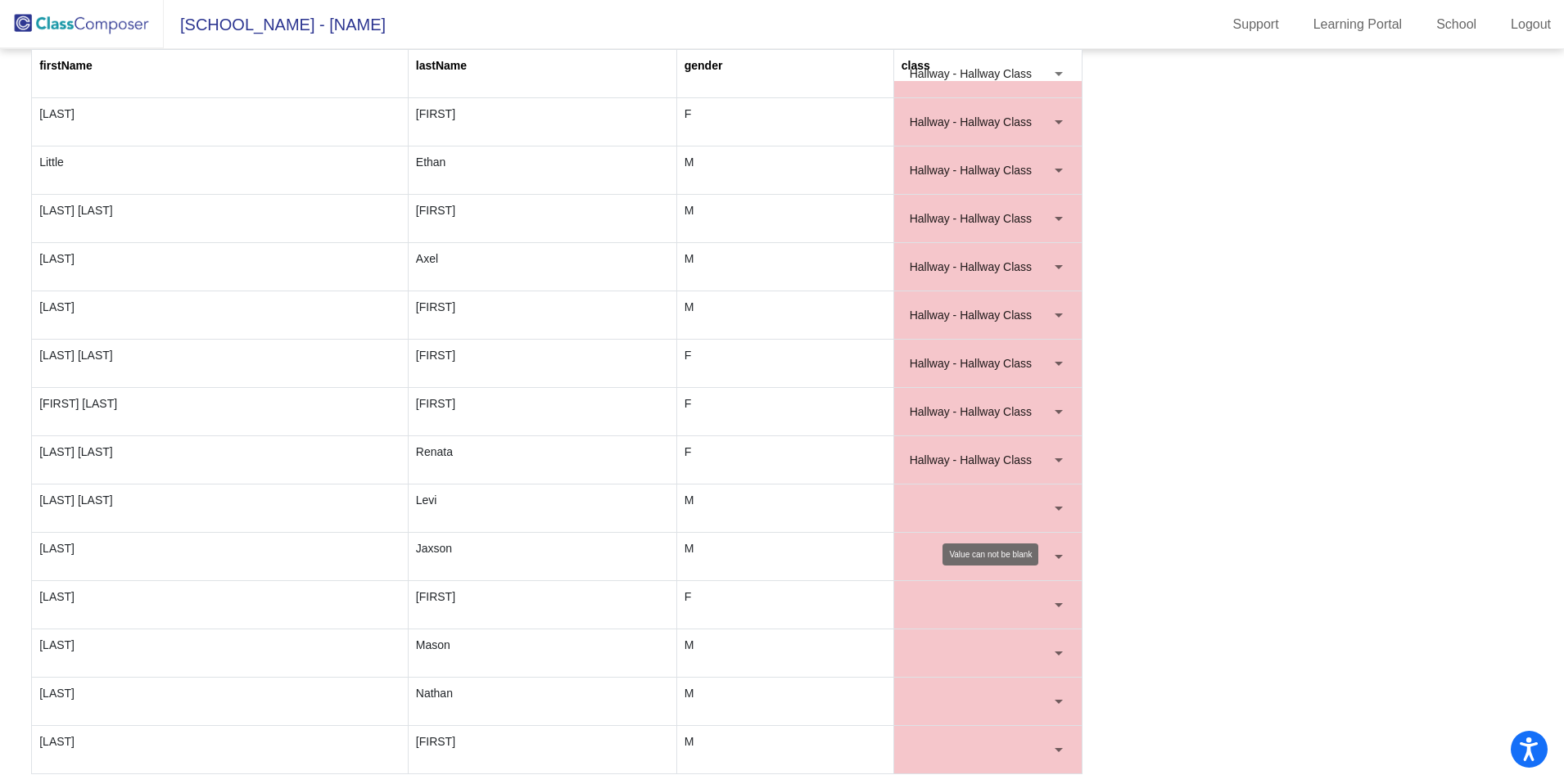 click at bounding box center [988, 508] 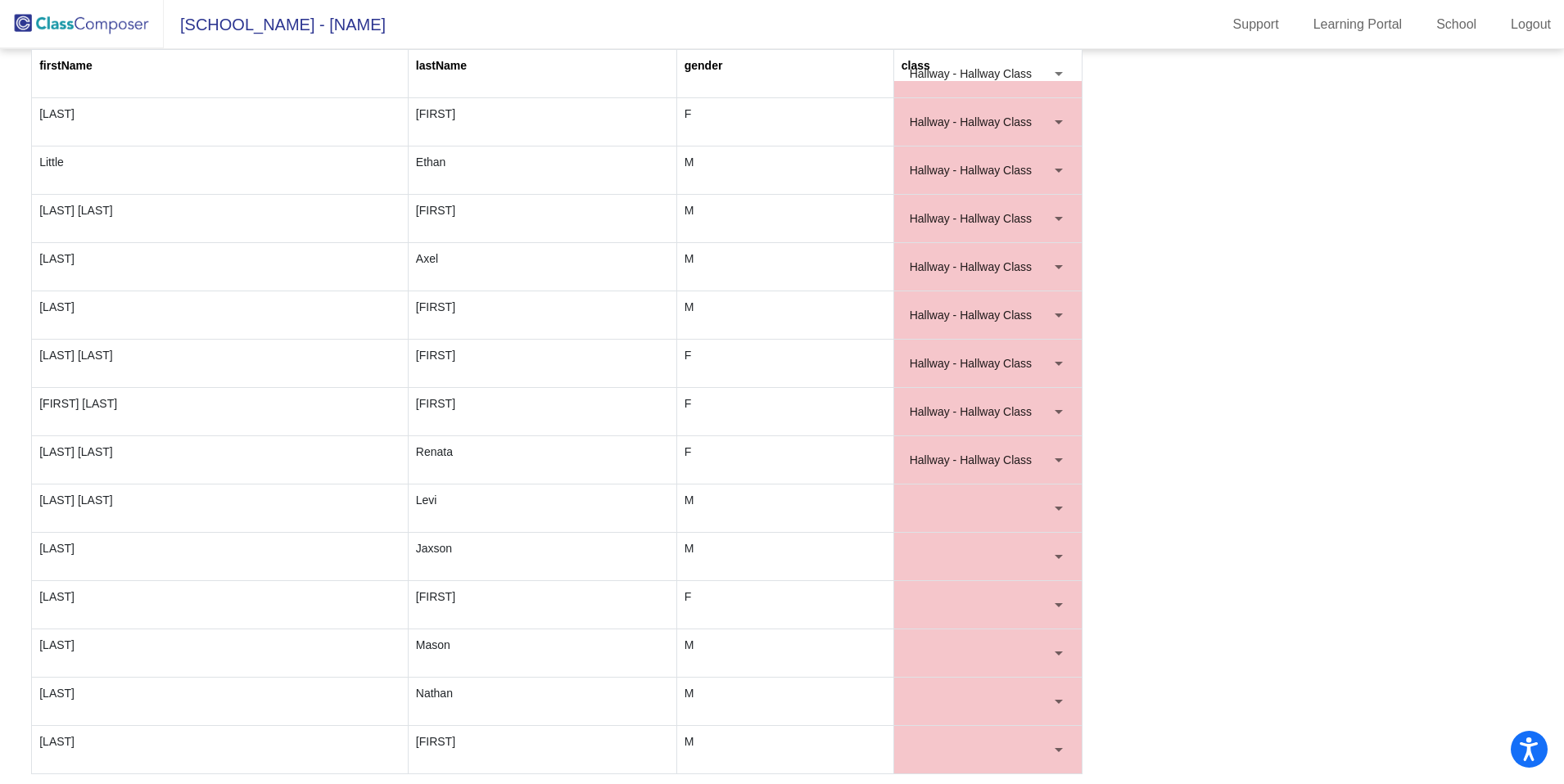 click at bounding box center (980, 508) 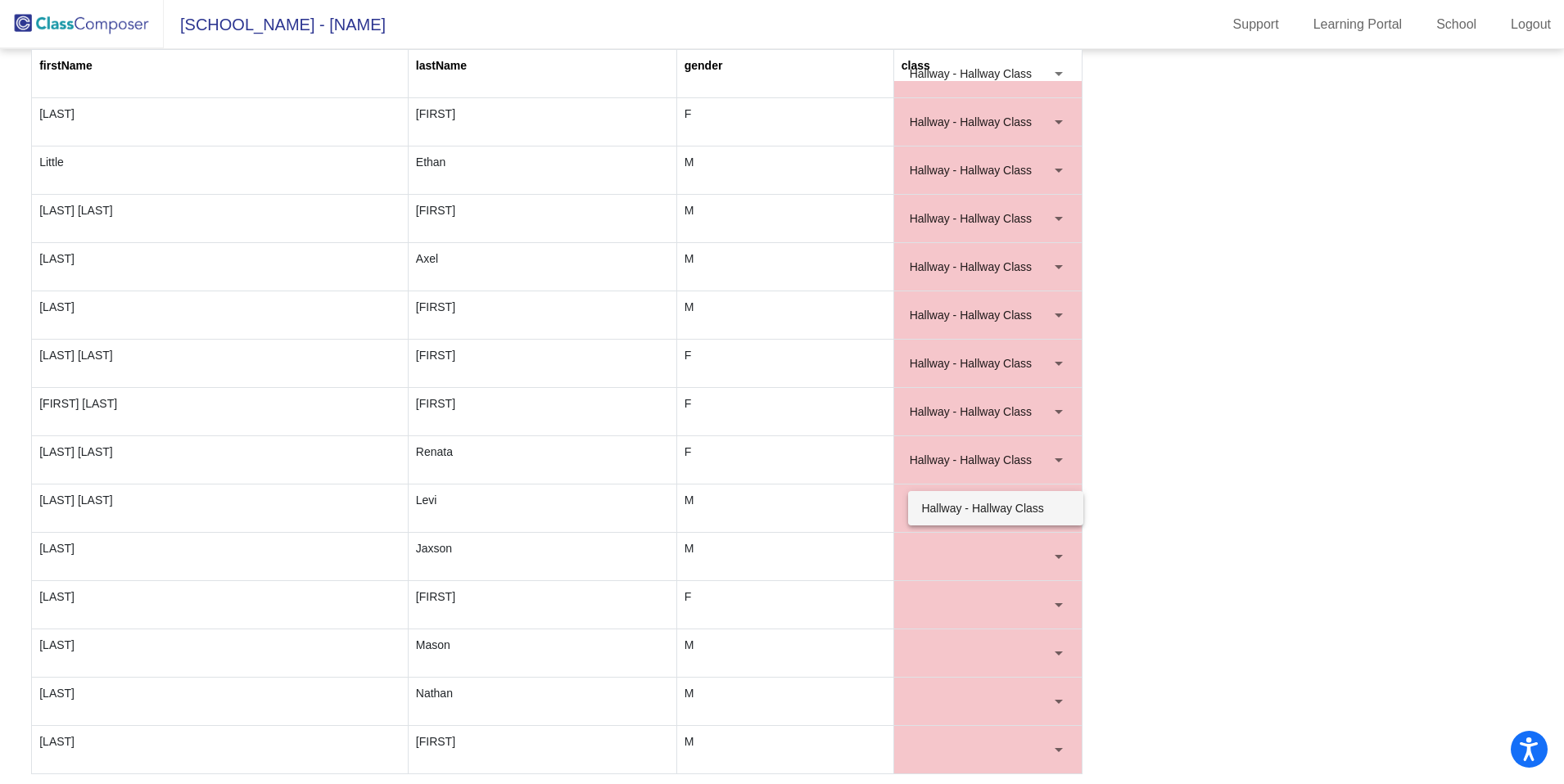 click on "Hallway - Hallway Class" at bounding box center [995, 508] 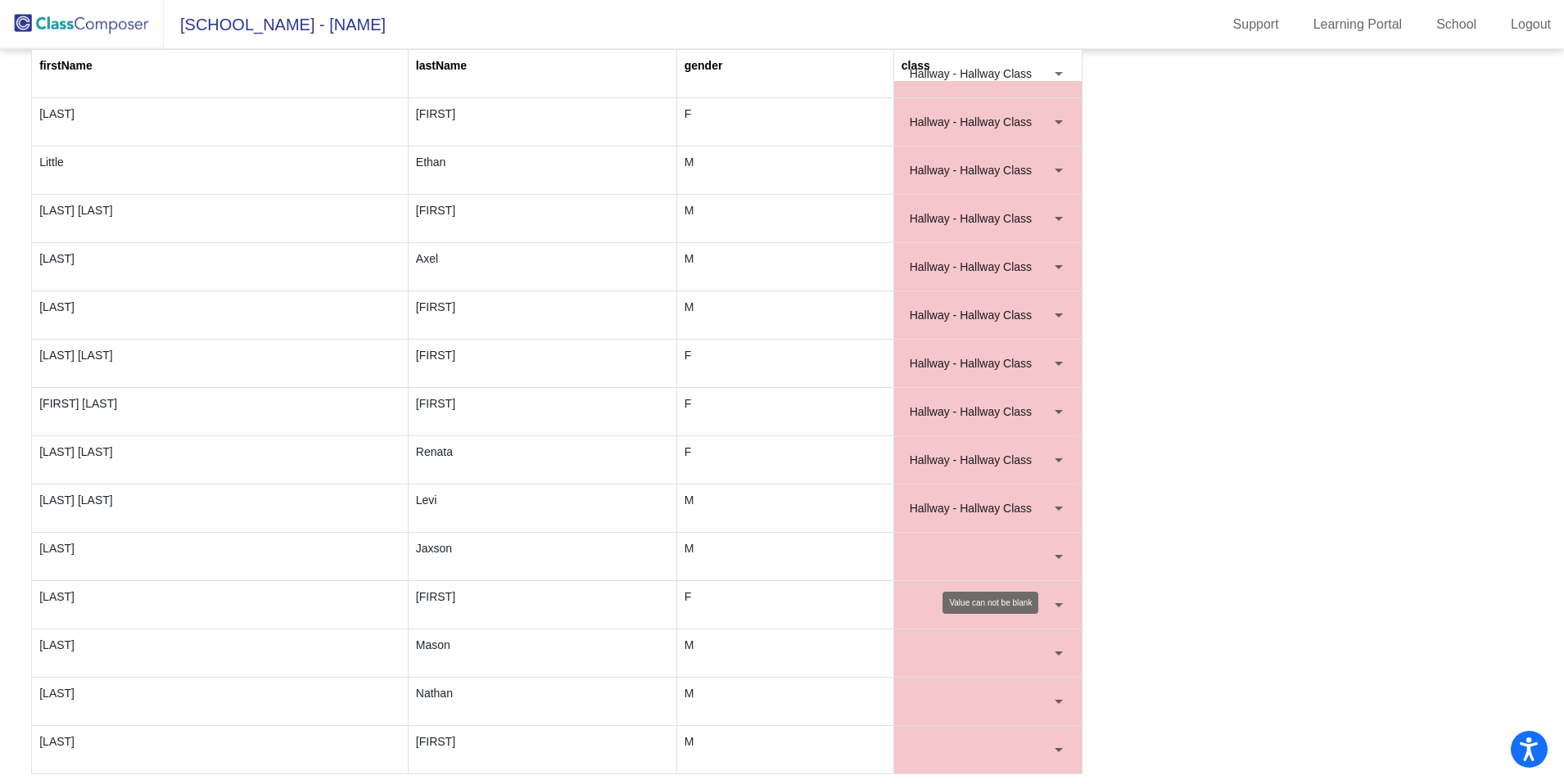 click at bounding box center (980, 556) 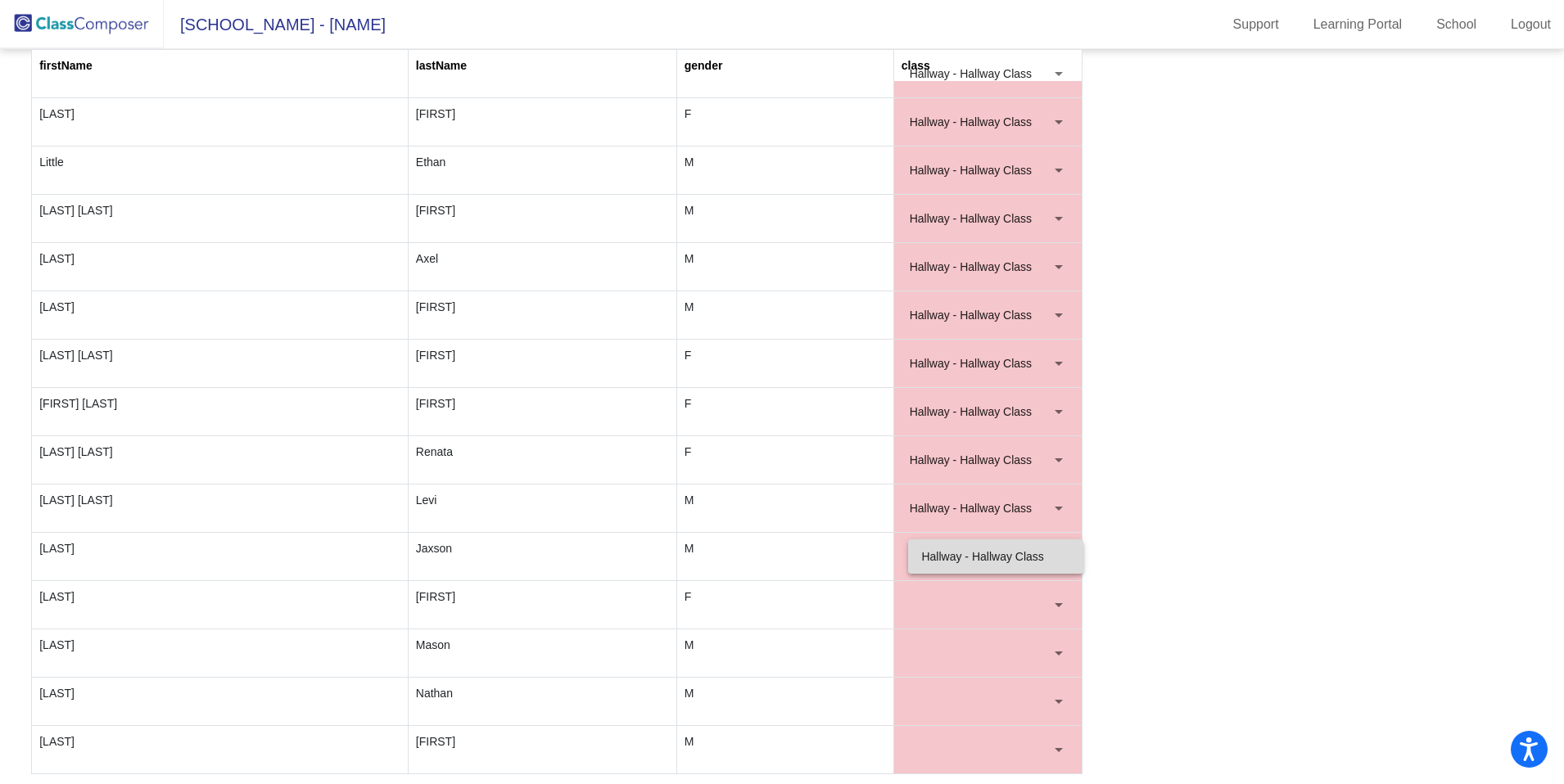 scroll, scrollTop: 0, scrollLeft: 0, axis: both 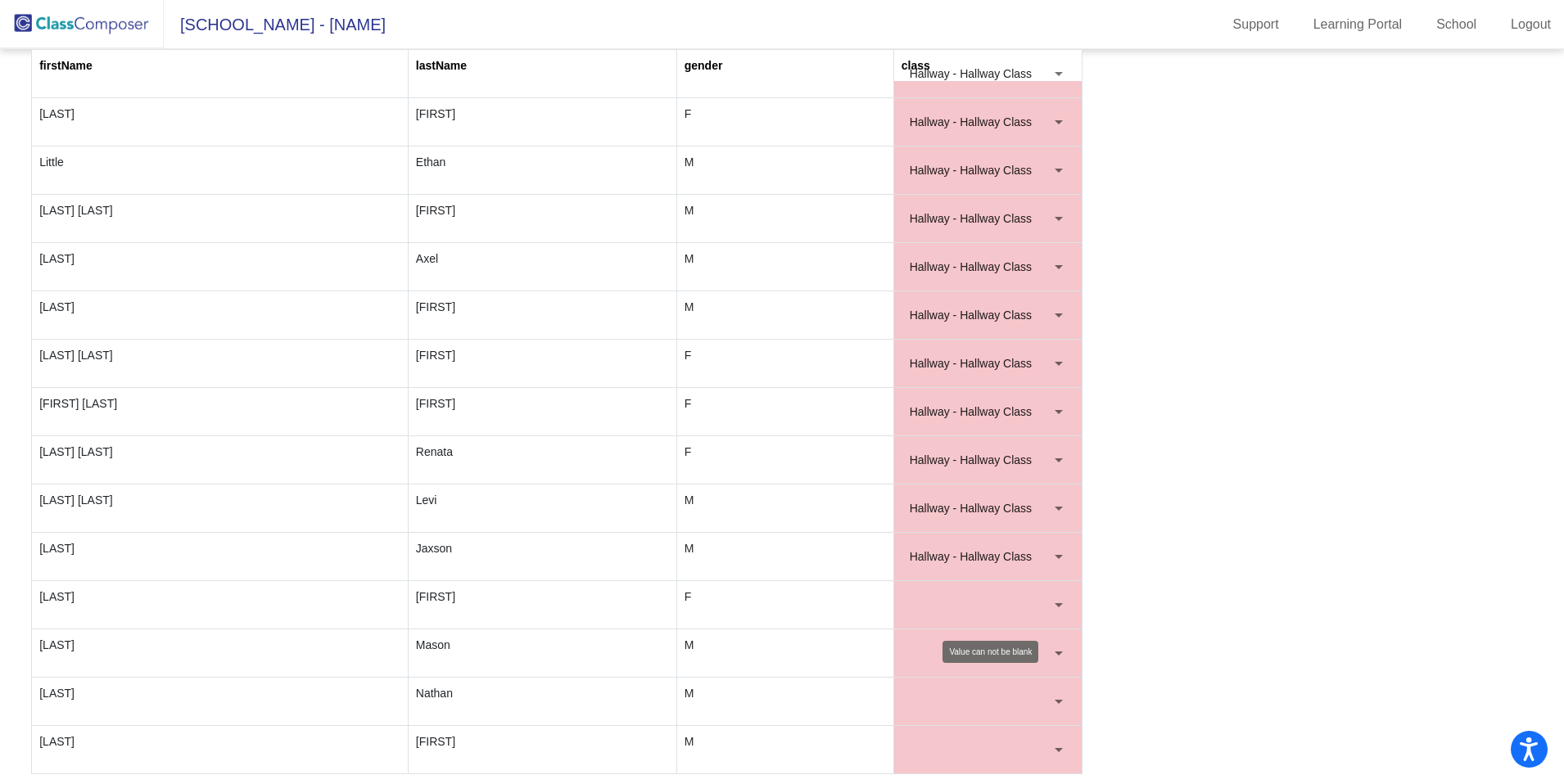 click at bounding box center [980, 605] 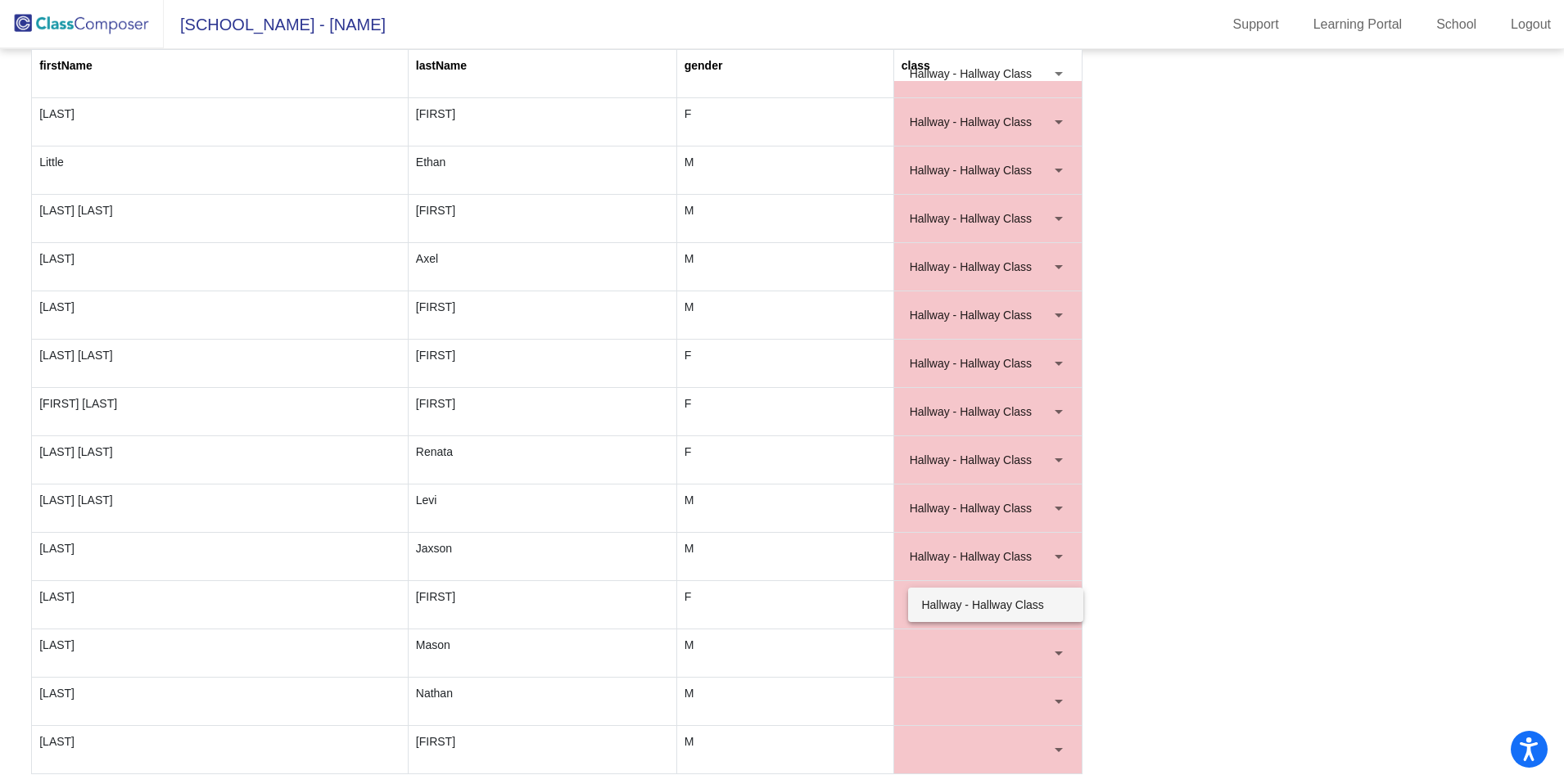 click on "Hallway - Hallway Class" at bounding box center (995, 605) 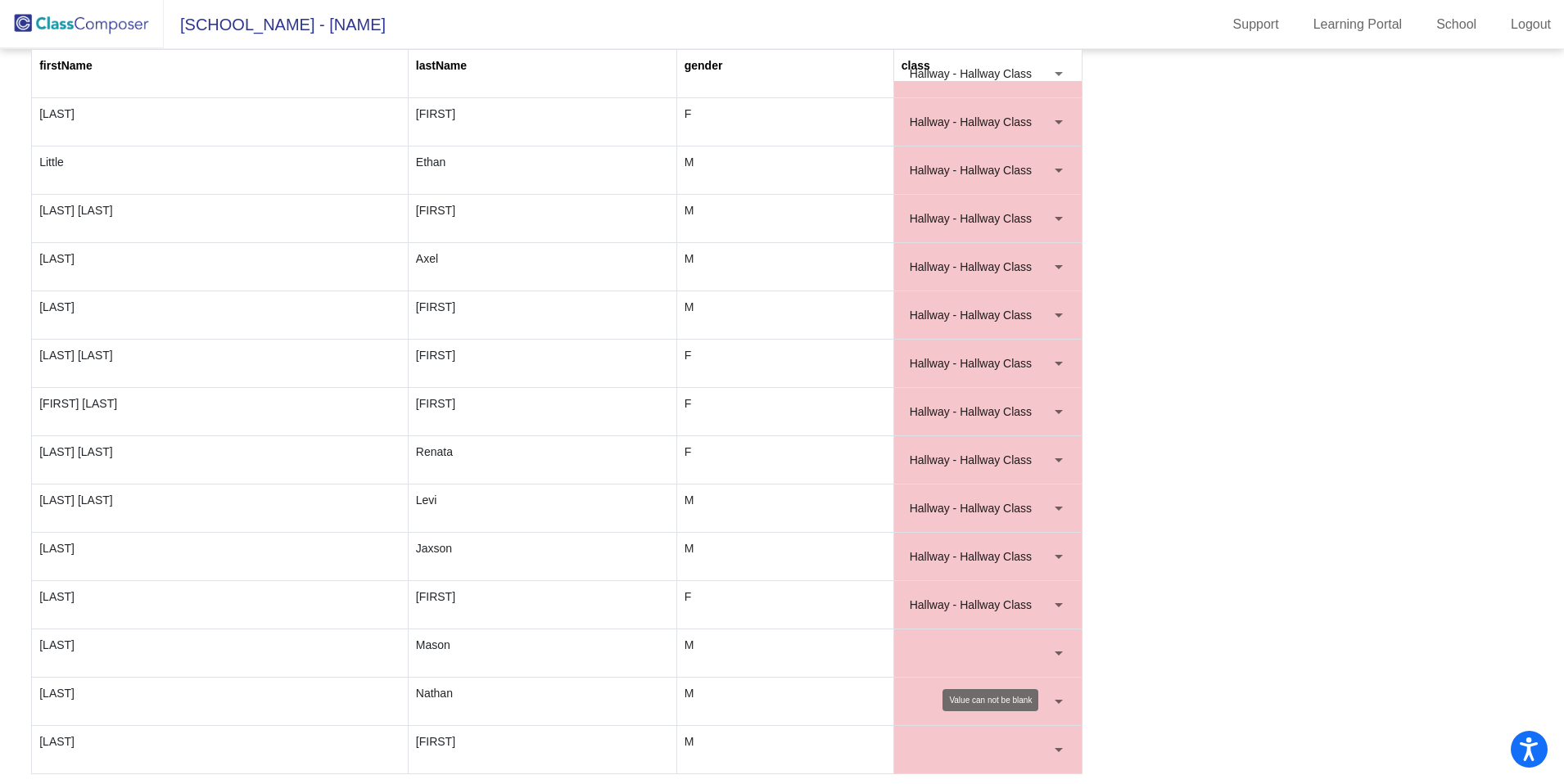click at bounding box center (980, 653) 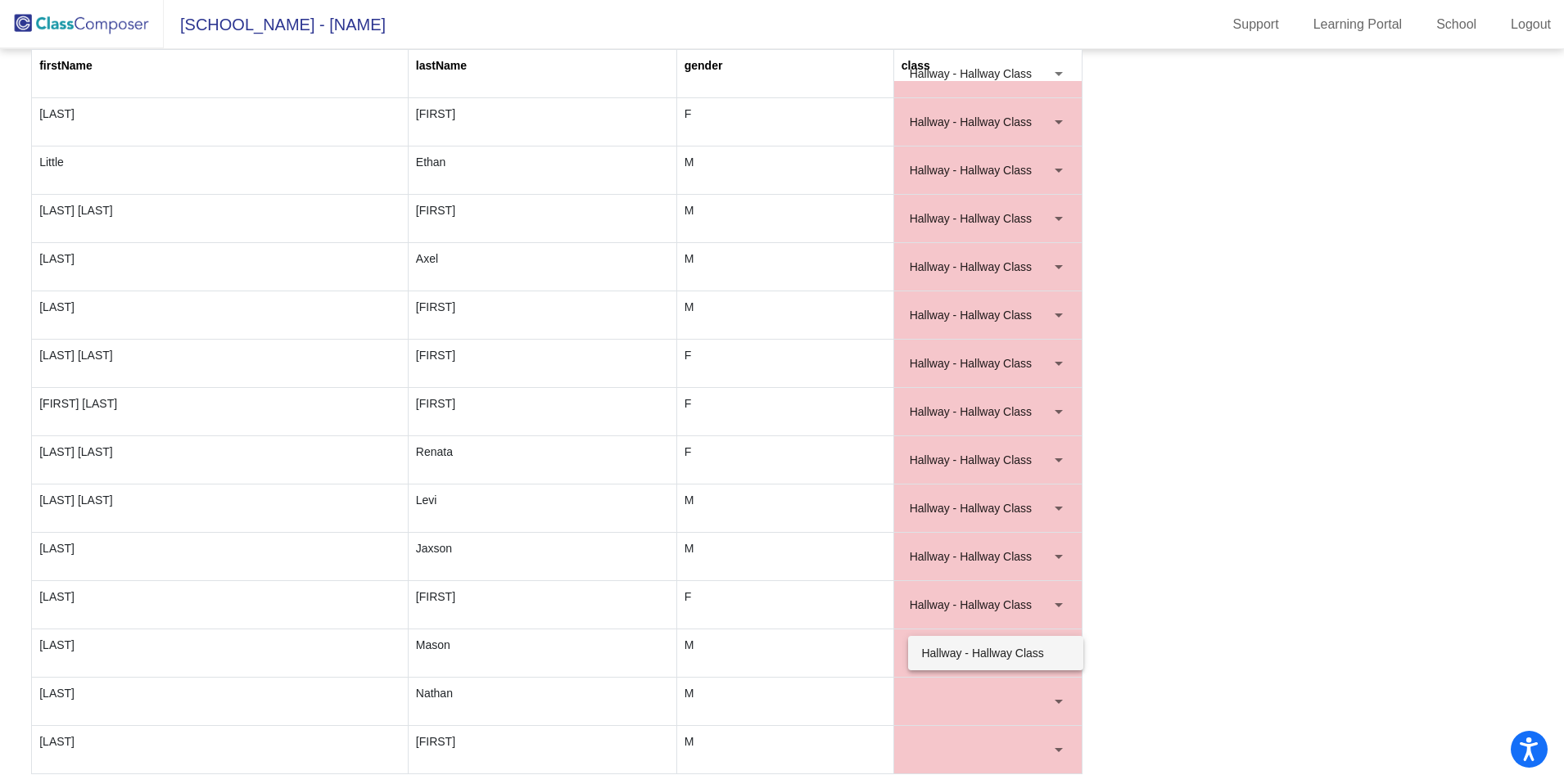 click on "Hallway - Hallway Class" at bounding box center (995, 653) 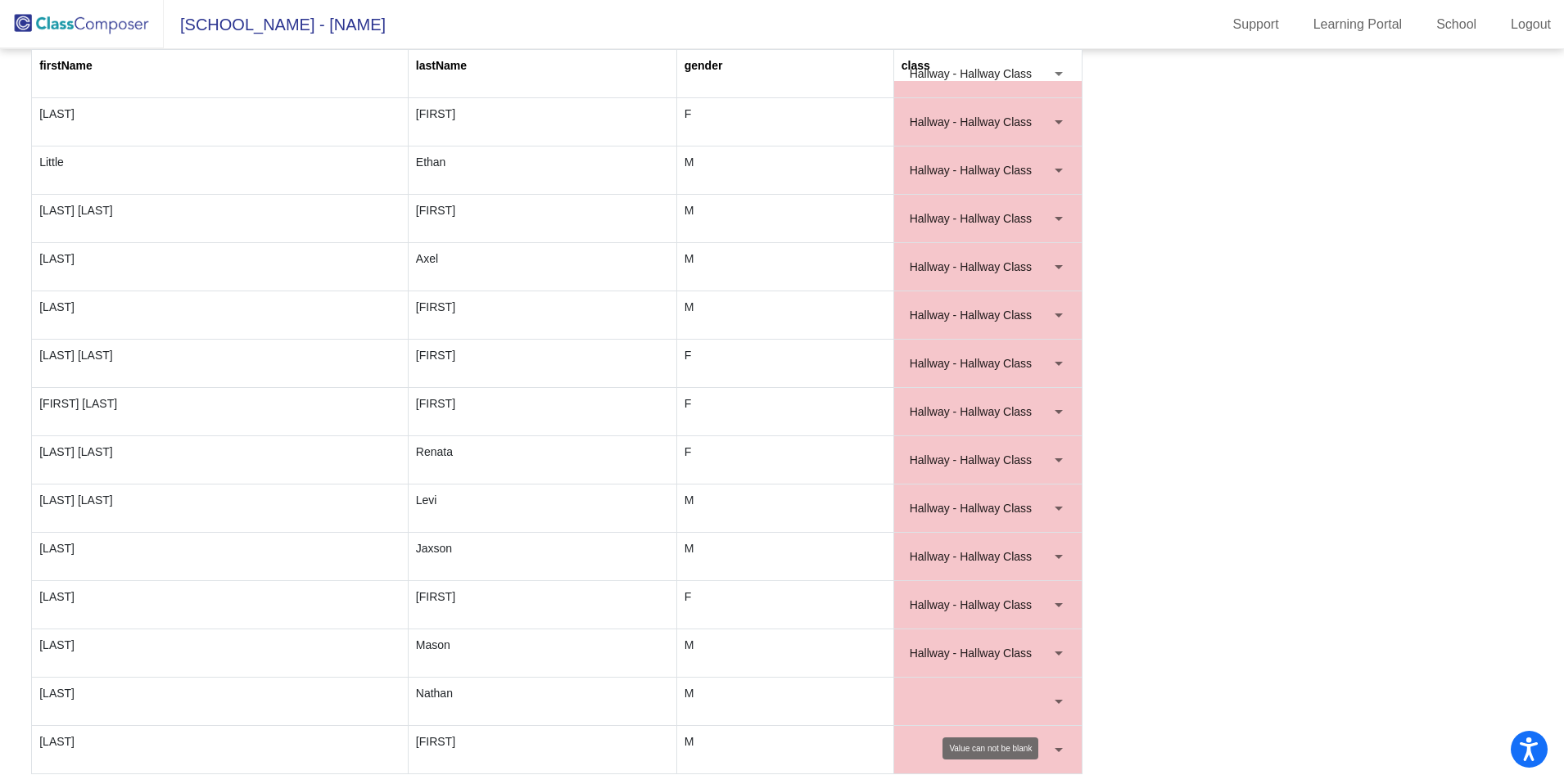 click at bounding box center (980, 701) 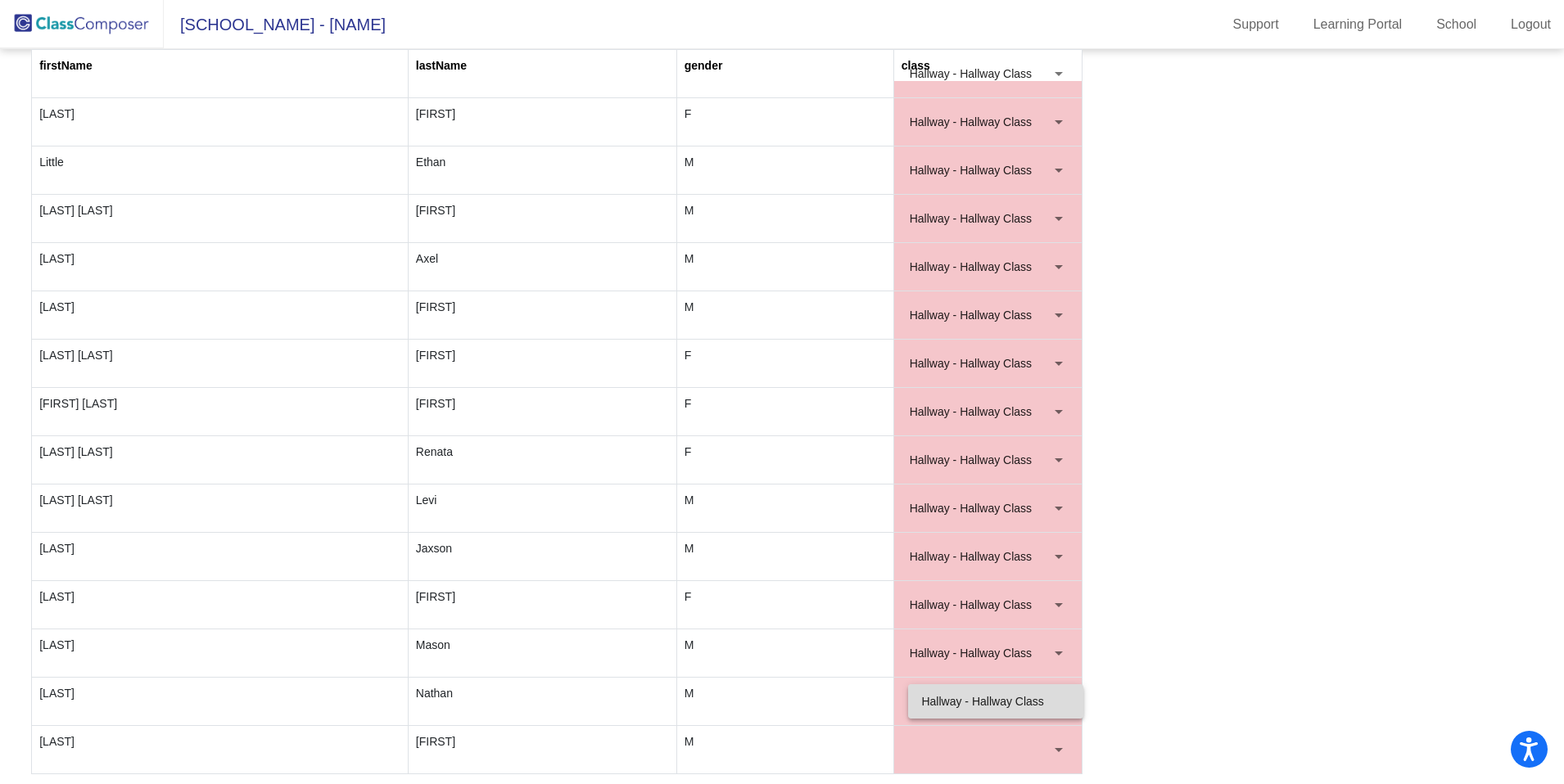 drag, startPoint x: 1006, startPoint y: 704, endPoint x: 1075, endPoint y: 725, distance: 72.12489 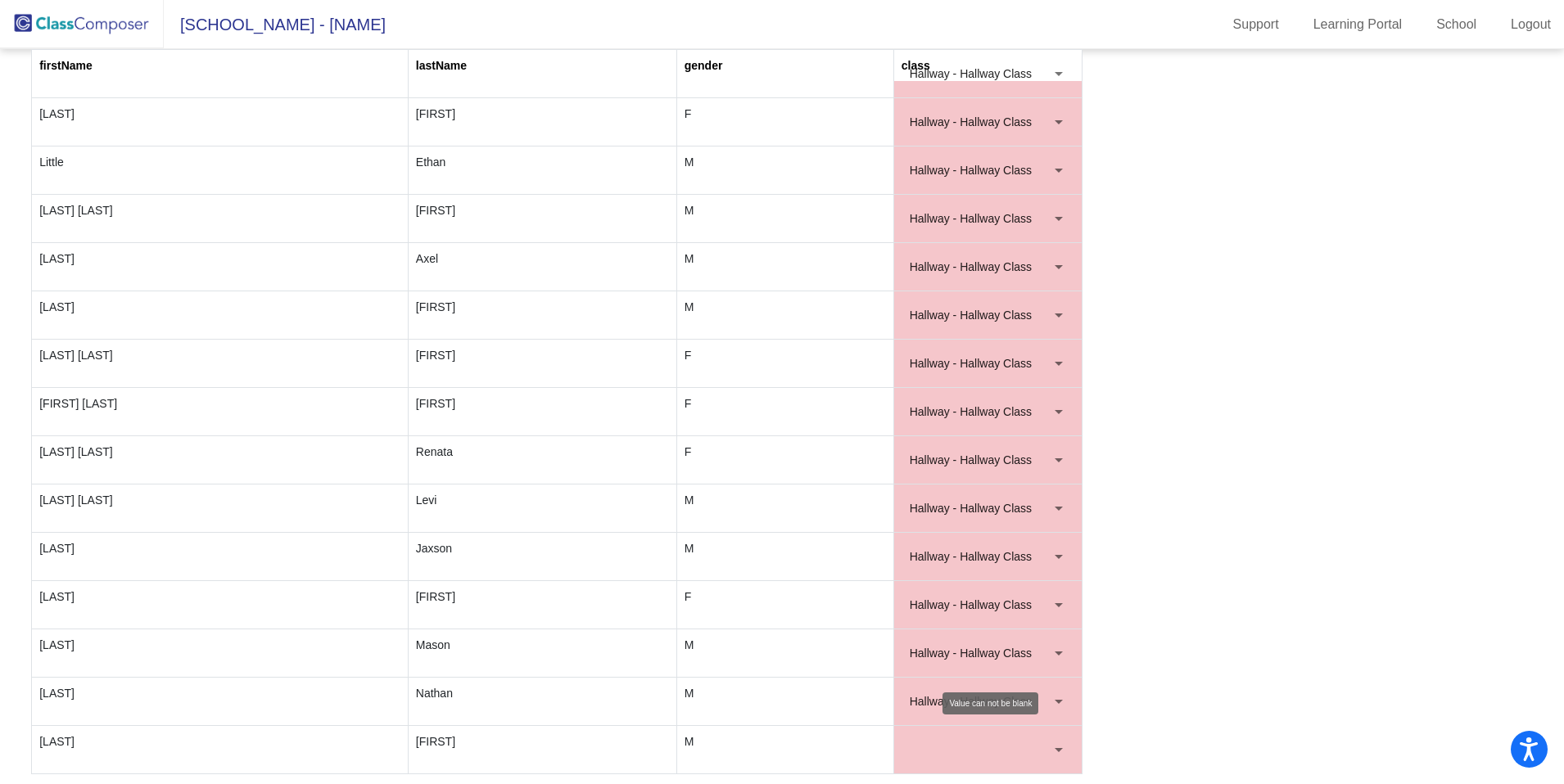 click at bounding box center [980, 750] 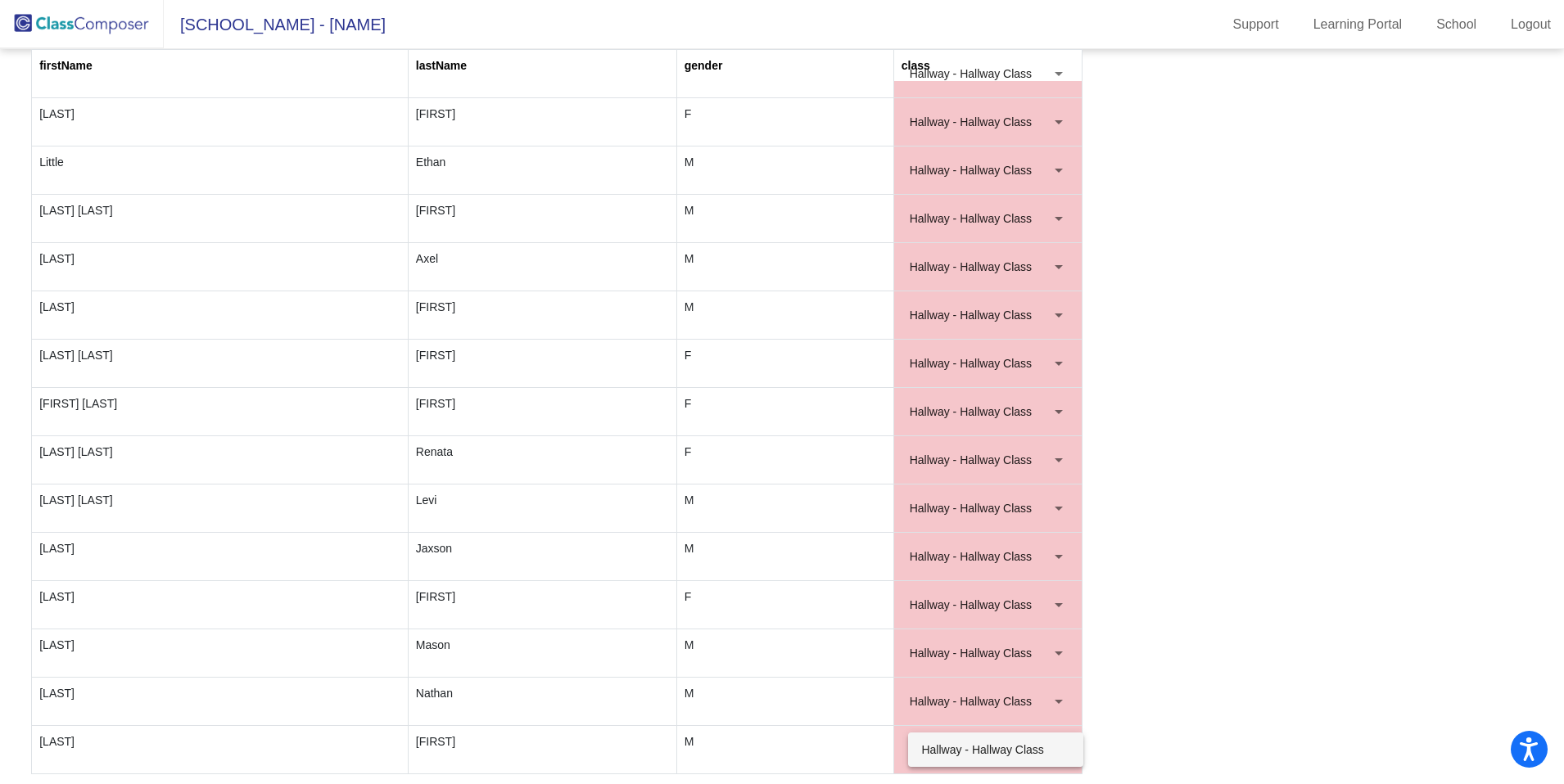 click on "Hallway - Hallway Class" at bounding box center [995, 750] 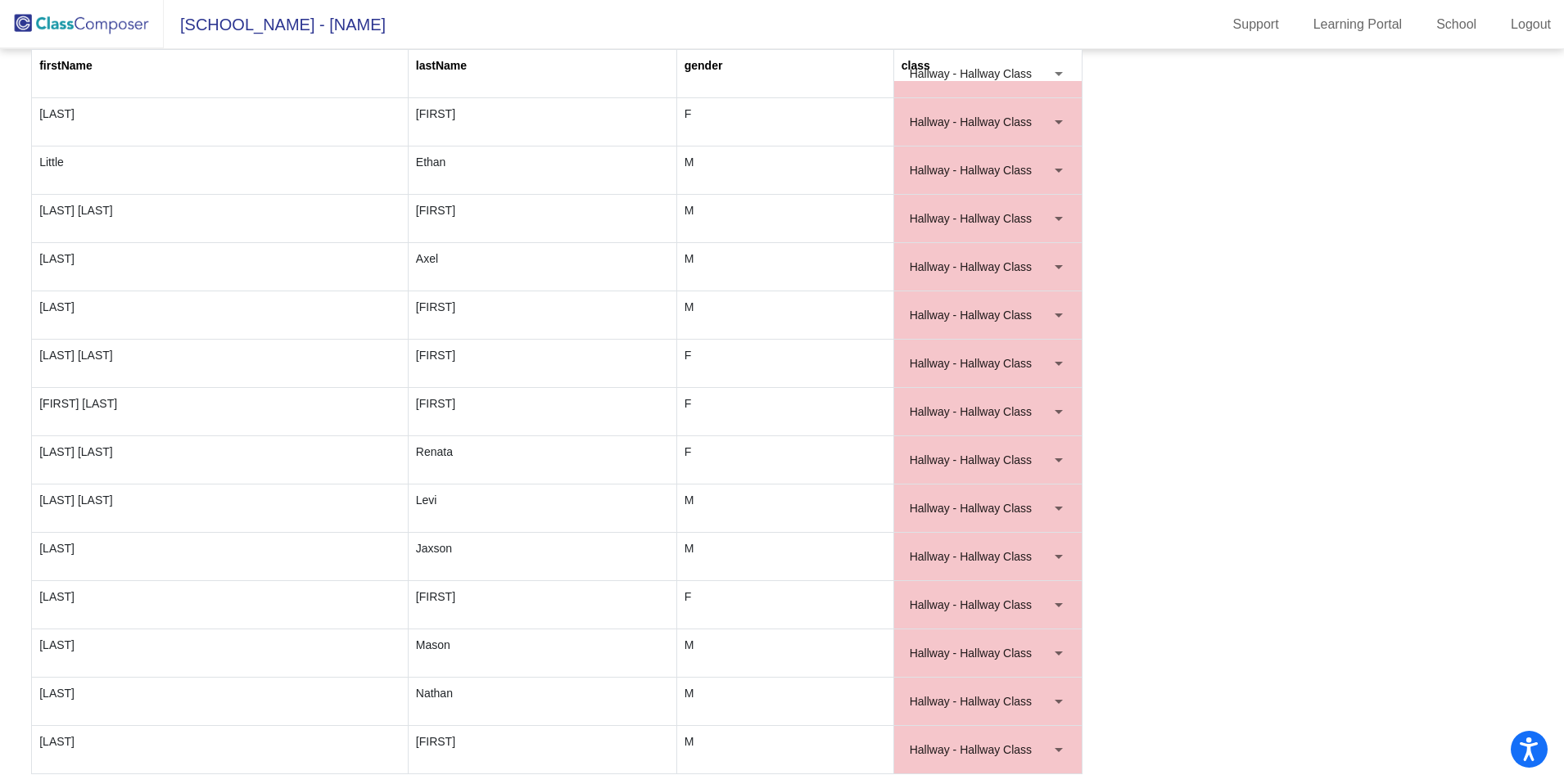 scroll, scrollTop: 0, scrollLeft: 0, axis: both 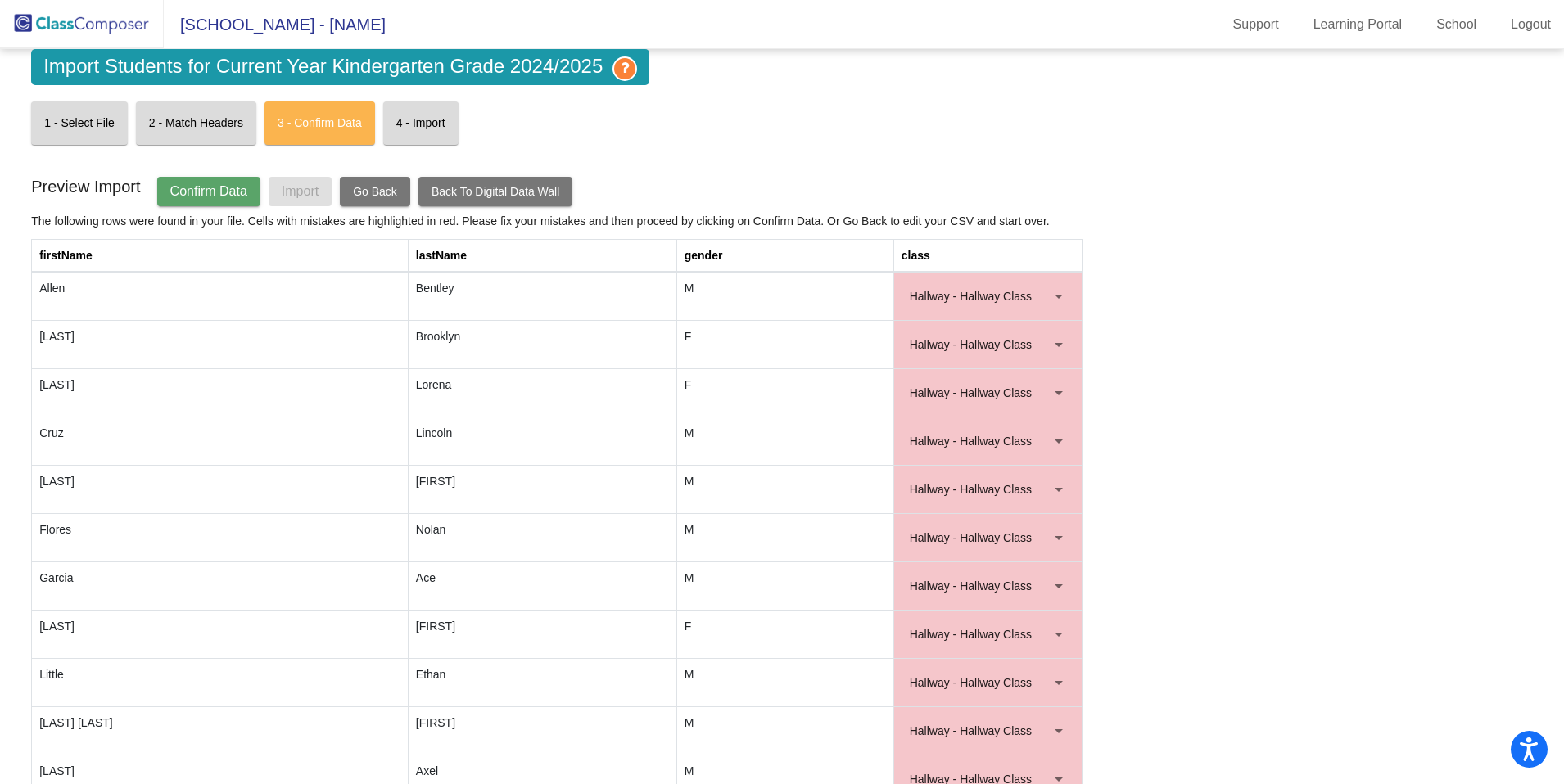 click on "Confirm Data" 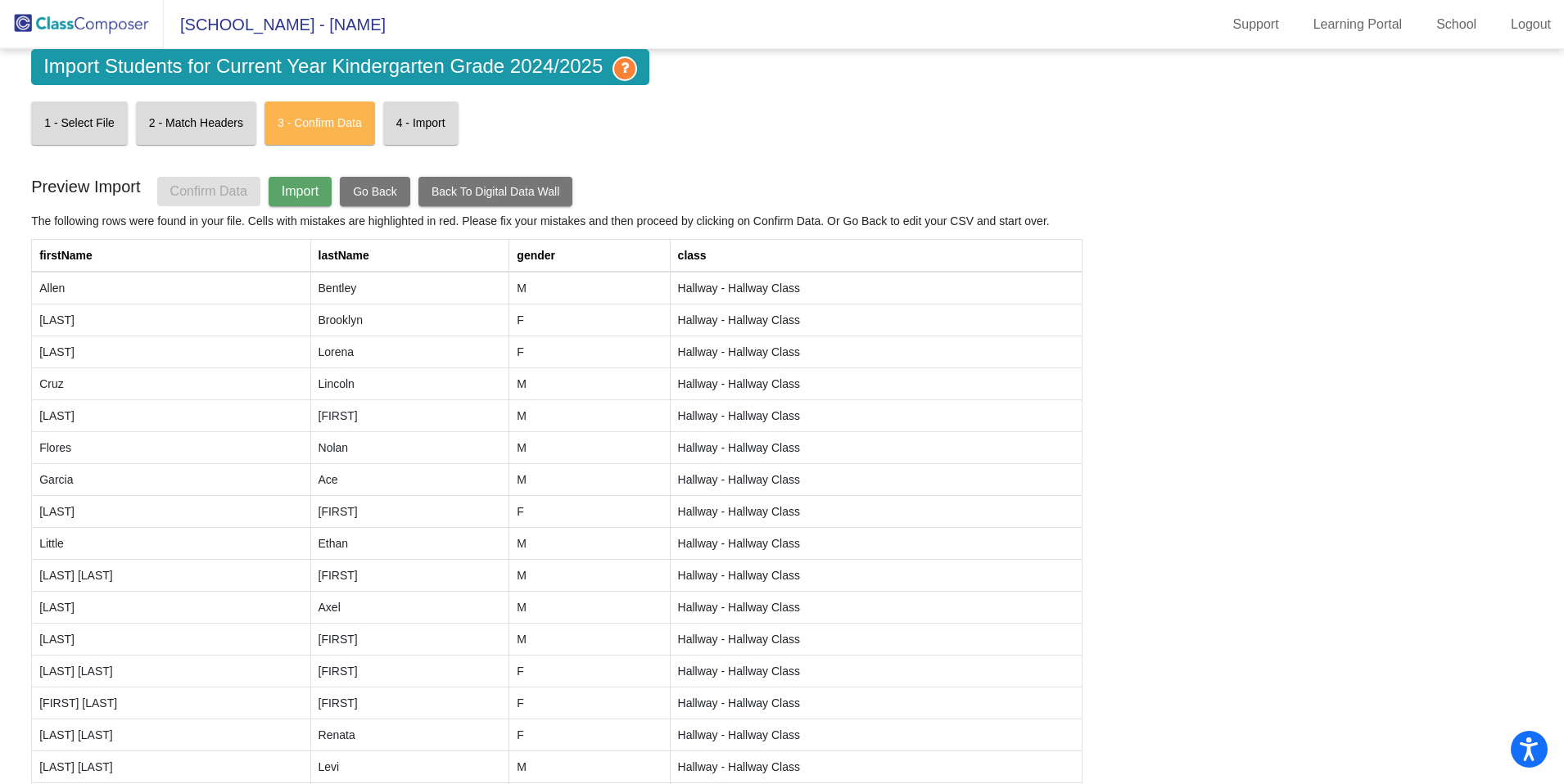 scroll, scrollTop: 169, scrollLeft: 0, axis: vertical 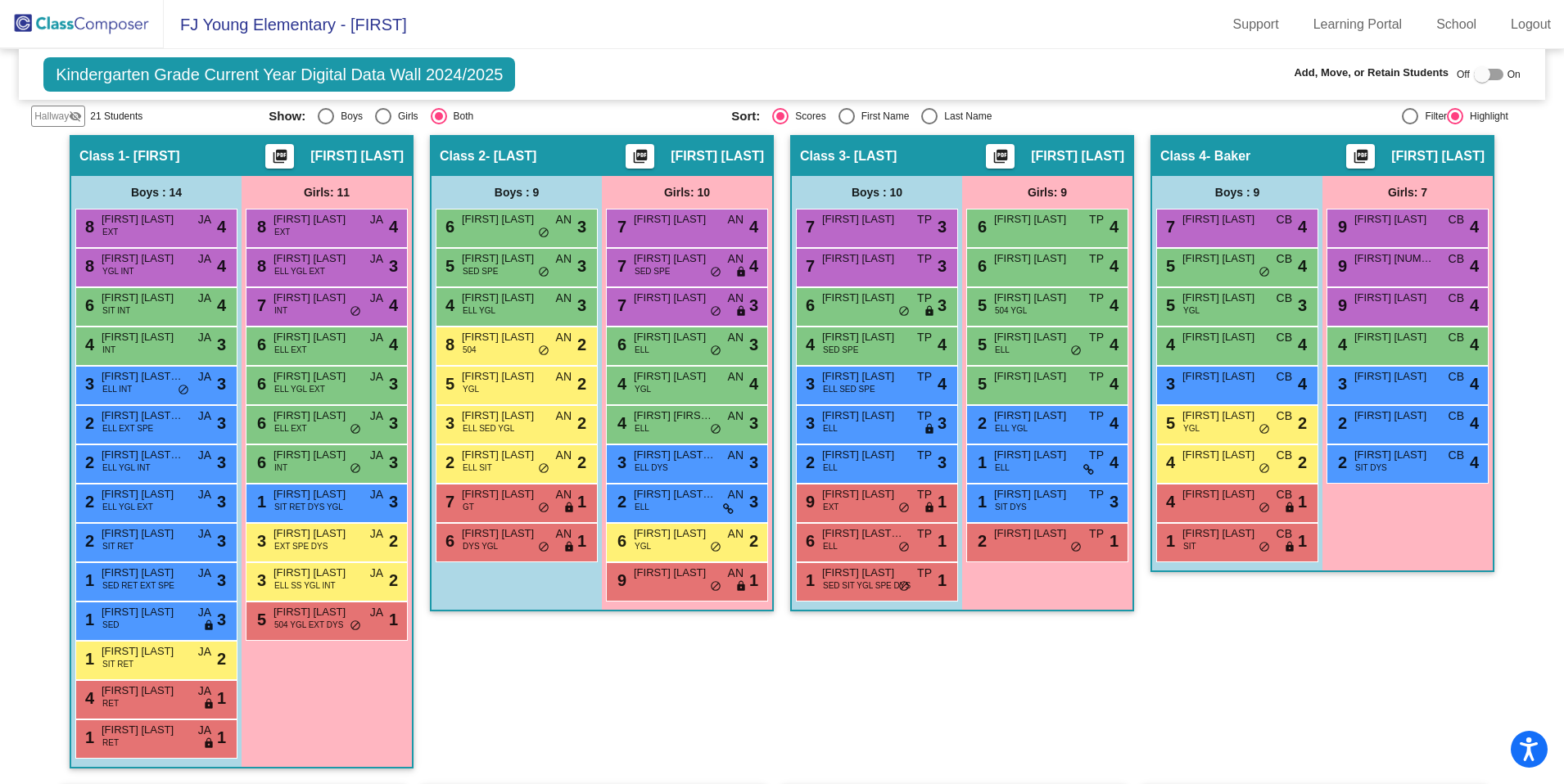 click on "Hallway" 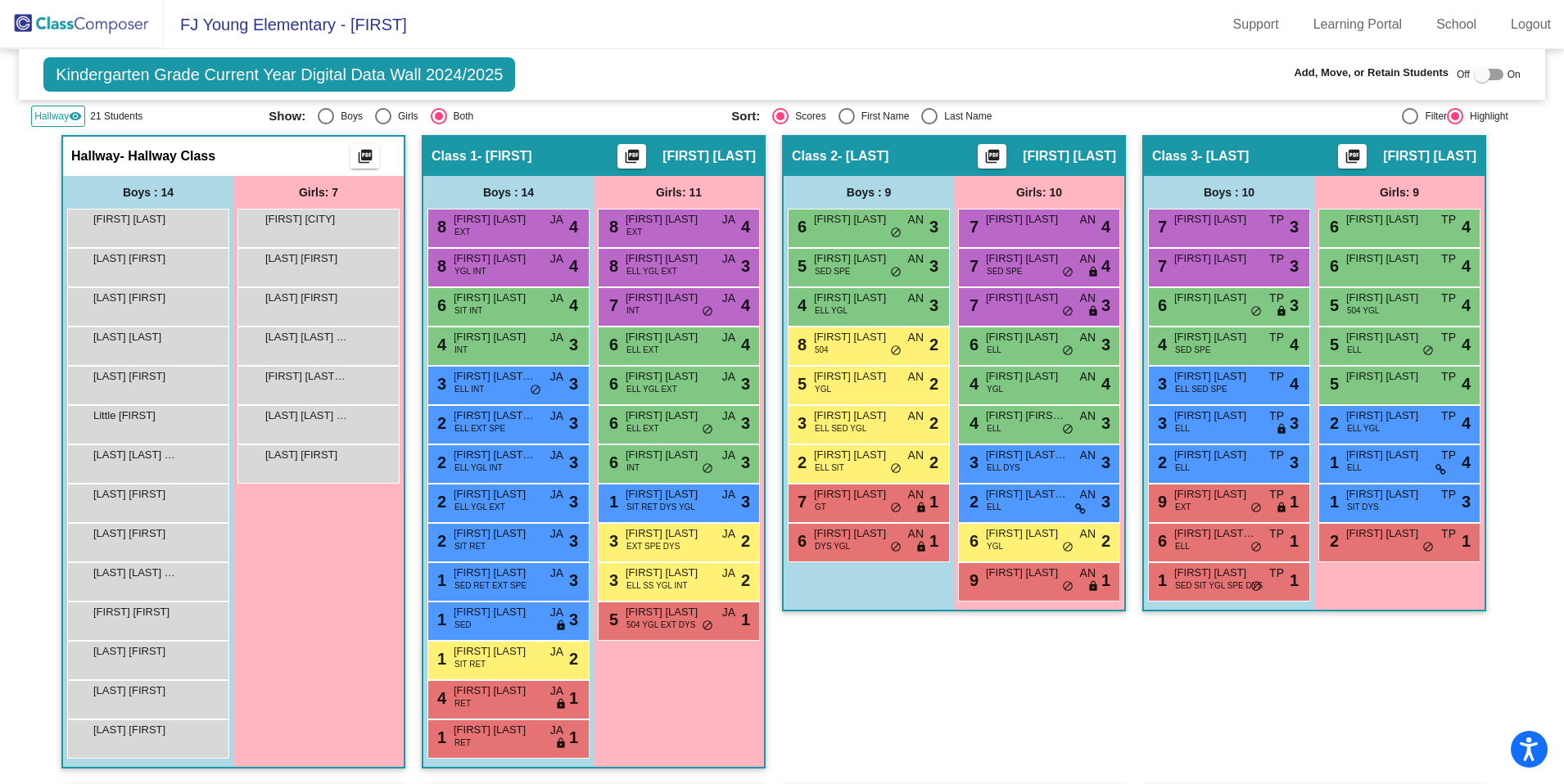 click on "Hallway" 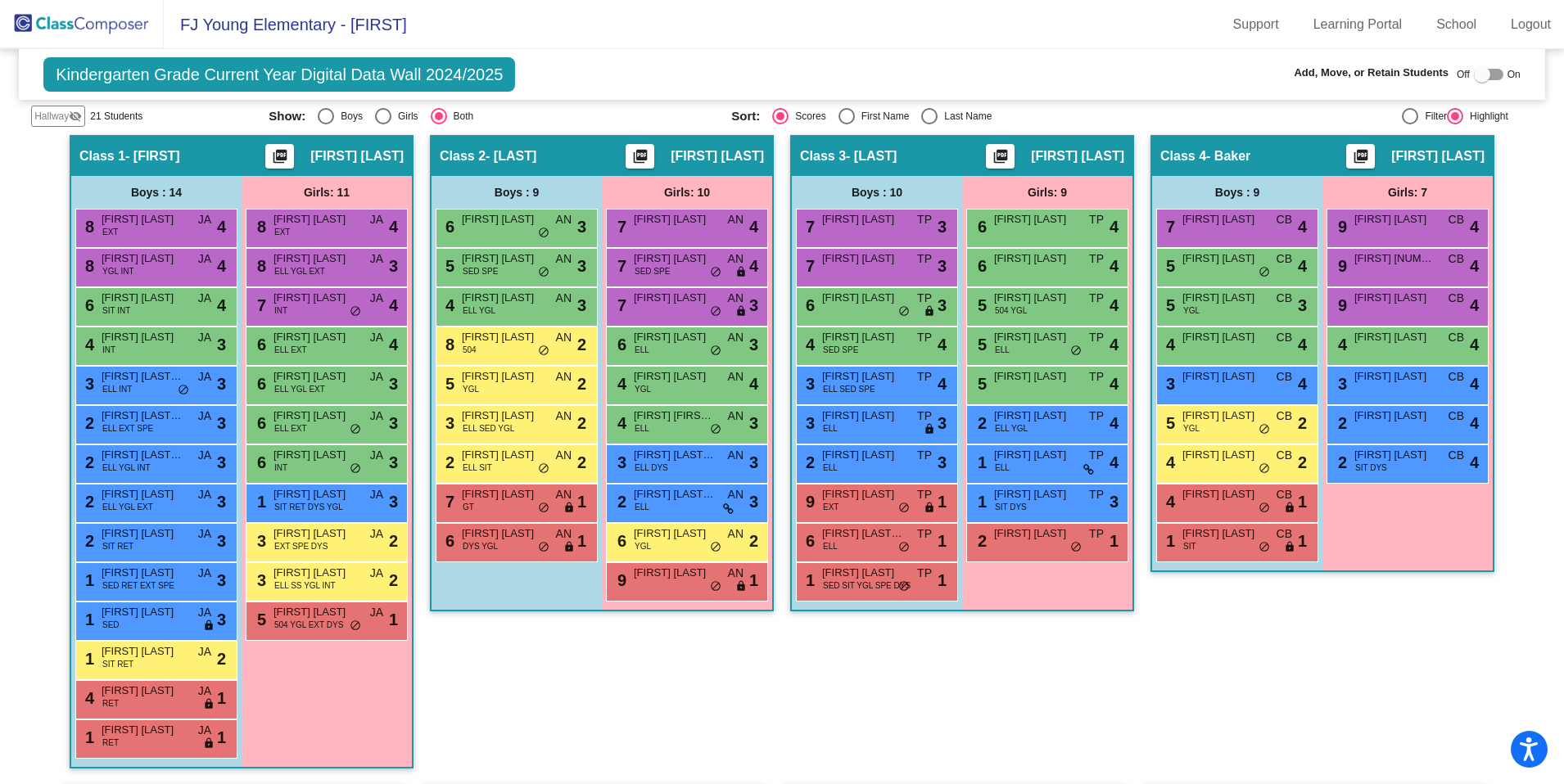 click on "Hallway   visibility_off" 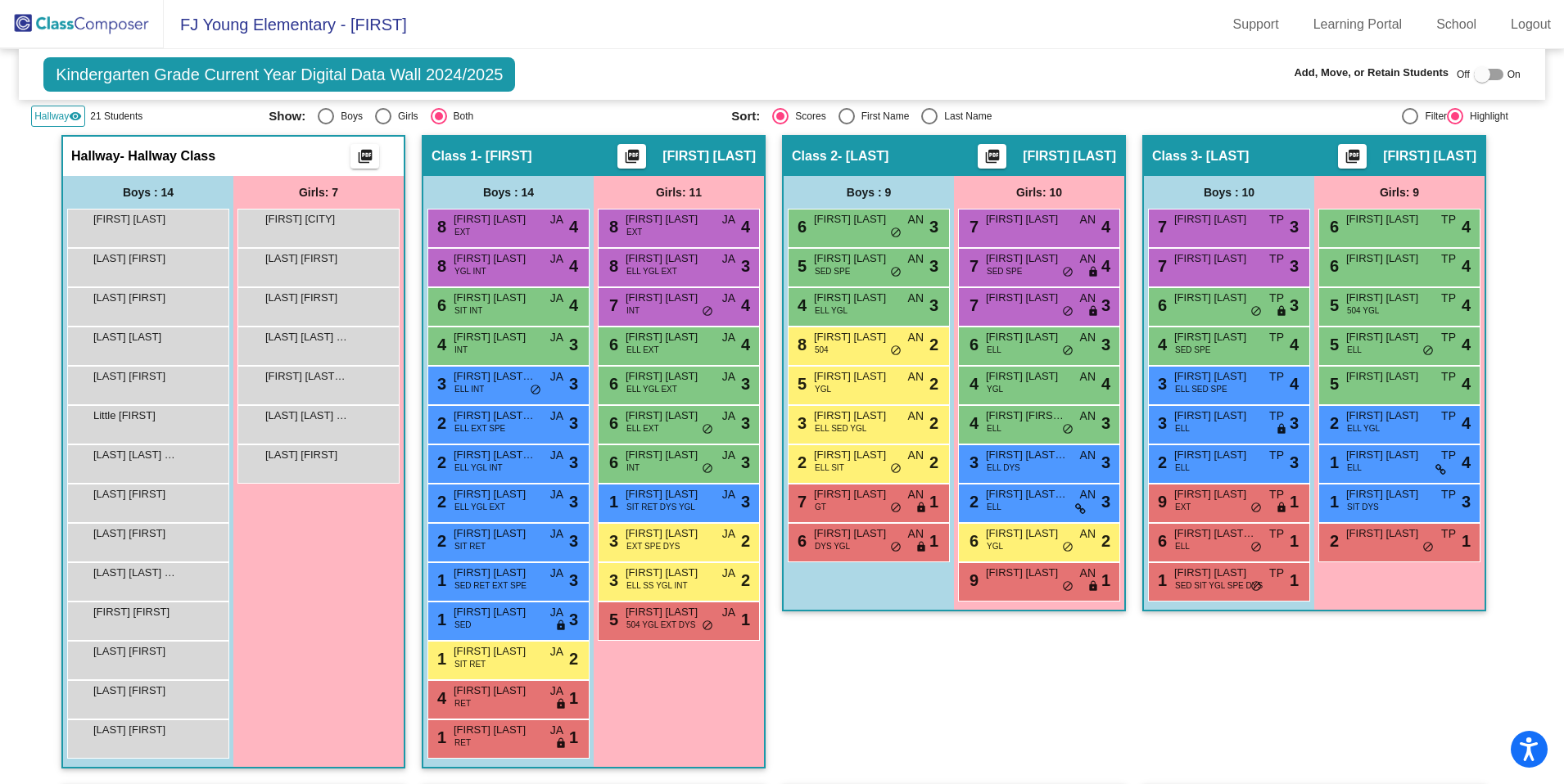 click on "Hallway" 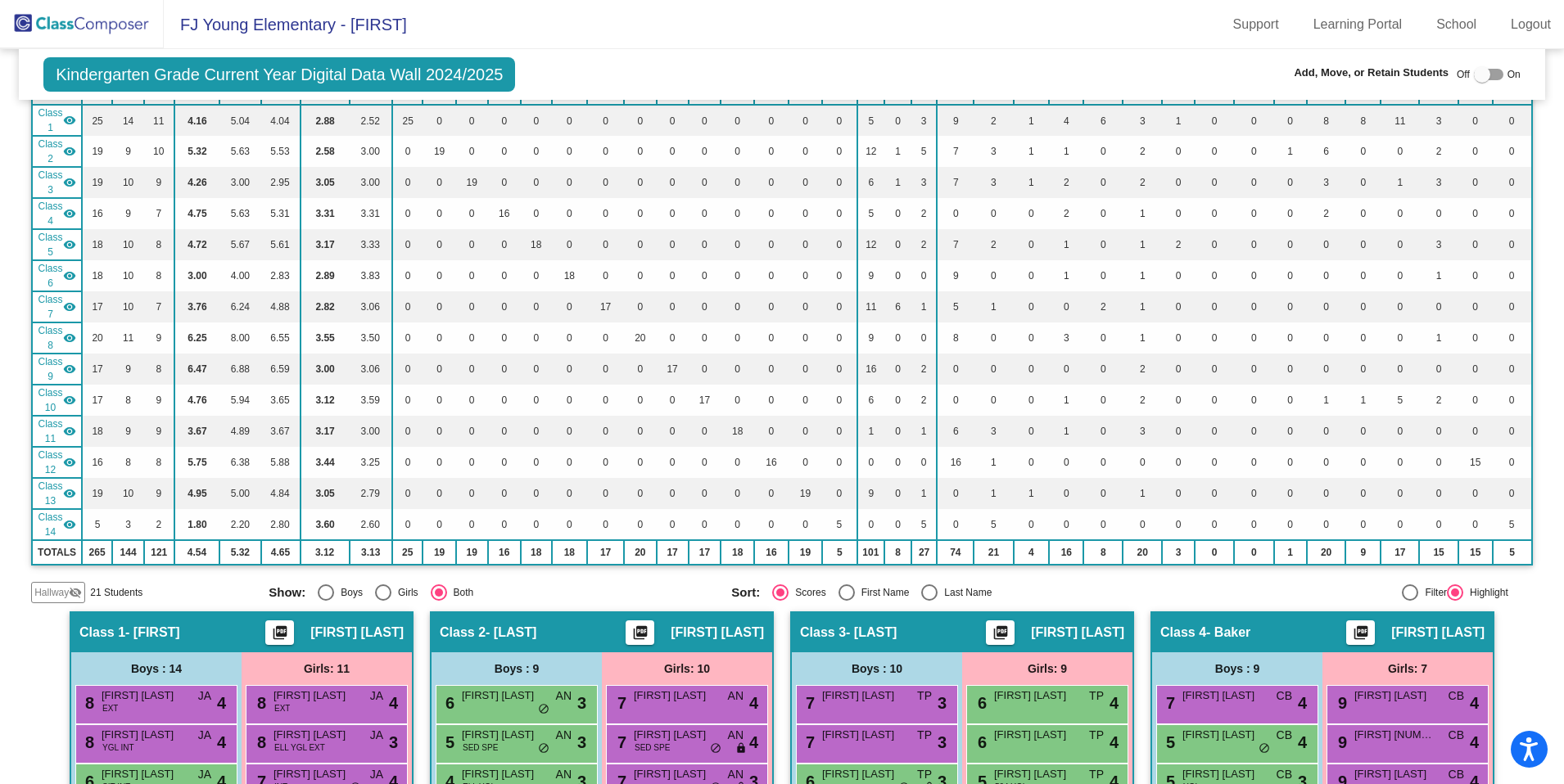 scroll, scrollTop: 0, scrollLeft: 0, axis: both 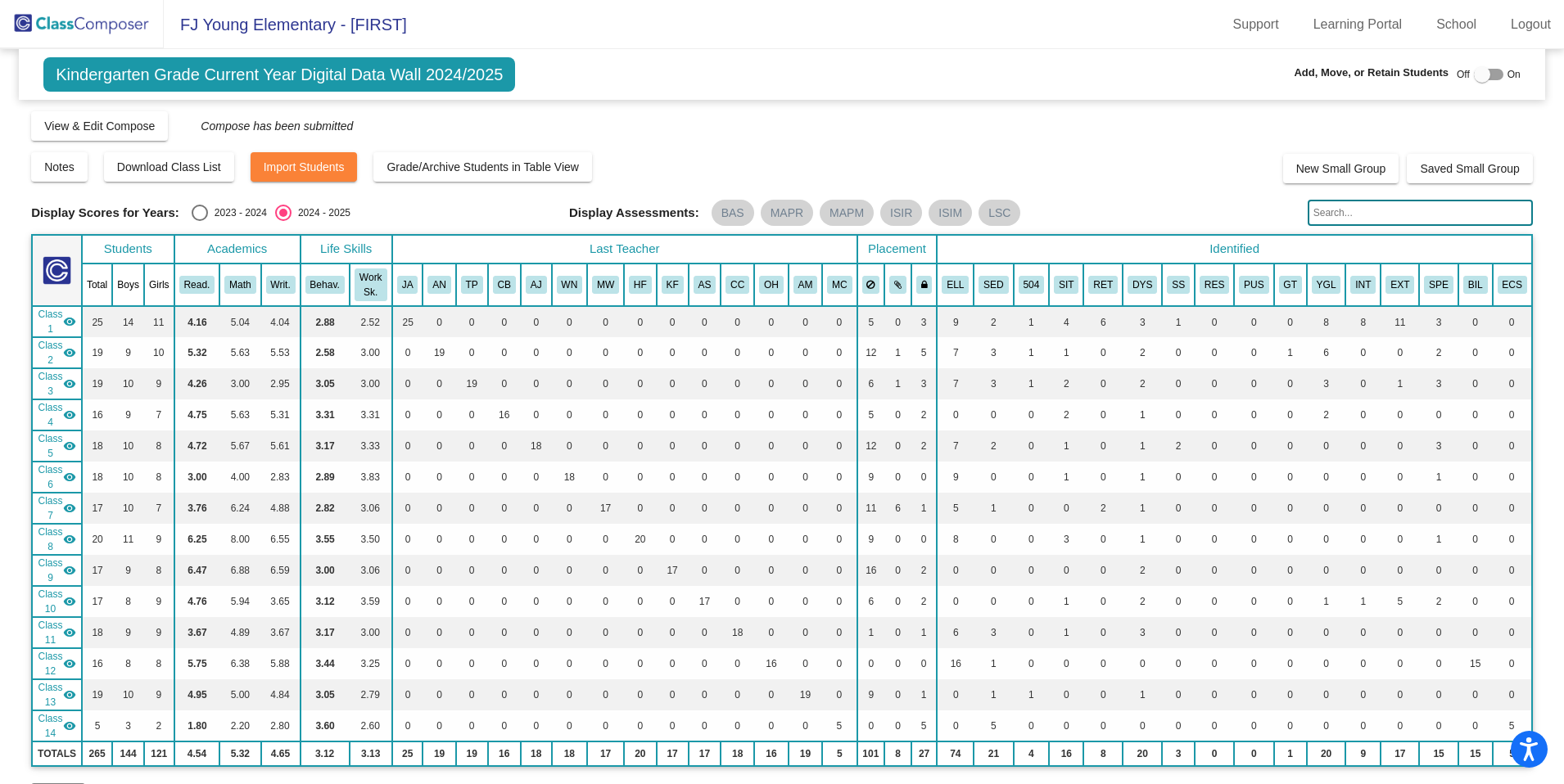 click on "Kindergarten Grade Current Year Digital Data Wall 2024/2025" 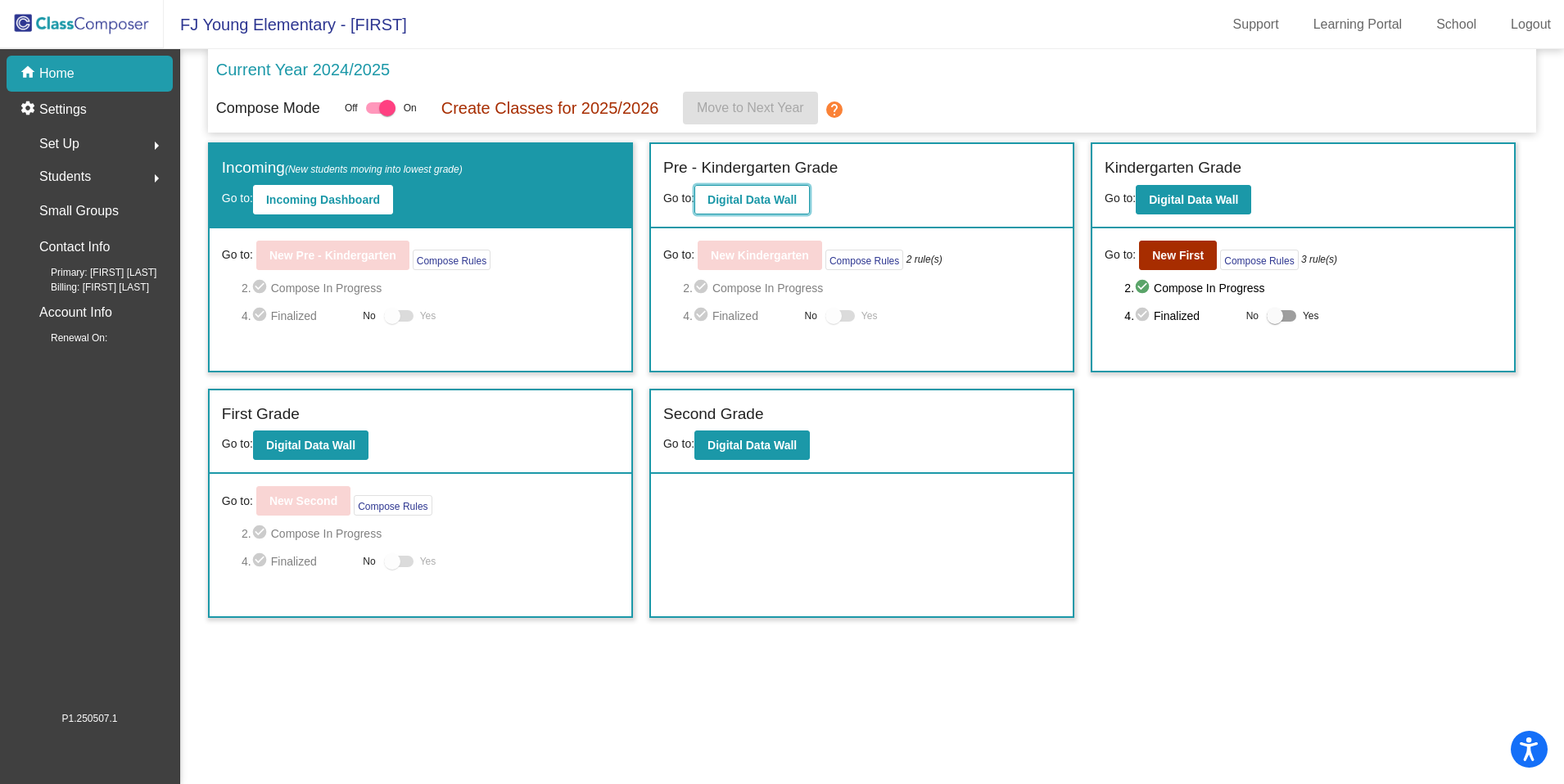click on "Digital Data Wall" 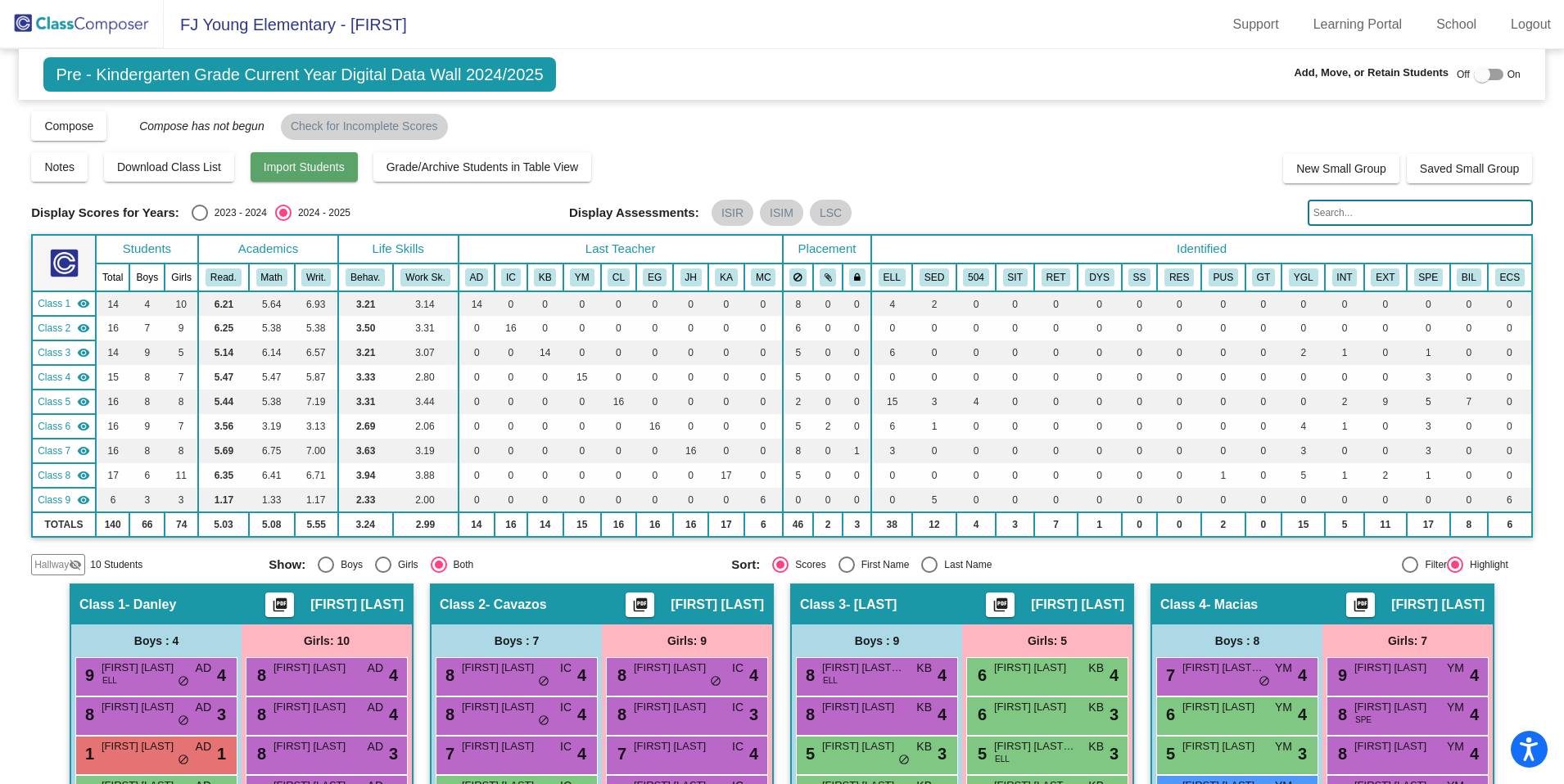 click on "Import Students" 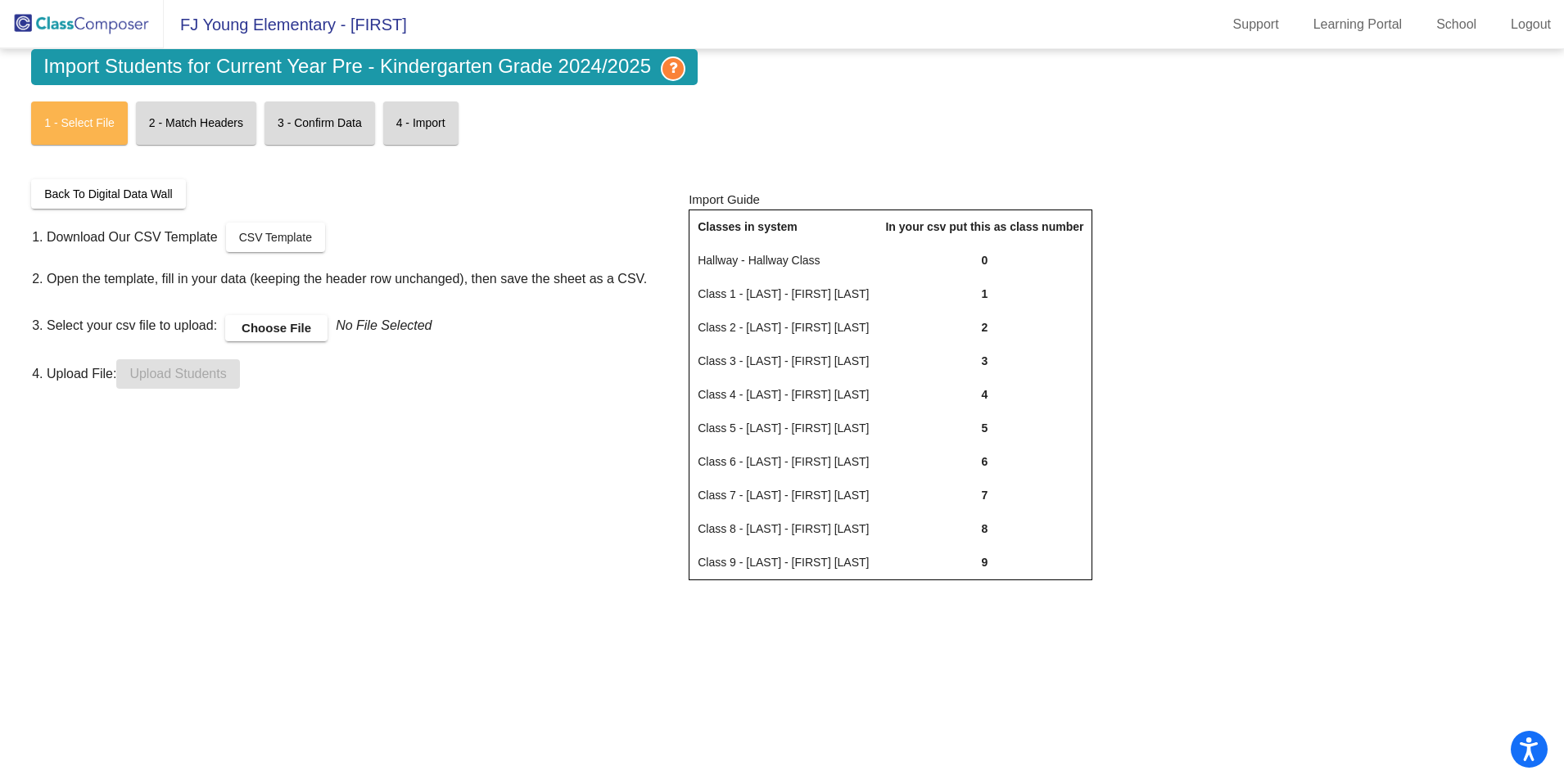 click on "Choose File" at bounding box center (276, 328) 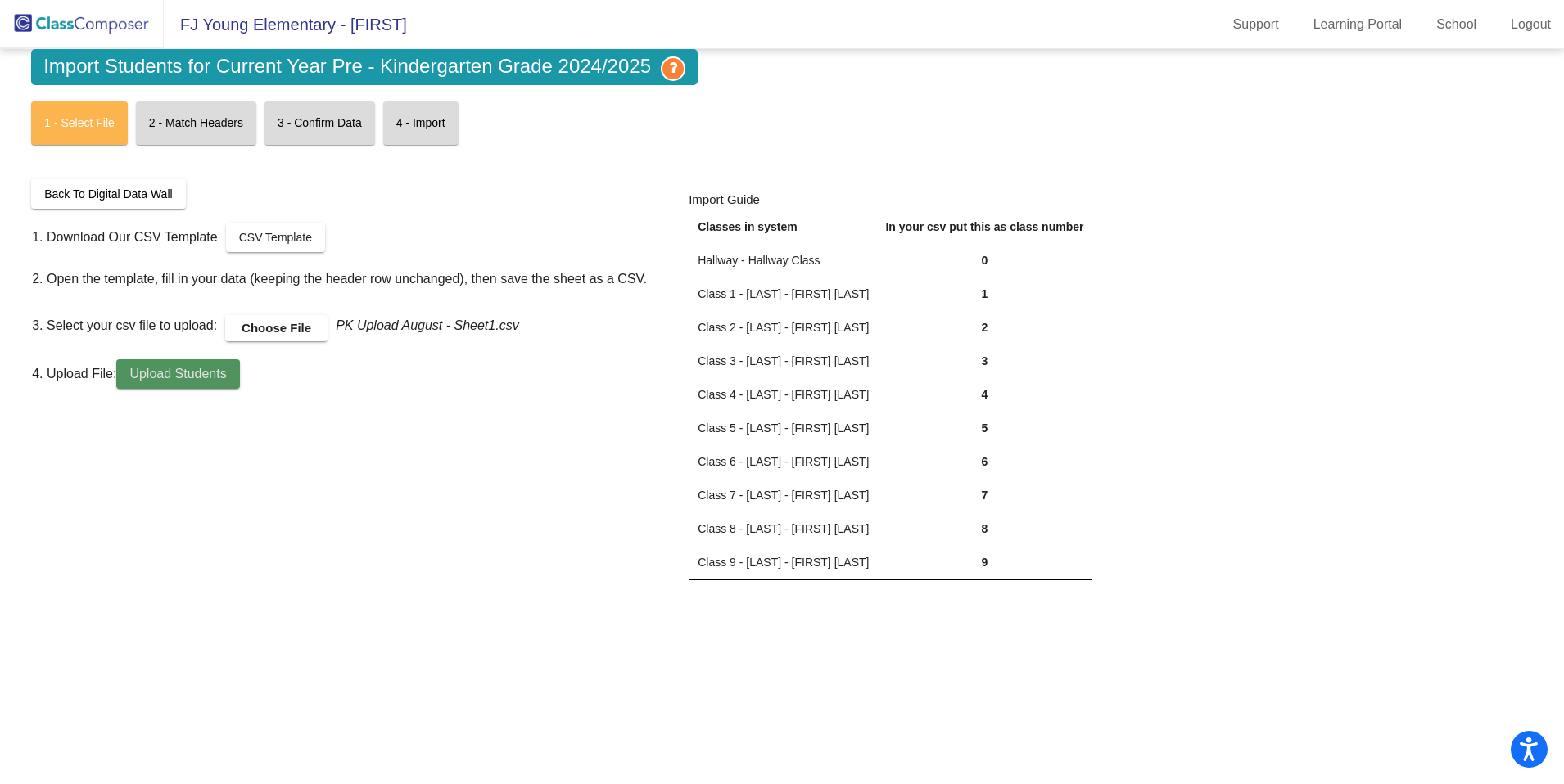 click on "Upload Students" at bounding box center [178, 373] 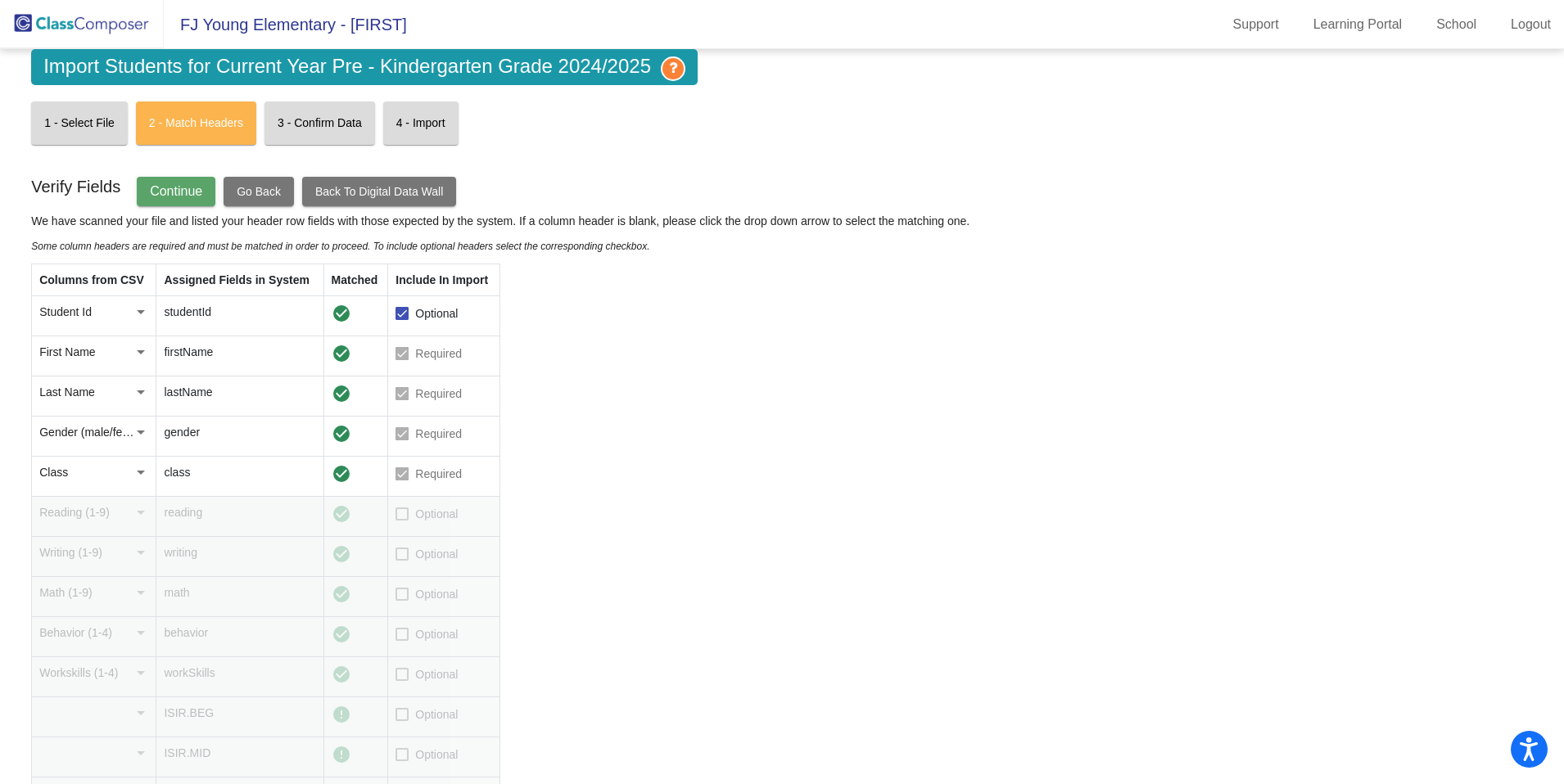 click at bounding box center (402, 313) 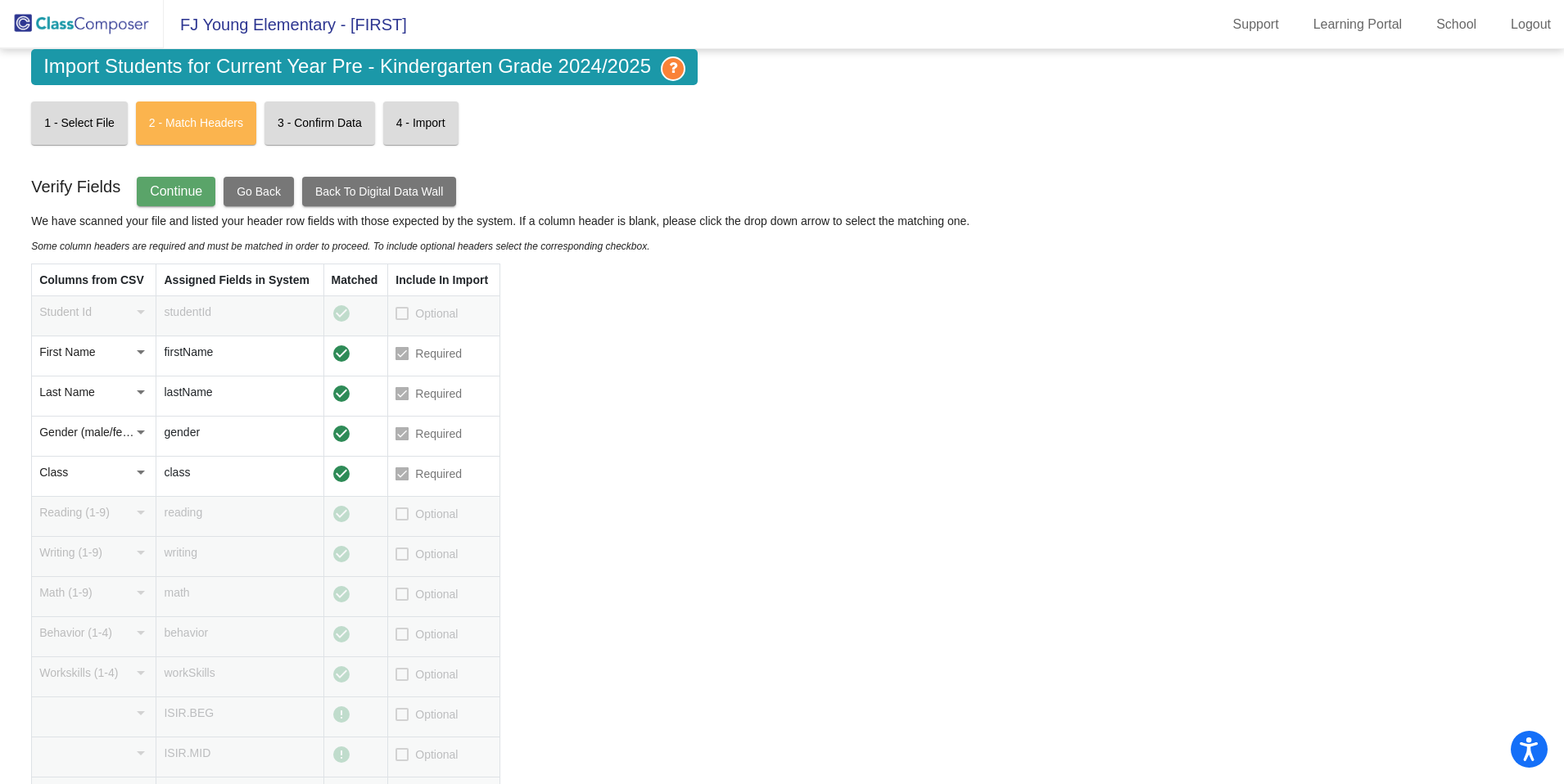 click on "Continue" 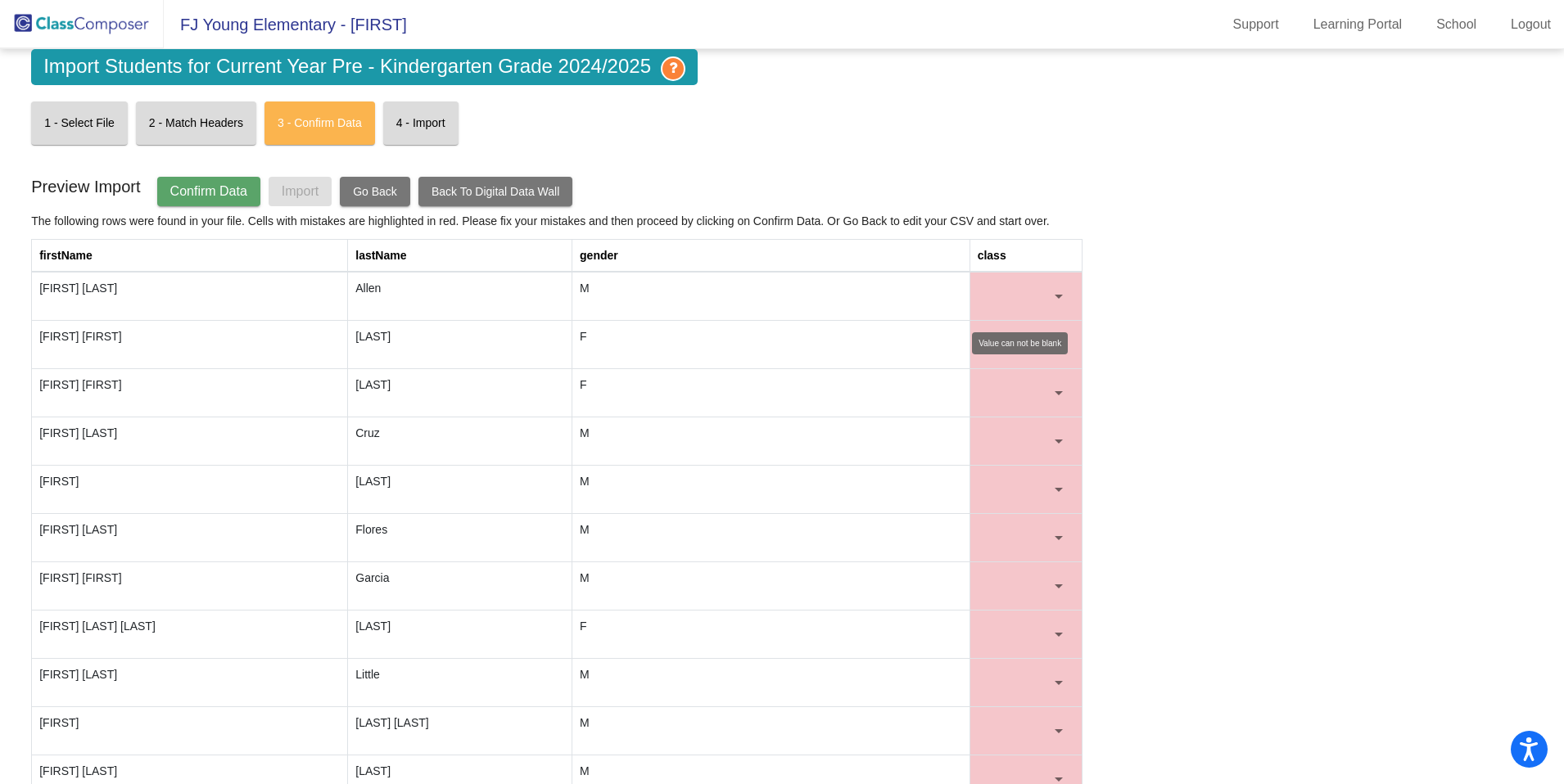 click at bounding box center [1059, 296] 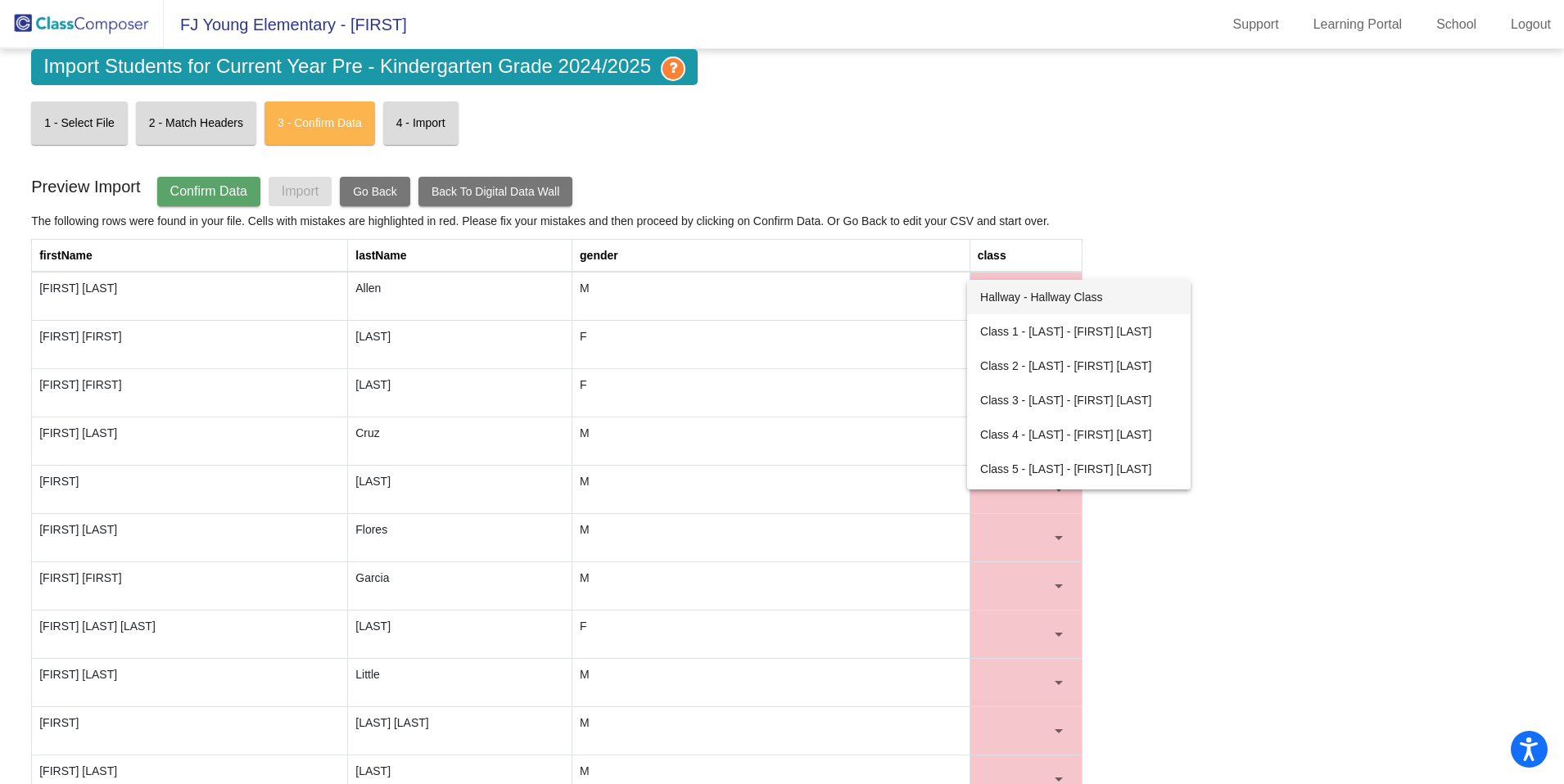 click on "Hallway - Hallway Class" at bounding box center (1078, 297) 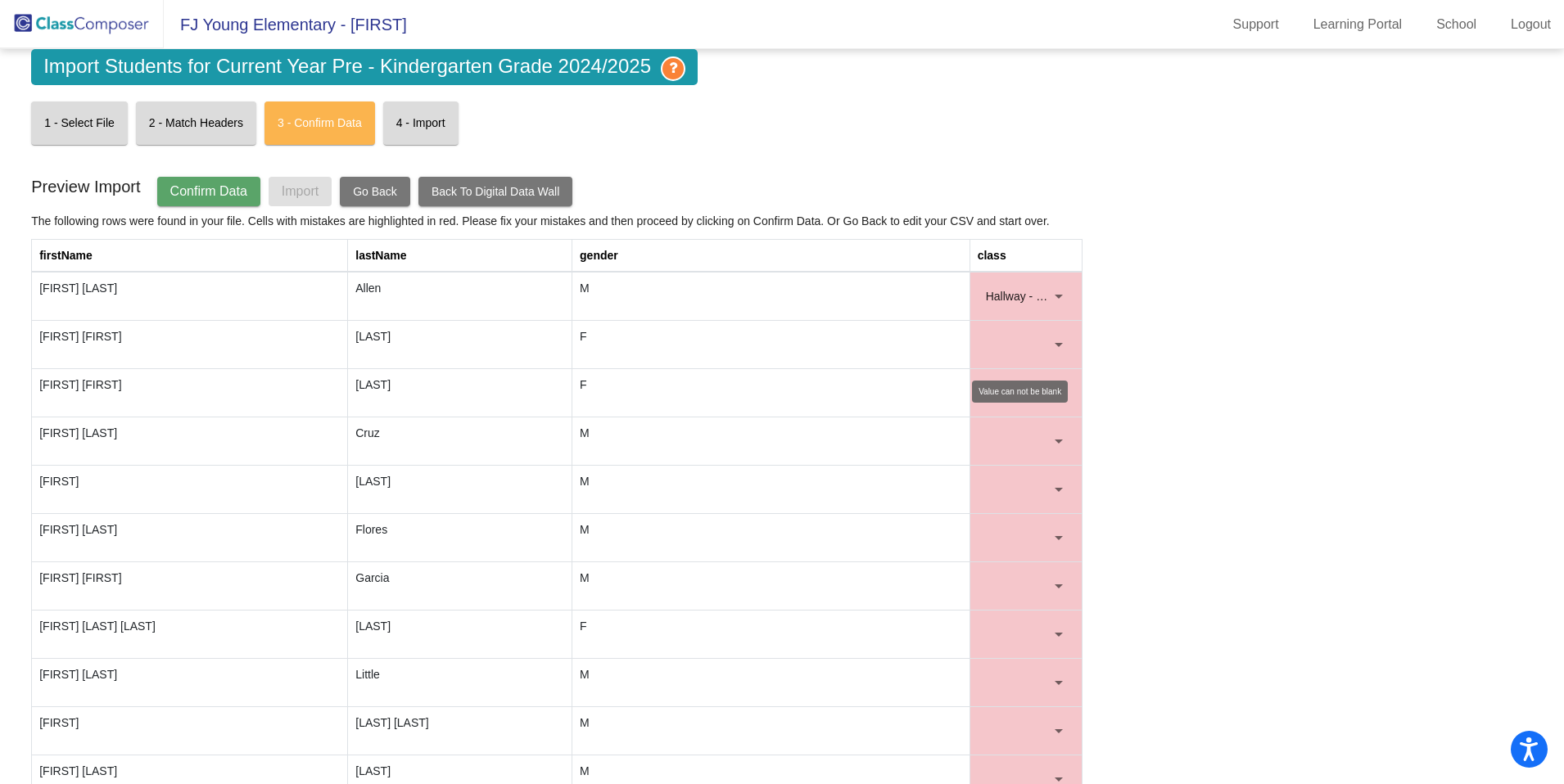 click at bounding box center (1026, 345) 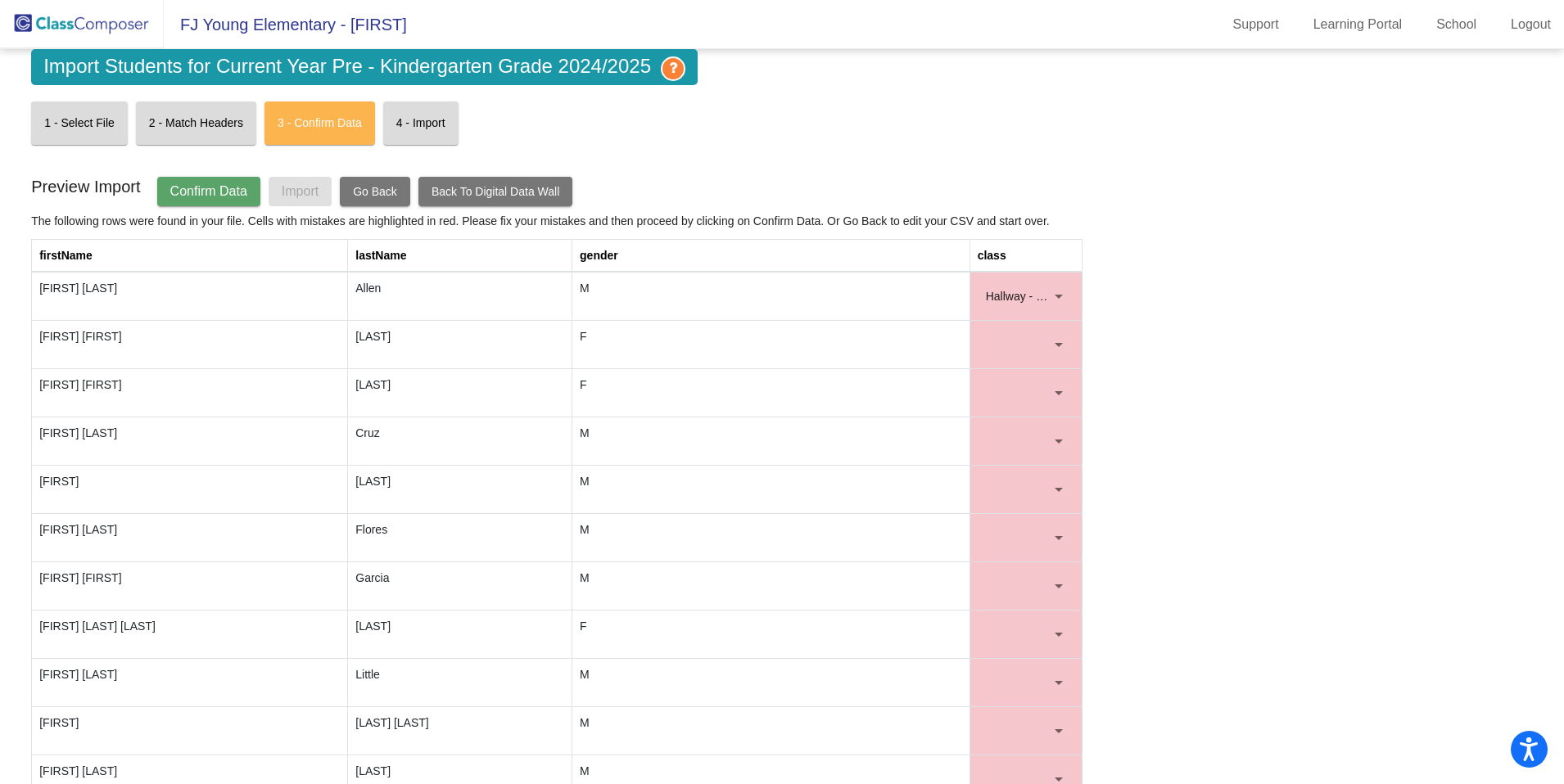 click at bounding box center (1019, 345) 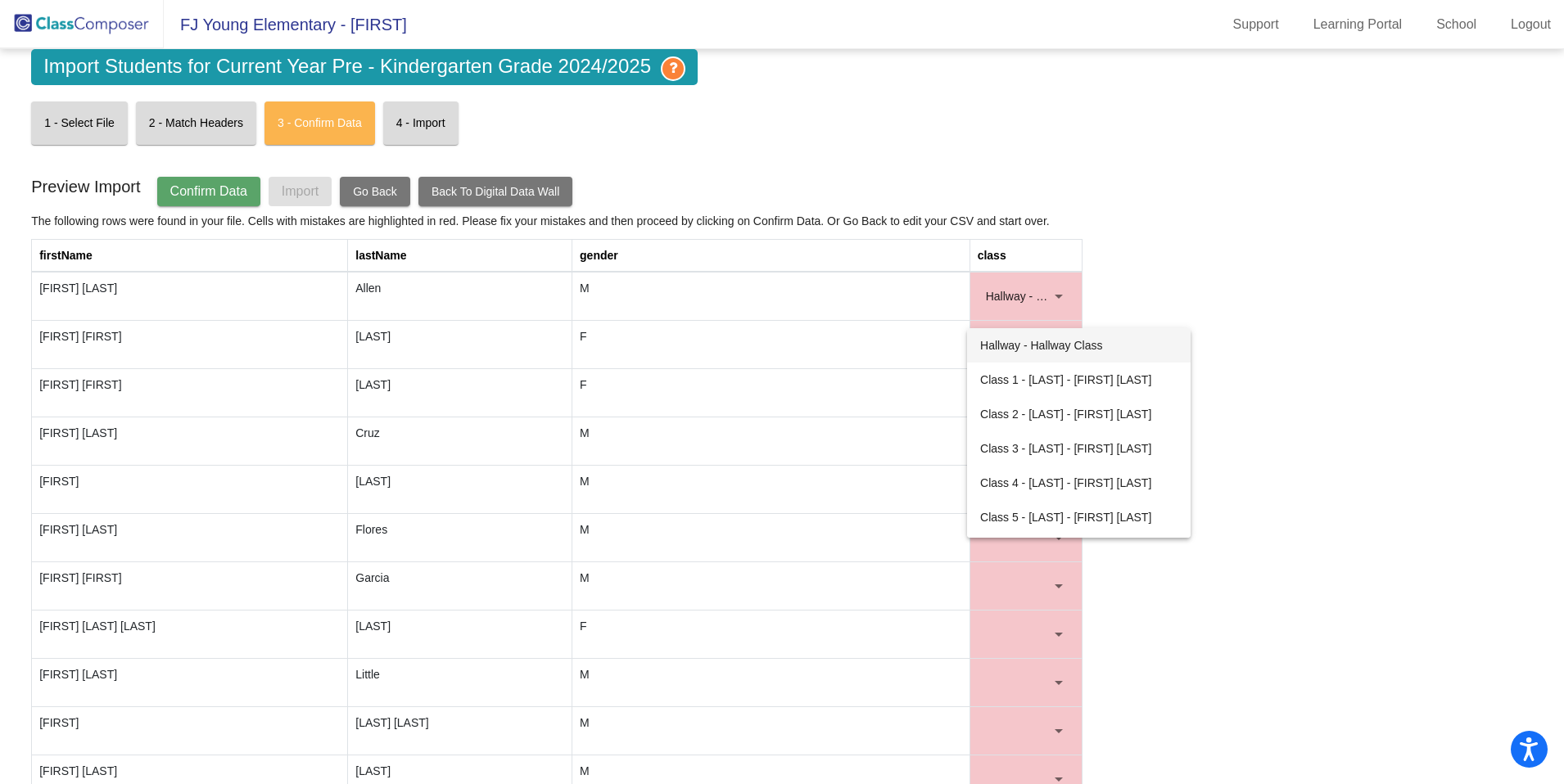click on "Hallway - Hallway Class" at bounding box center [1078, 345] 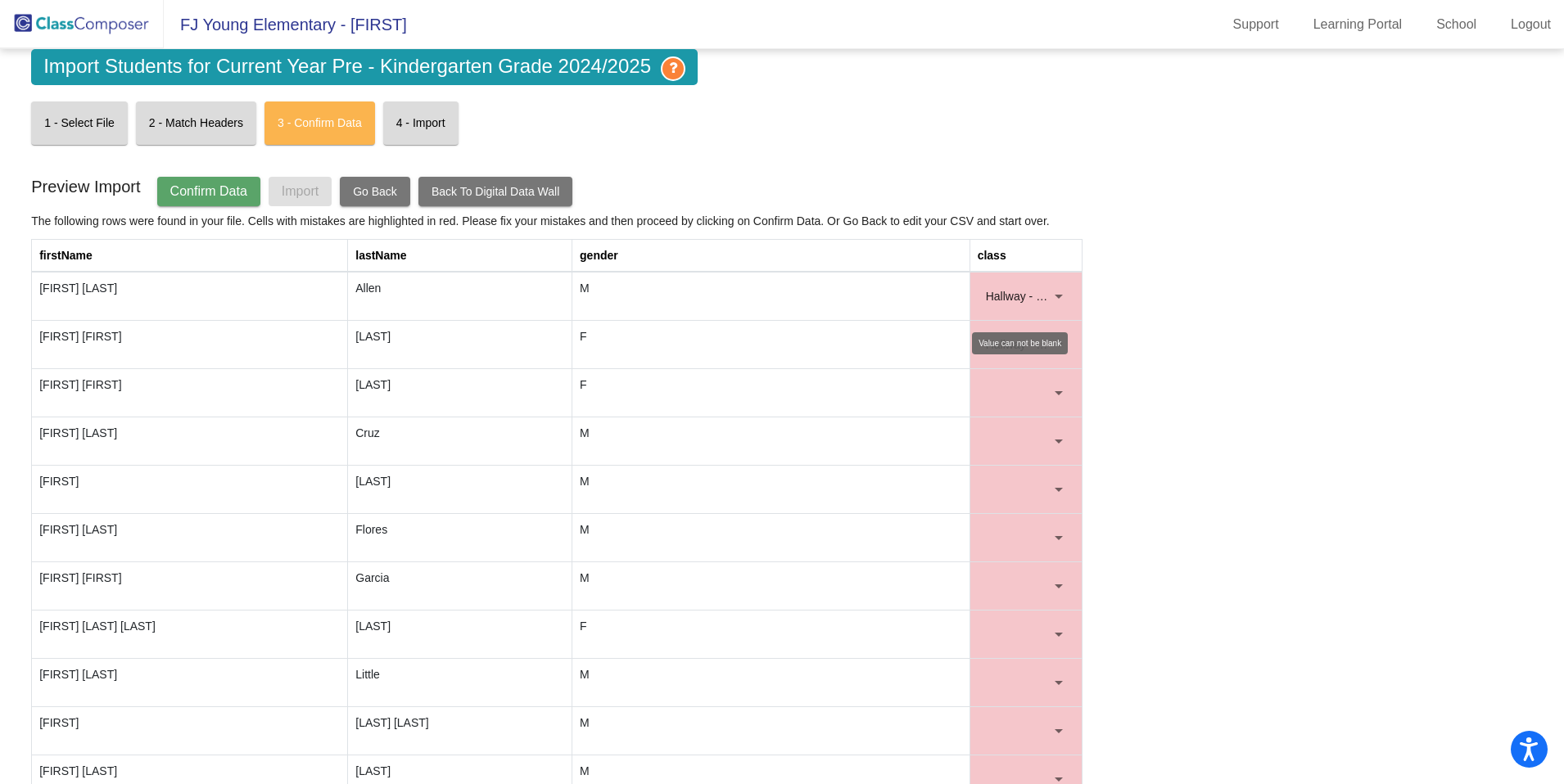 click on "Hallway - Hallway Class" at bounding box center (1046, 296) 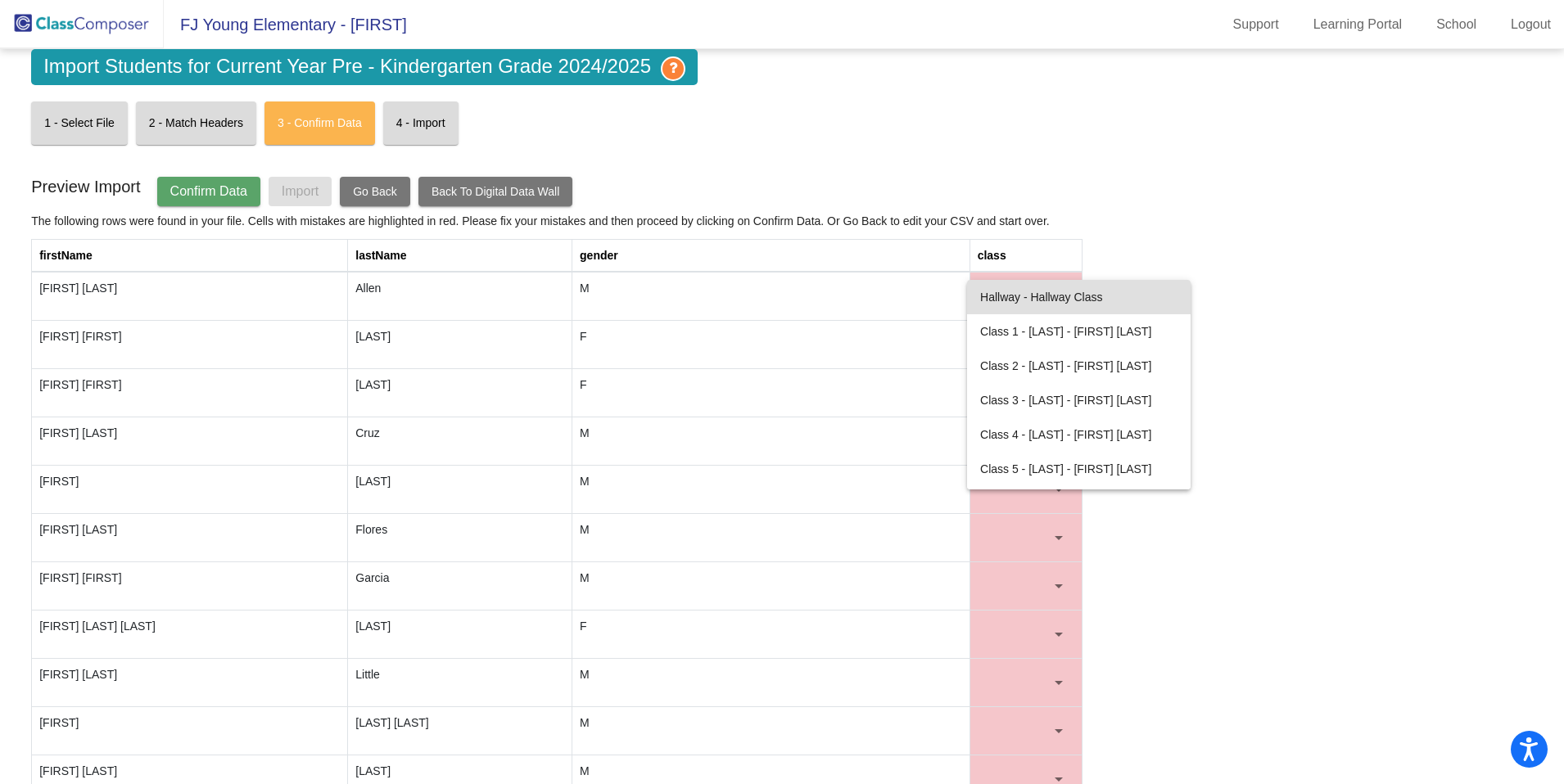 click at bounding box center (782, 392) 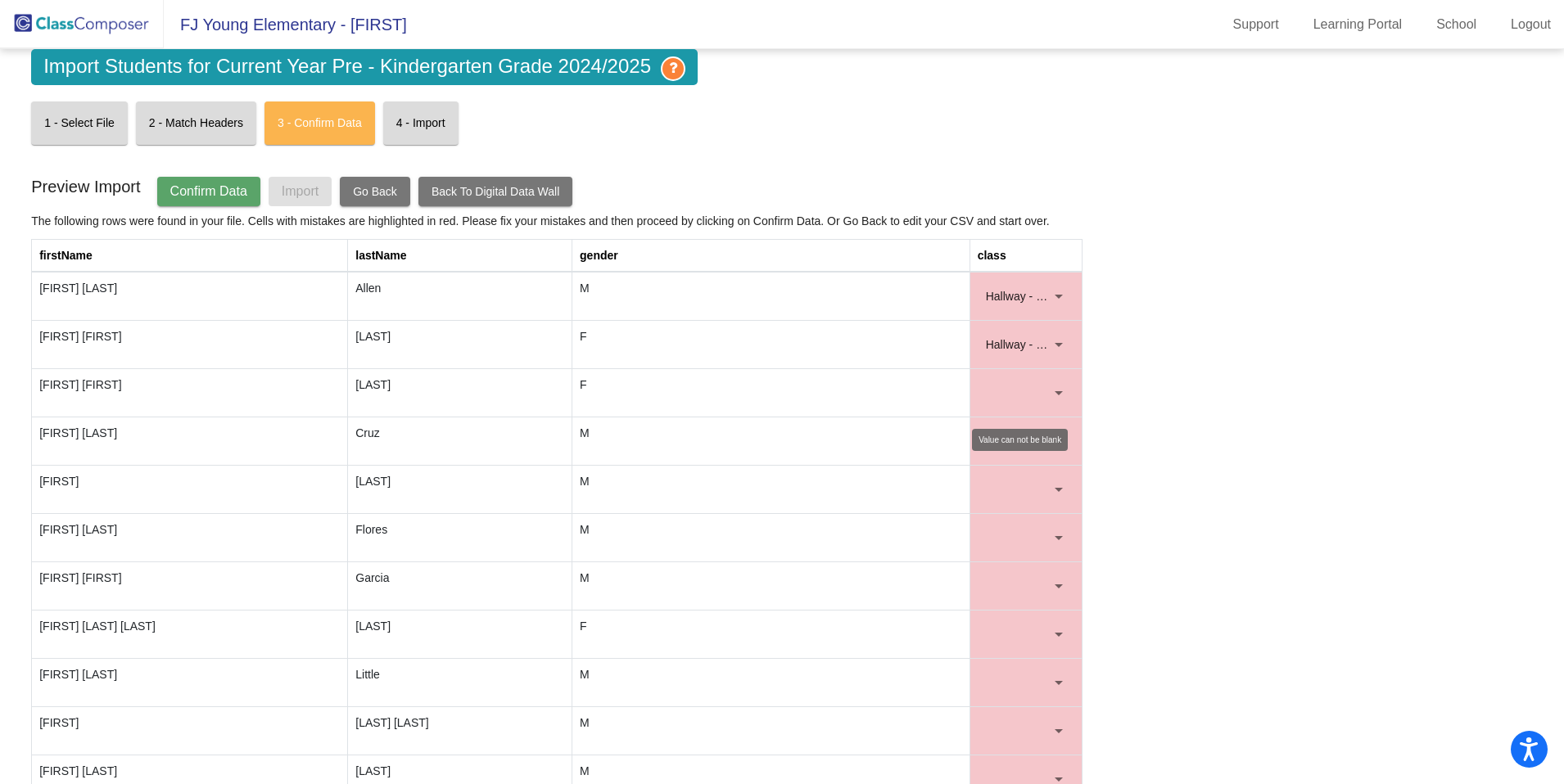 click at bounding box center [1019, 393] 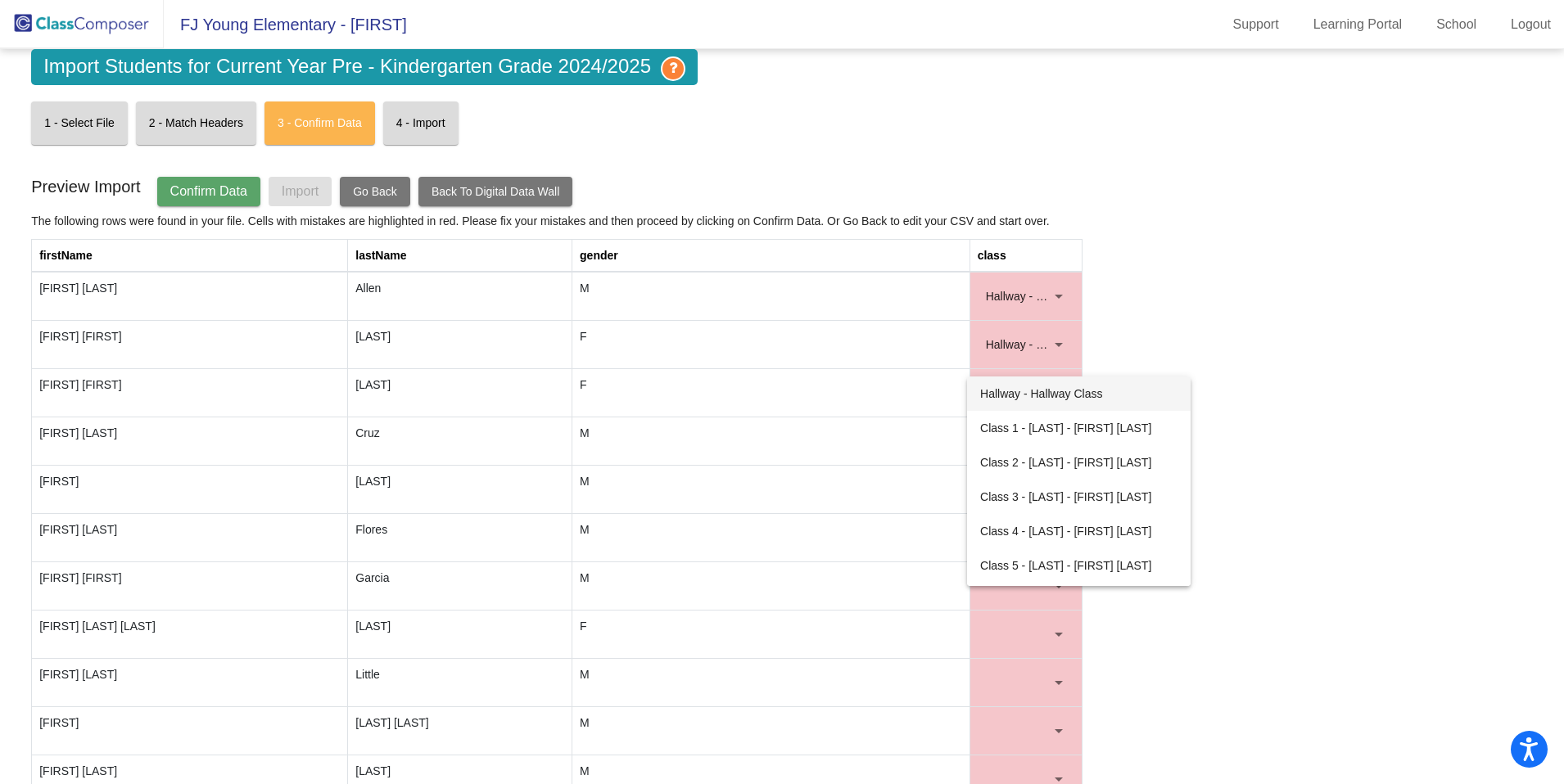 click on "Hallway - Hallway Class" at bounding box center (1078, 394) 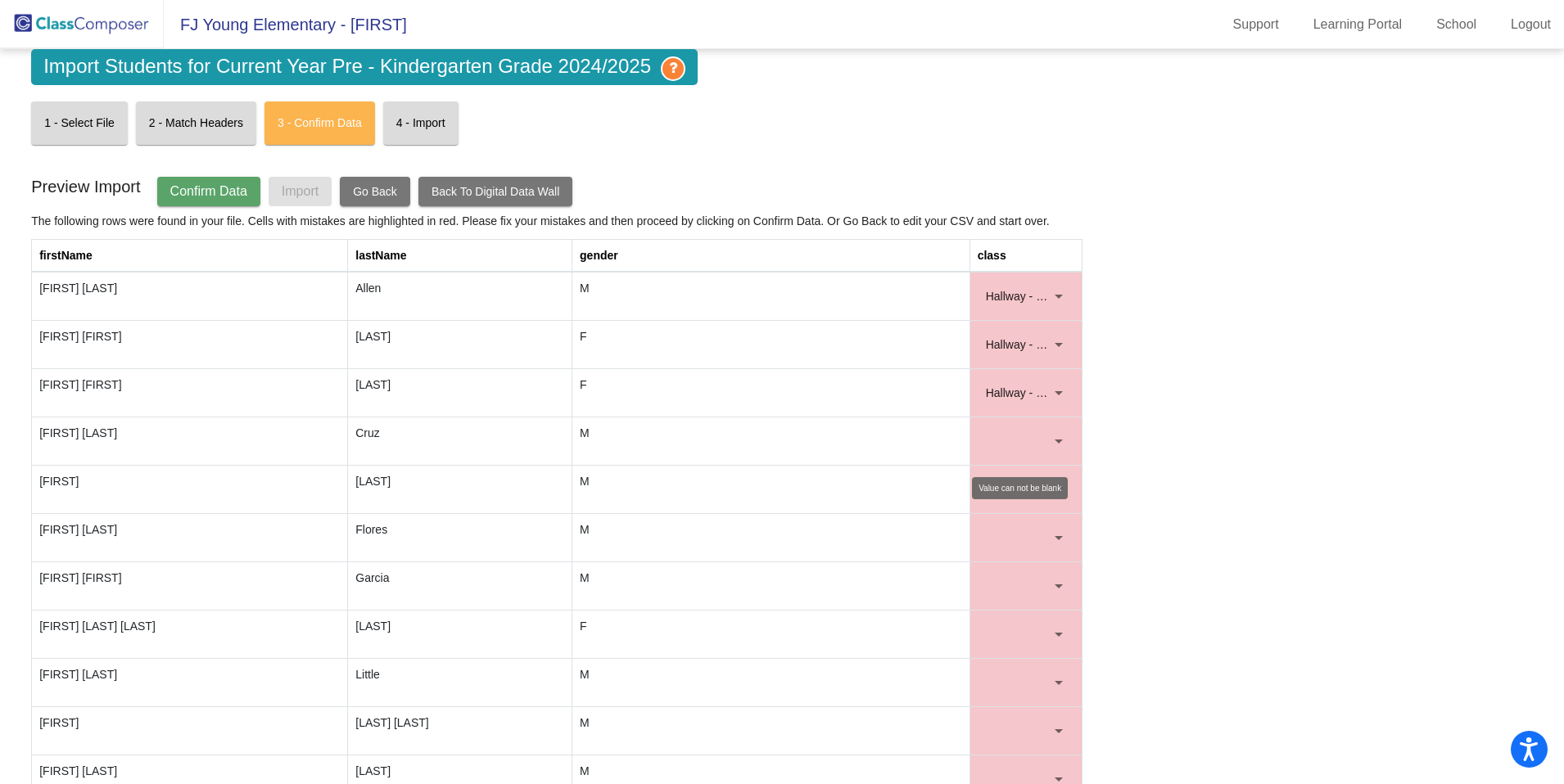 click at bounding box center (1019, 441) 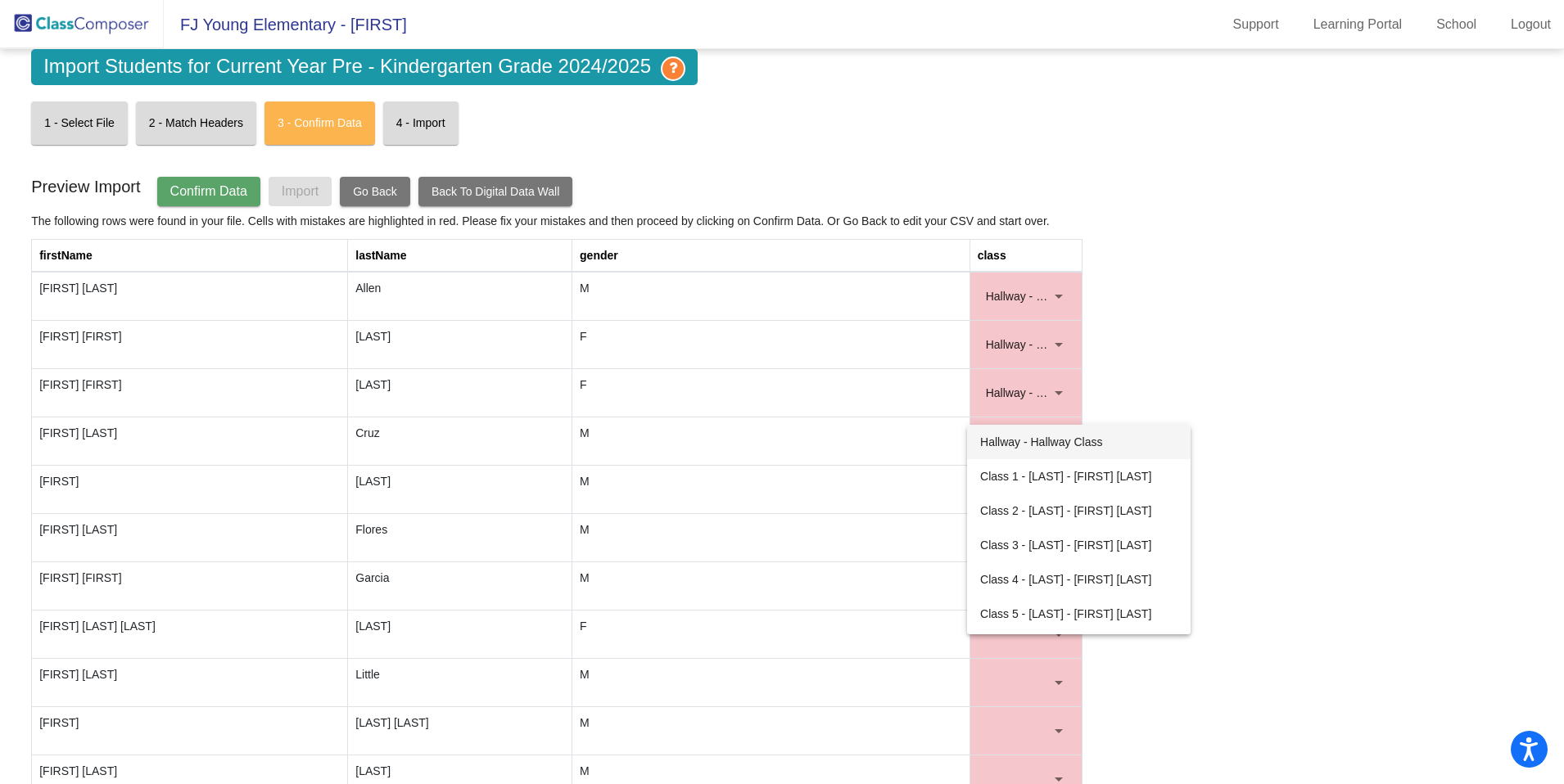 click on "Hallway - Hallway Class" at bounding box center (1078, 442) 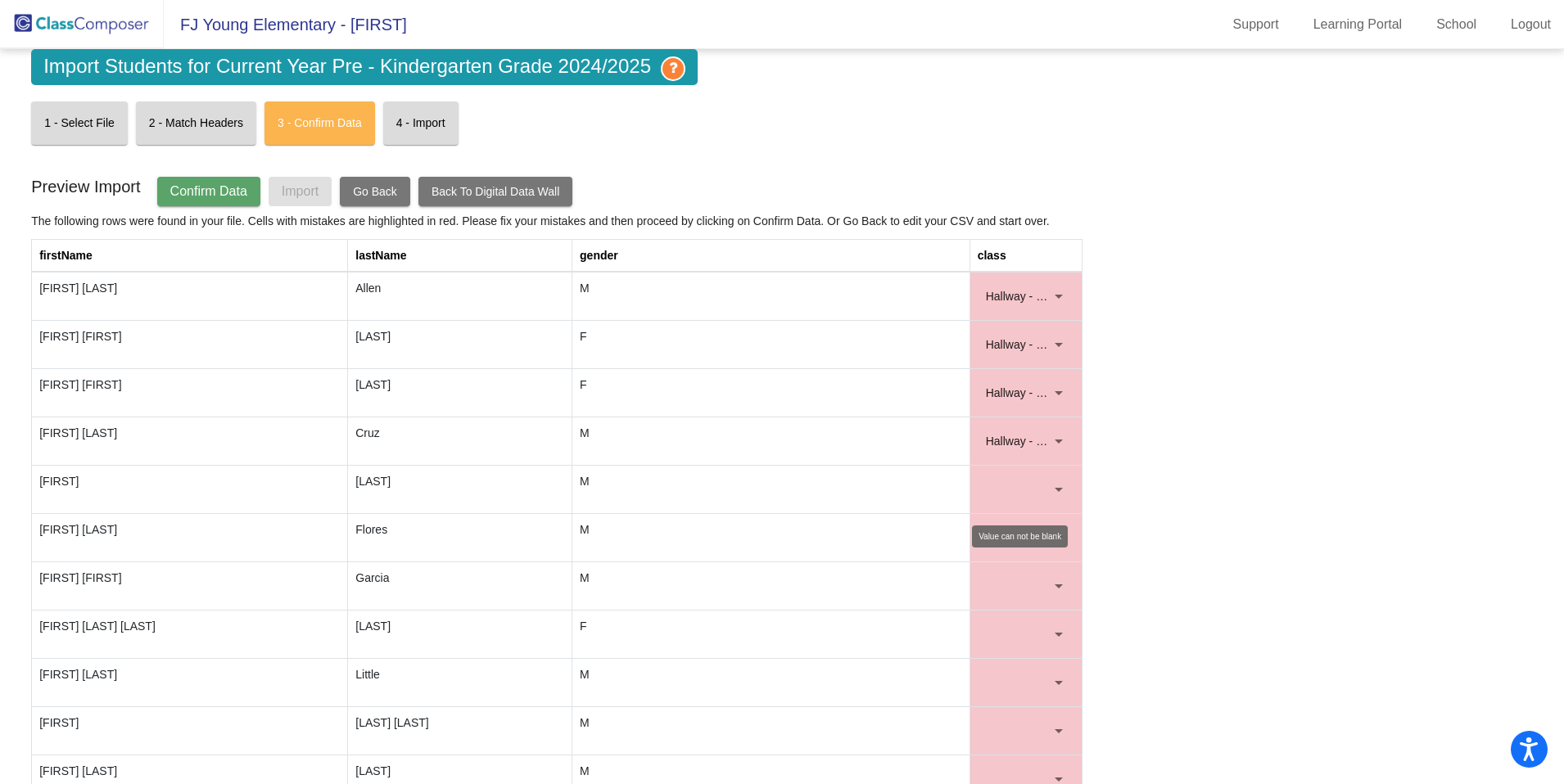 click 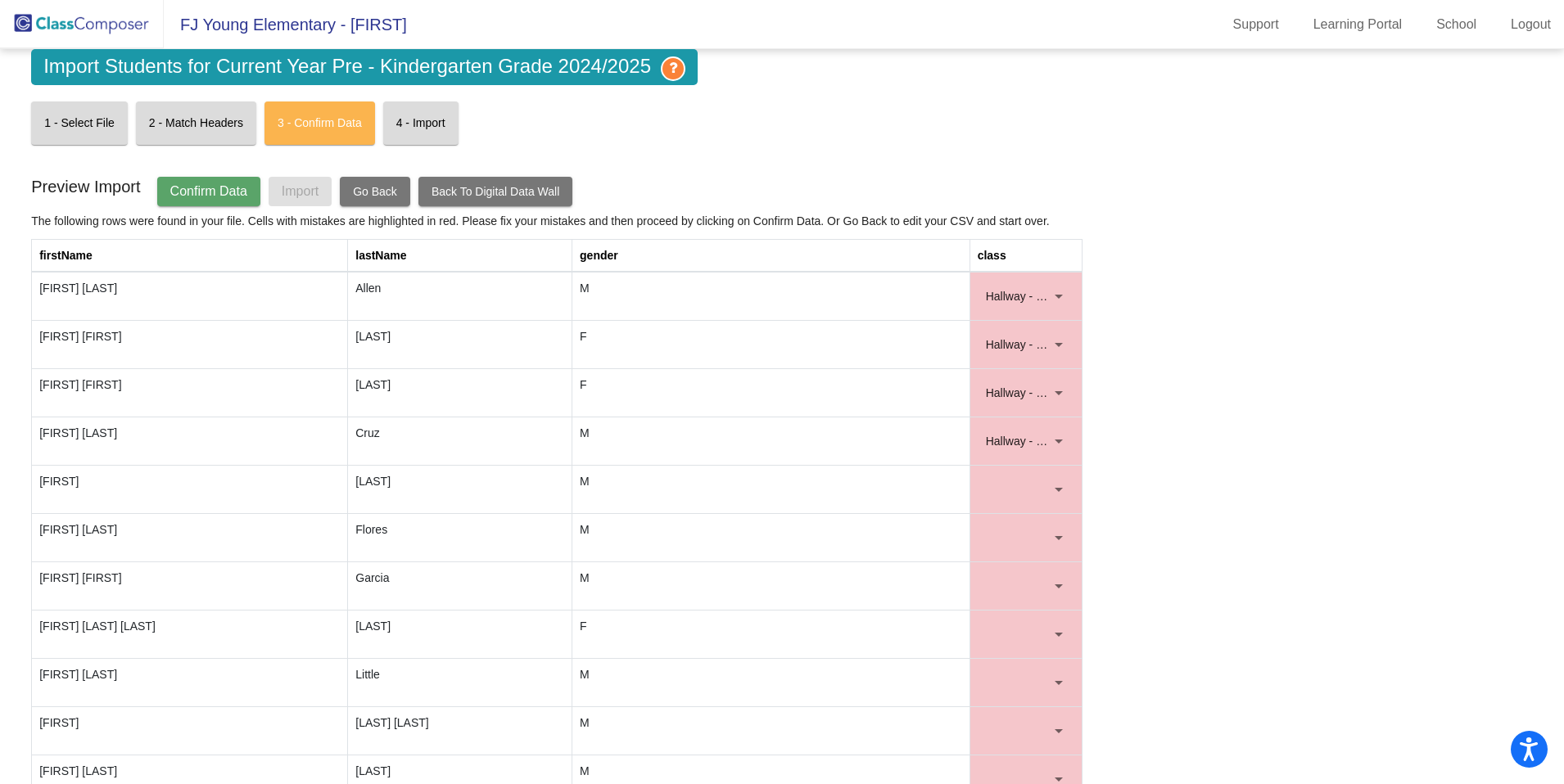 click at bounding box center (1019, 489) 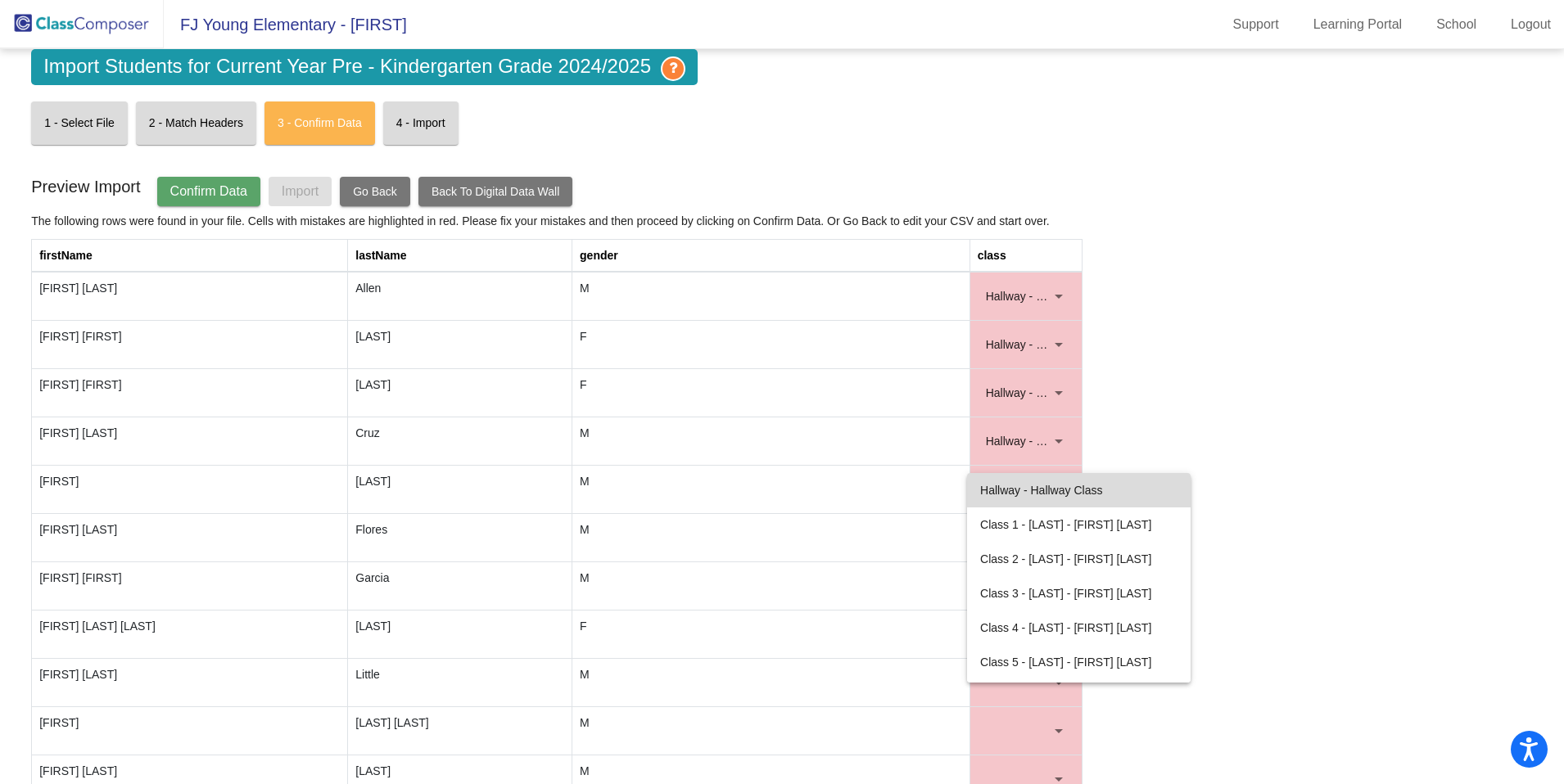 click on "Hallway - Hallway Class" at bounding box center [1078, 490] 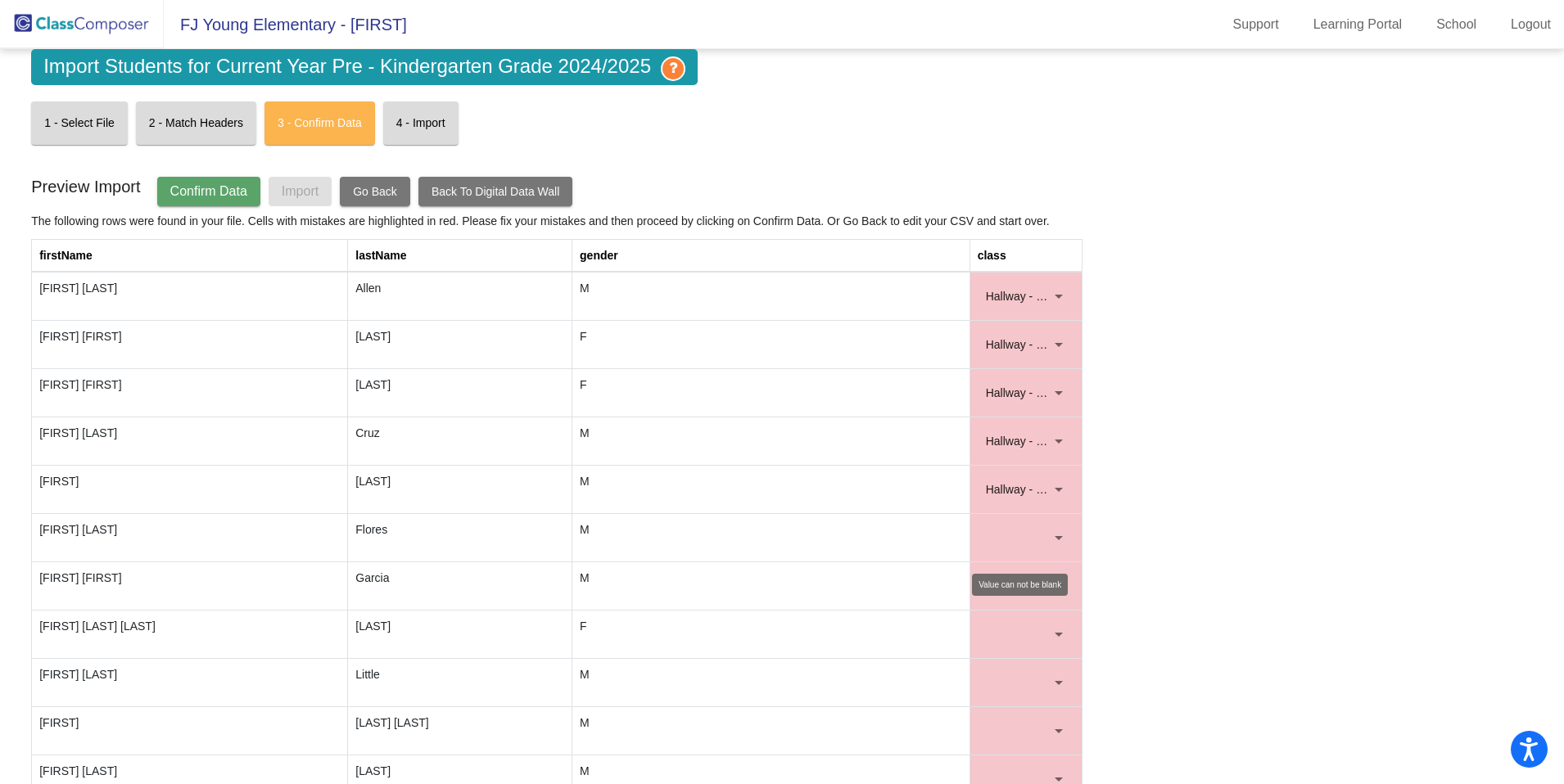 click at bounding box center (1019, 538) 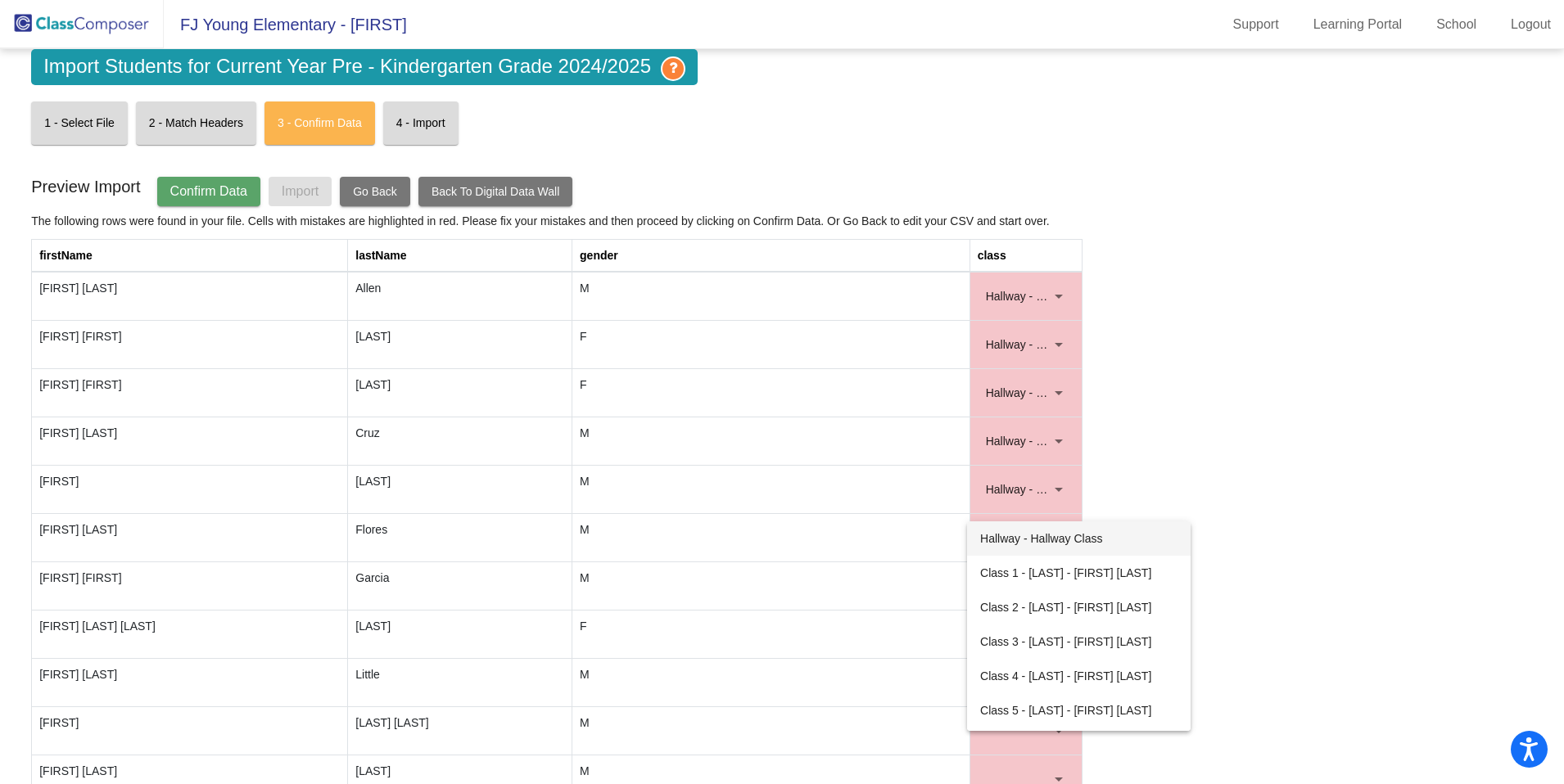 click on "Hallway - Hallway Class" at bounding box center (1078, 538) 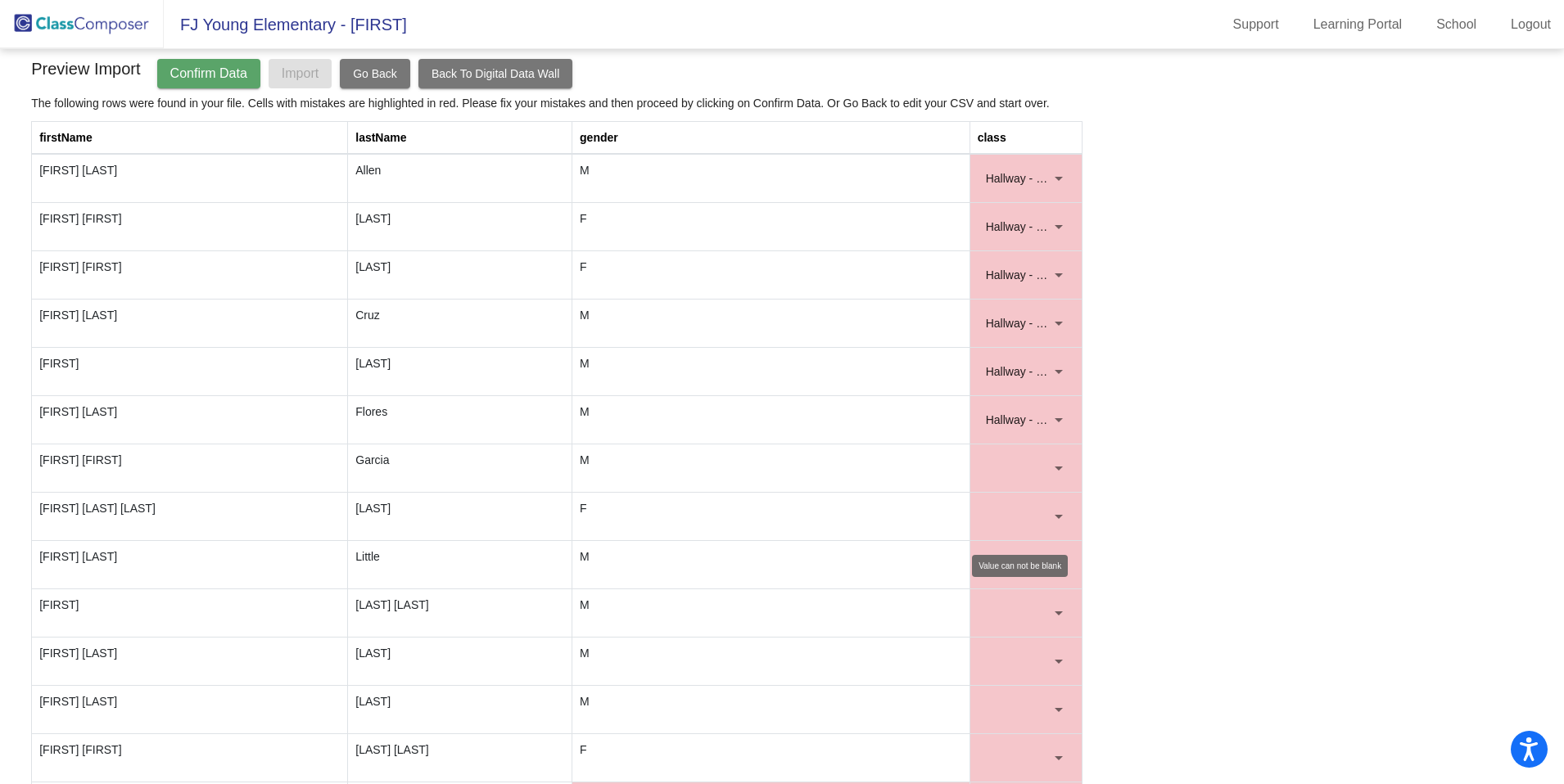 scroll, scrollTop: 120, scrollLeft: 0, axis: vertical 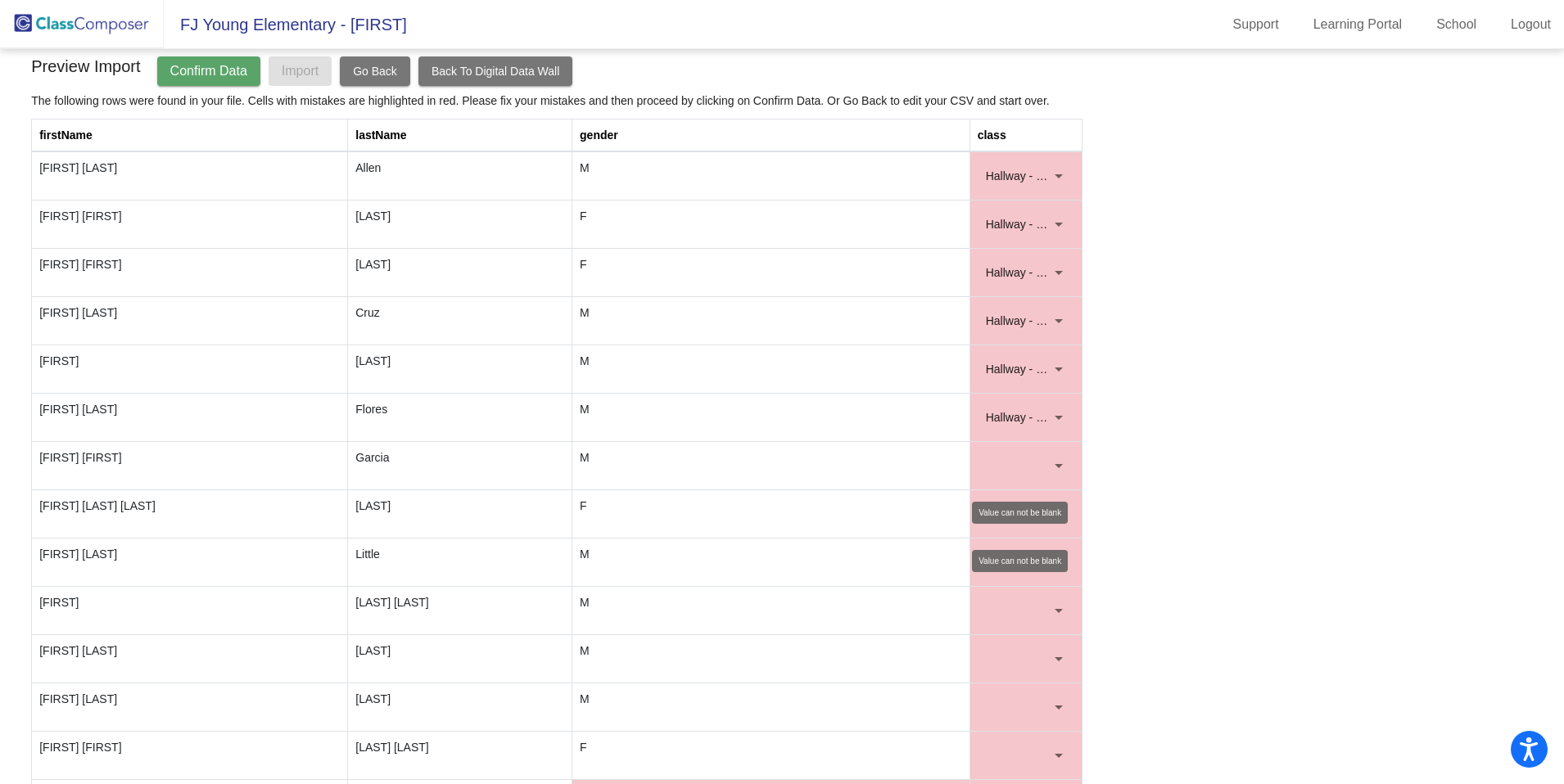click at bounding box center (1019, 466) 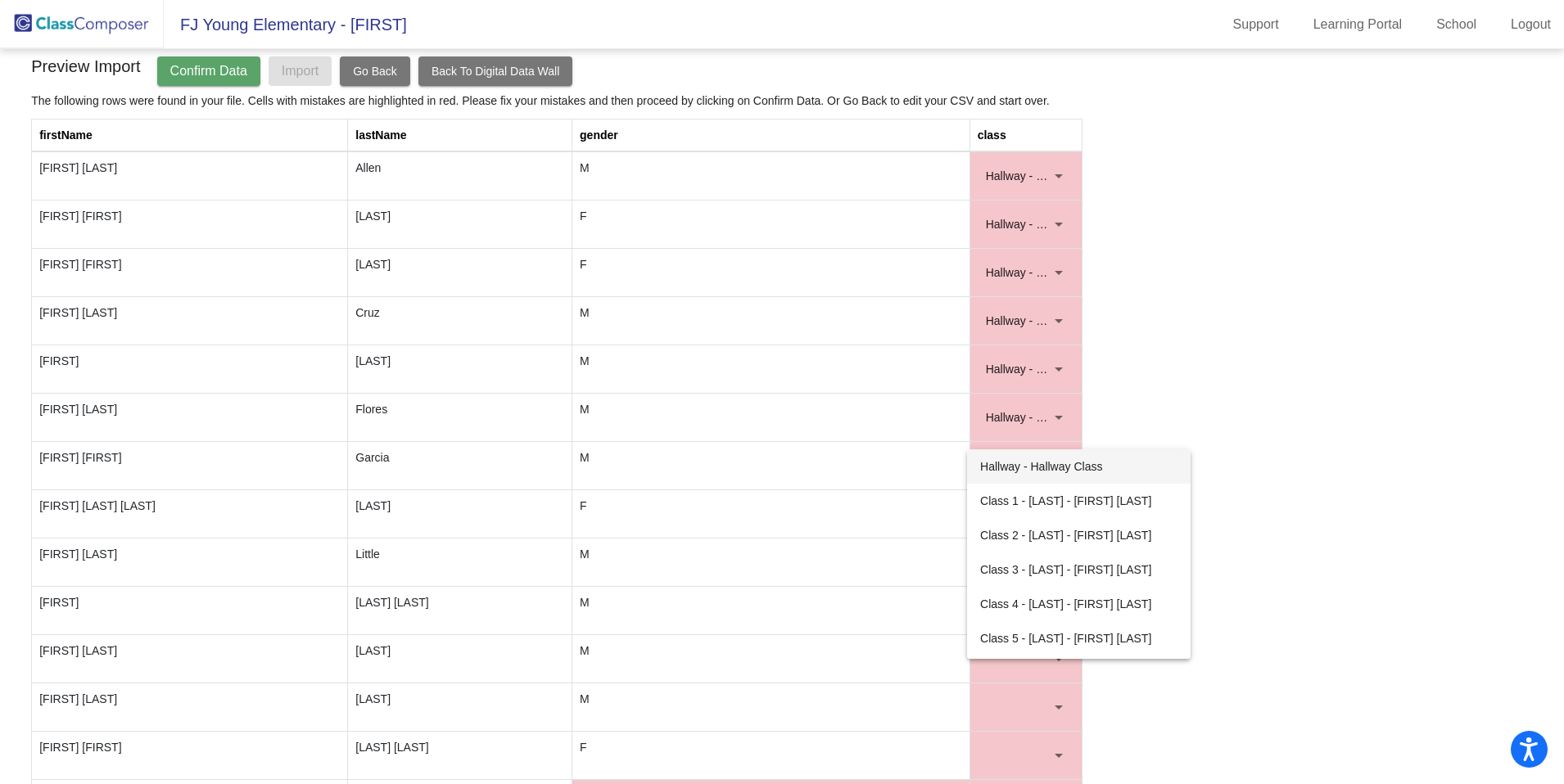 click on "Hallway - Hallway Class" at bounding box center [1078, 466] 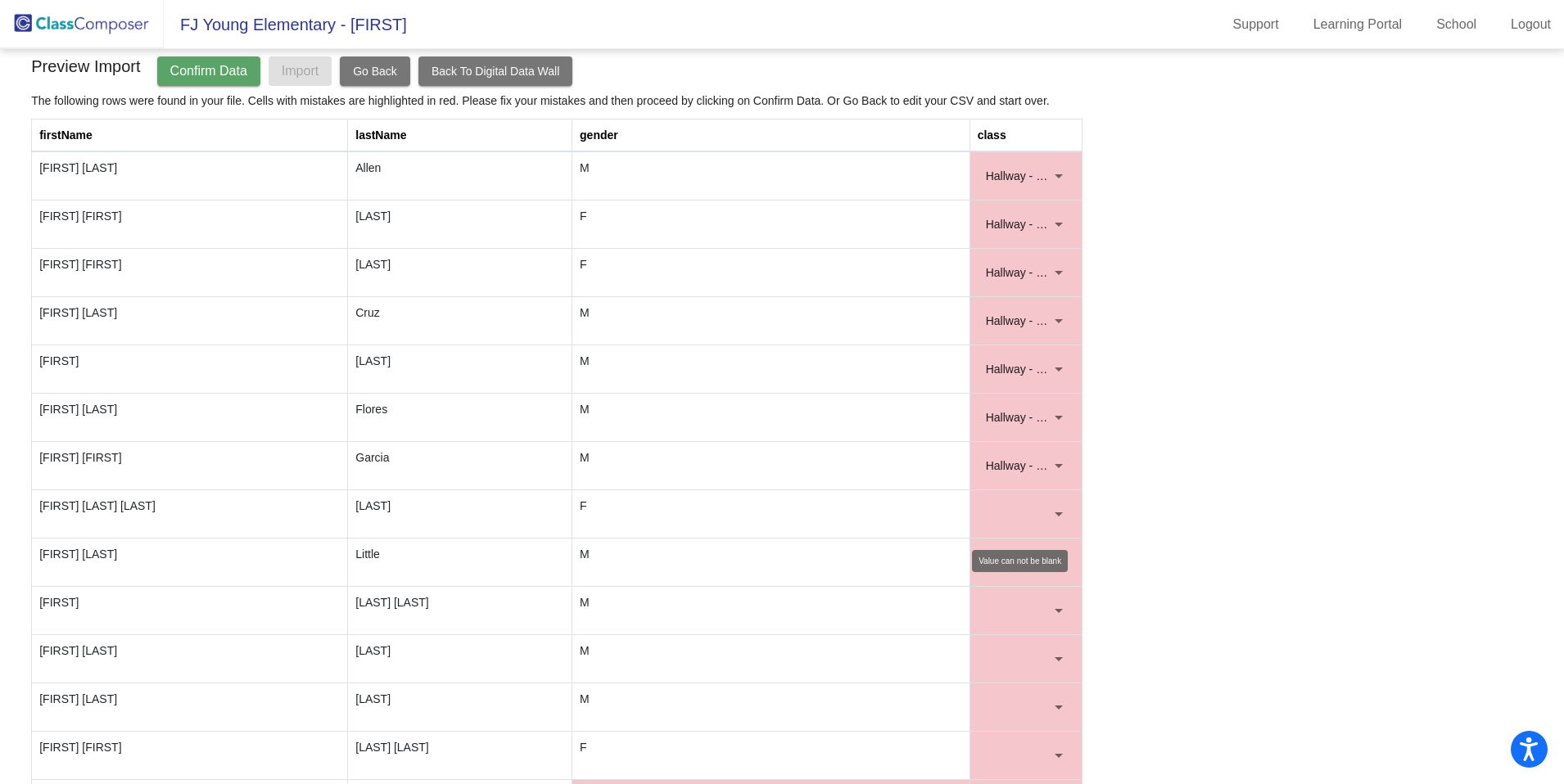 click at bounding box center (1019, 514) 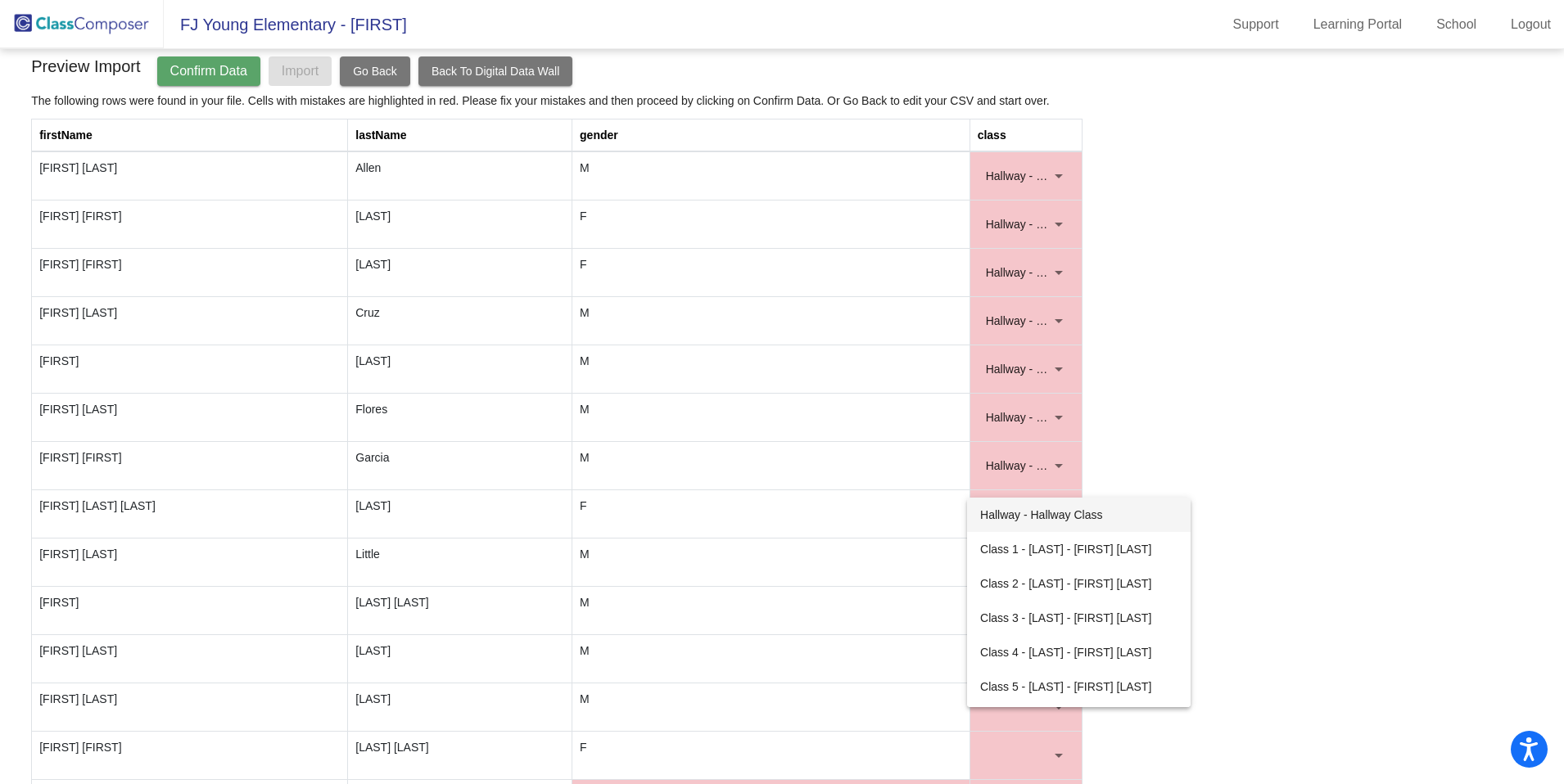 click on "Hallway - Hallway Class" at bounding box center (1078, 515) 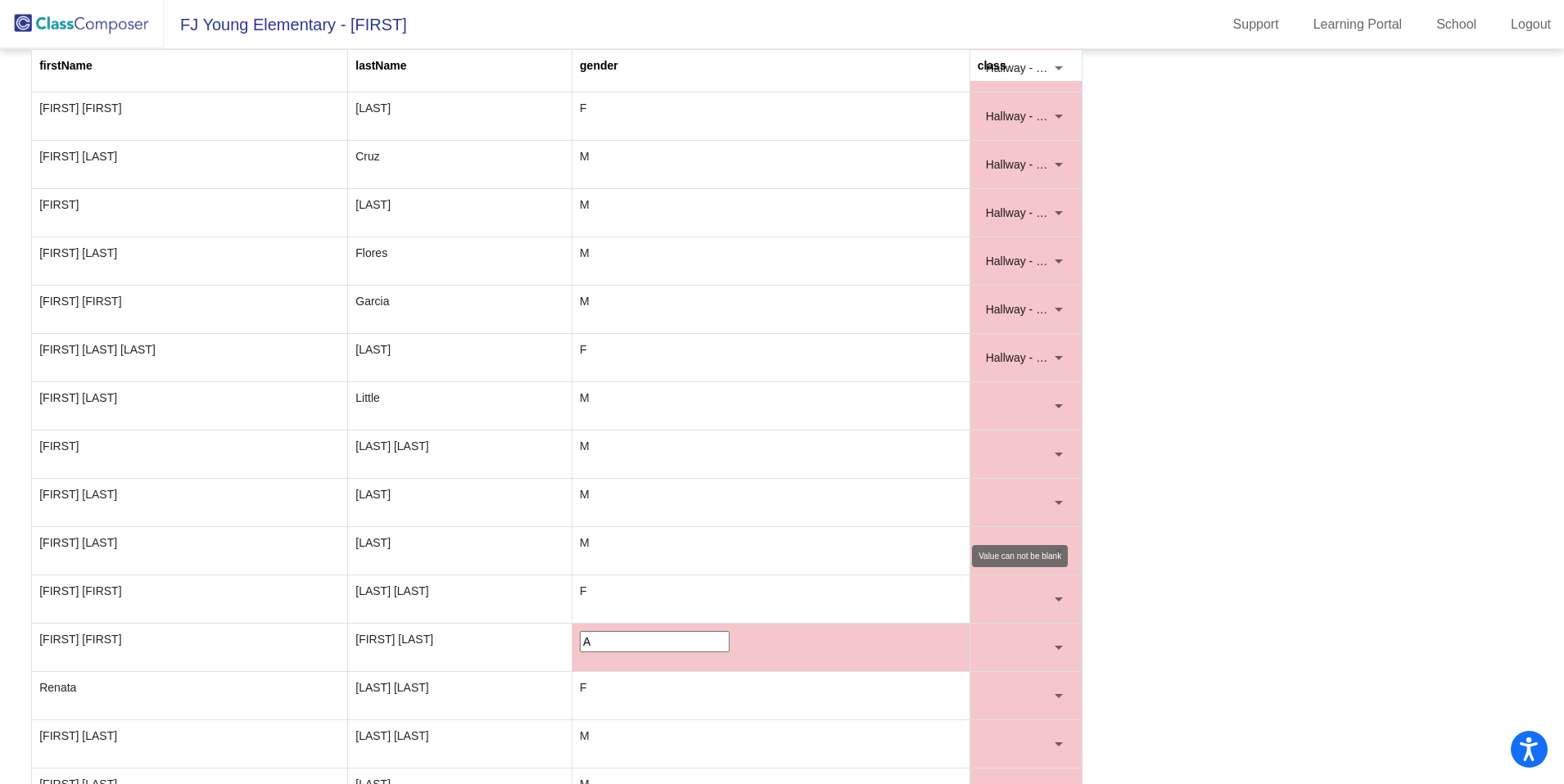 scroll, scrollTop: 287, scrollLeft: 0, axis: vertical 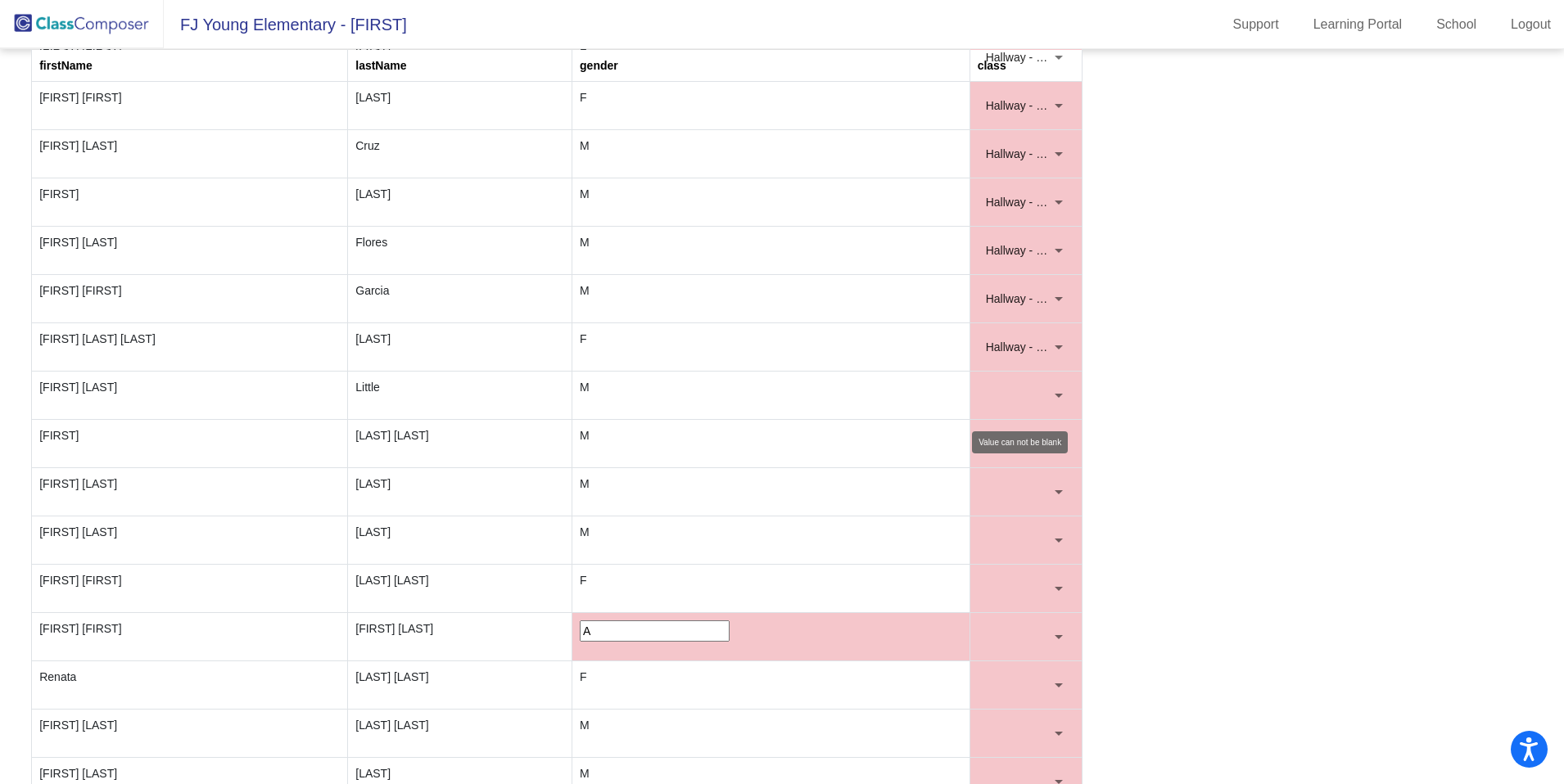 click at bounding box center (1019, 395) 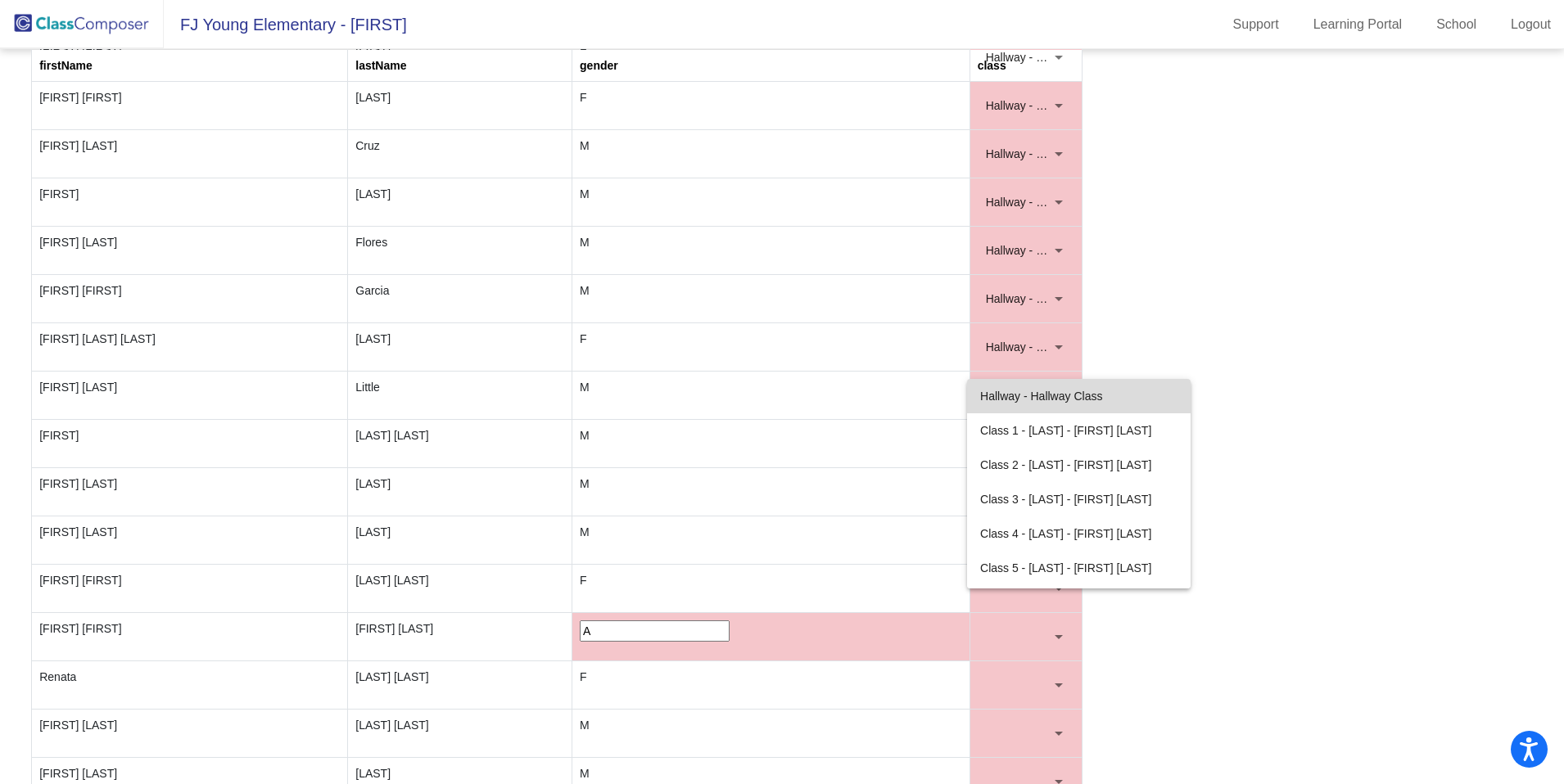 click on "Hallway - Hallway Class" at bounding box center [1078, 396] 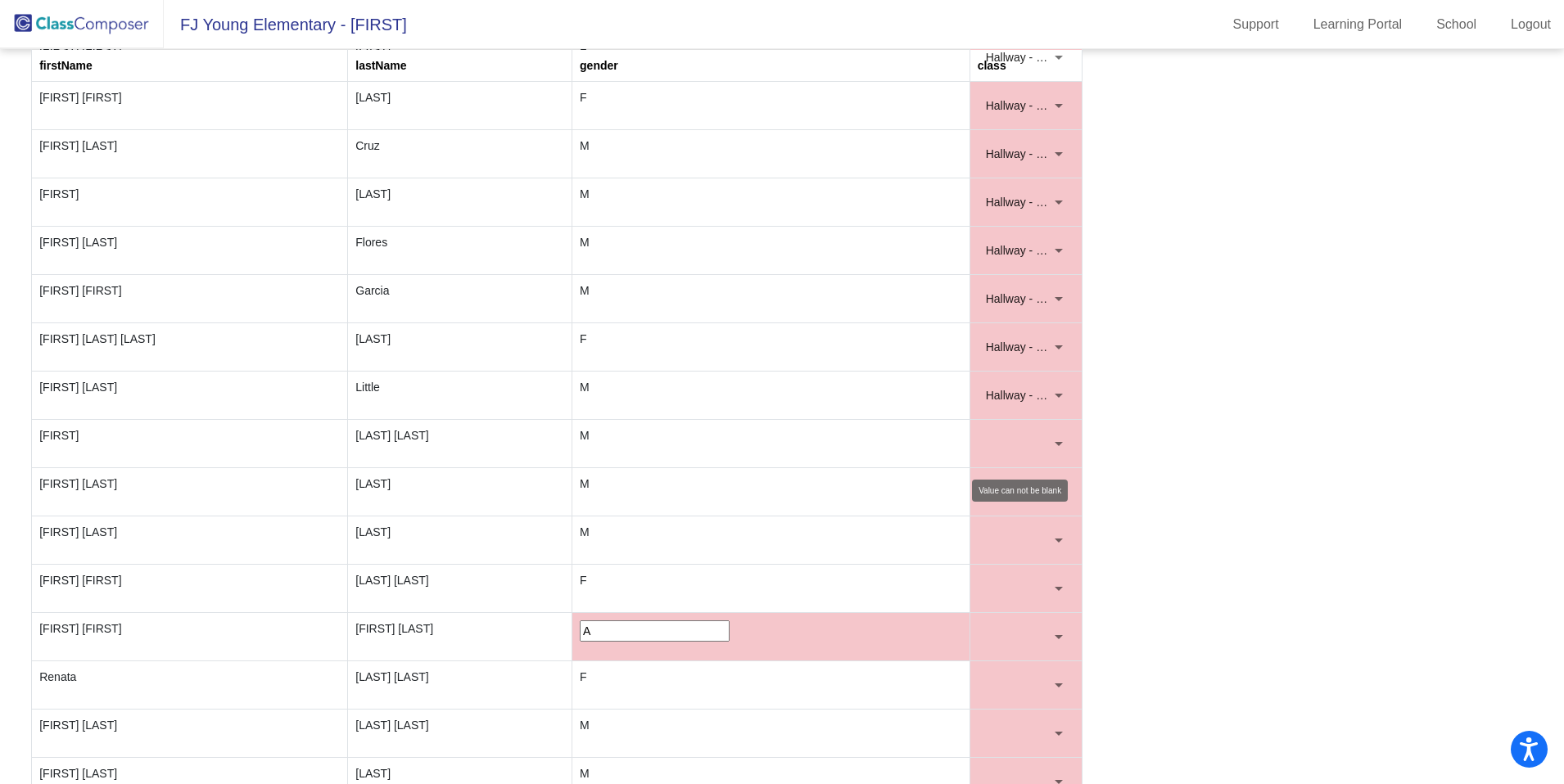 click at bounding box center (1019, 444) 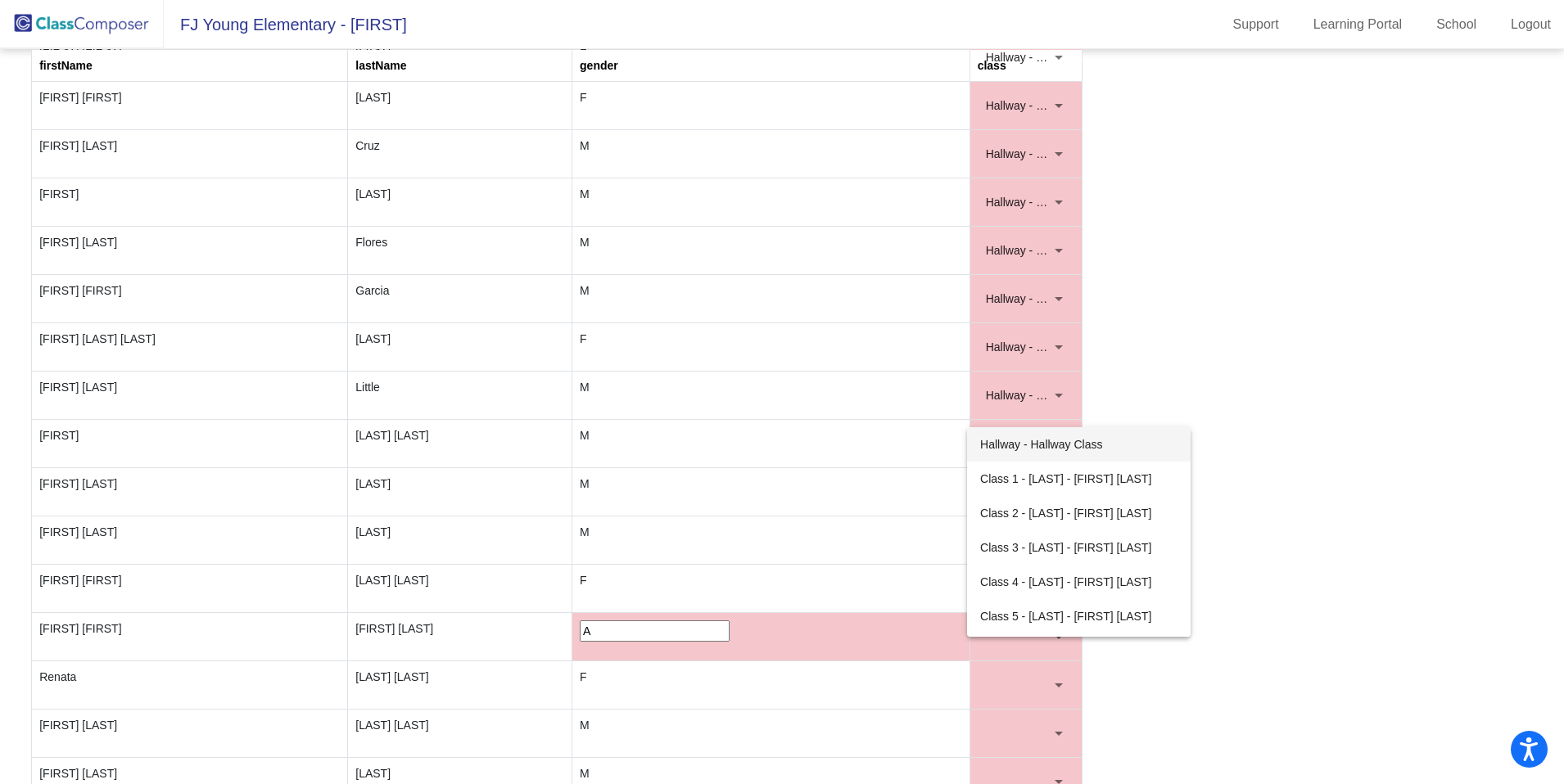 click on "Hallway - Hallway Class" at bounding box center [1078, 444] 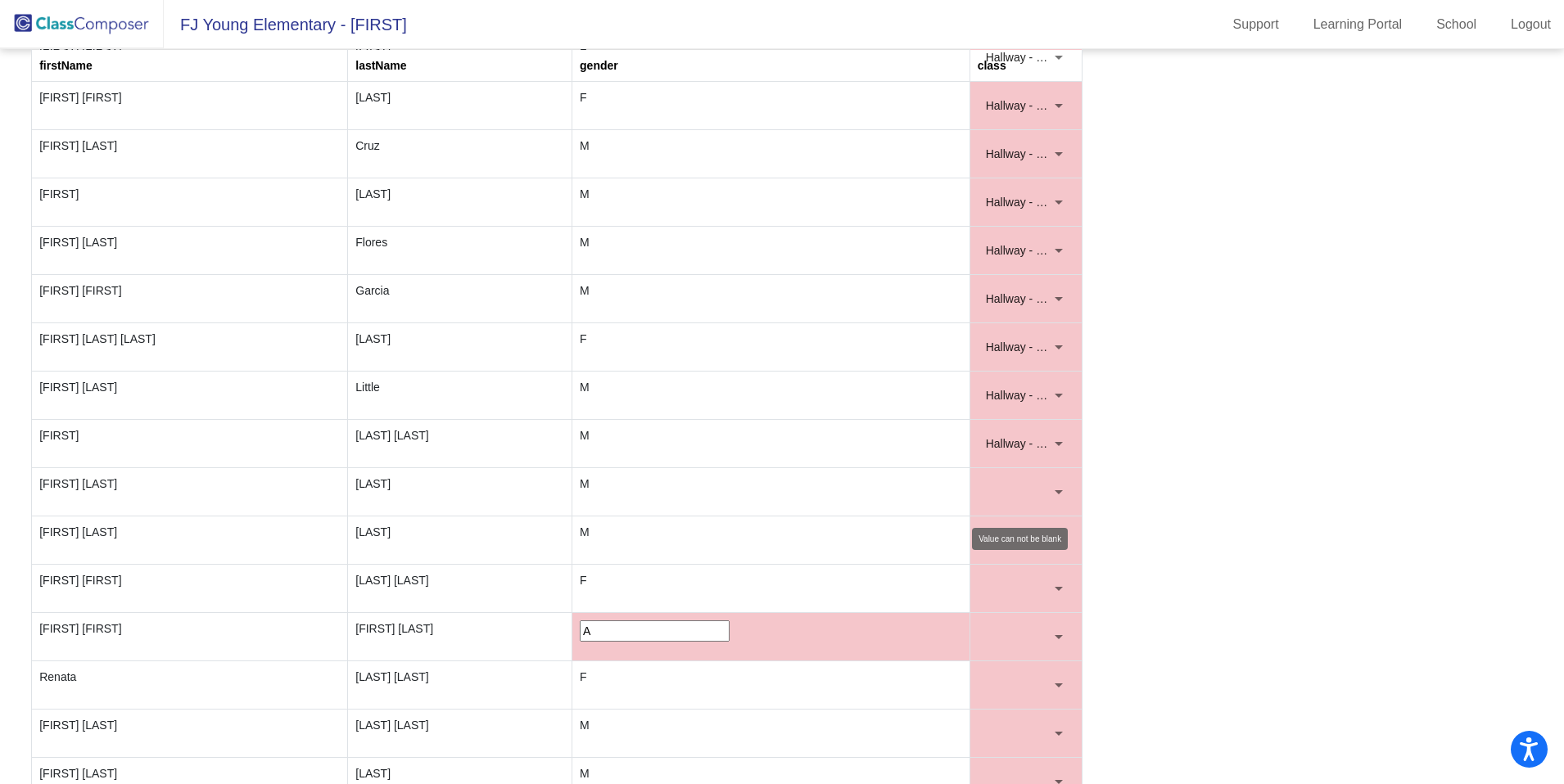 click at bounding box center [1019, 492] 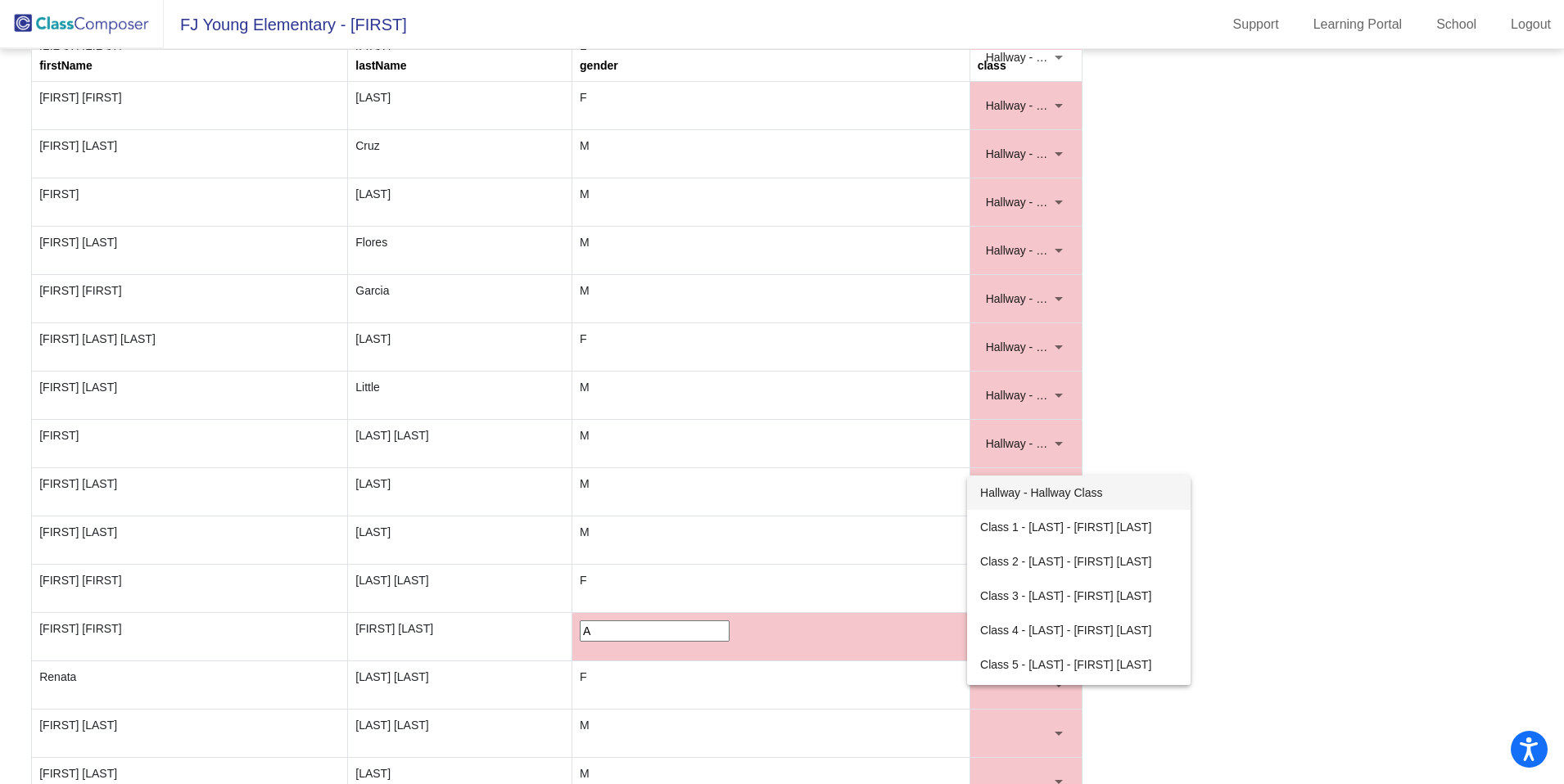 click on "Hallway - Hallway Class" at bounding box center (1078, 493) 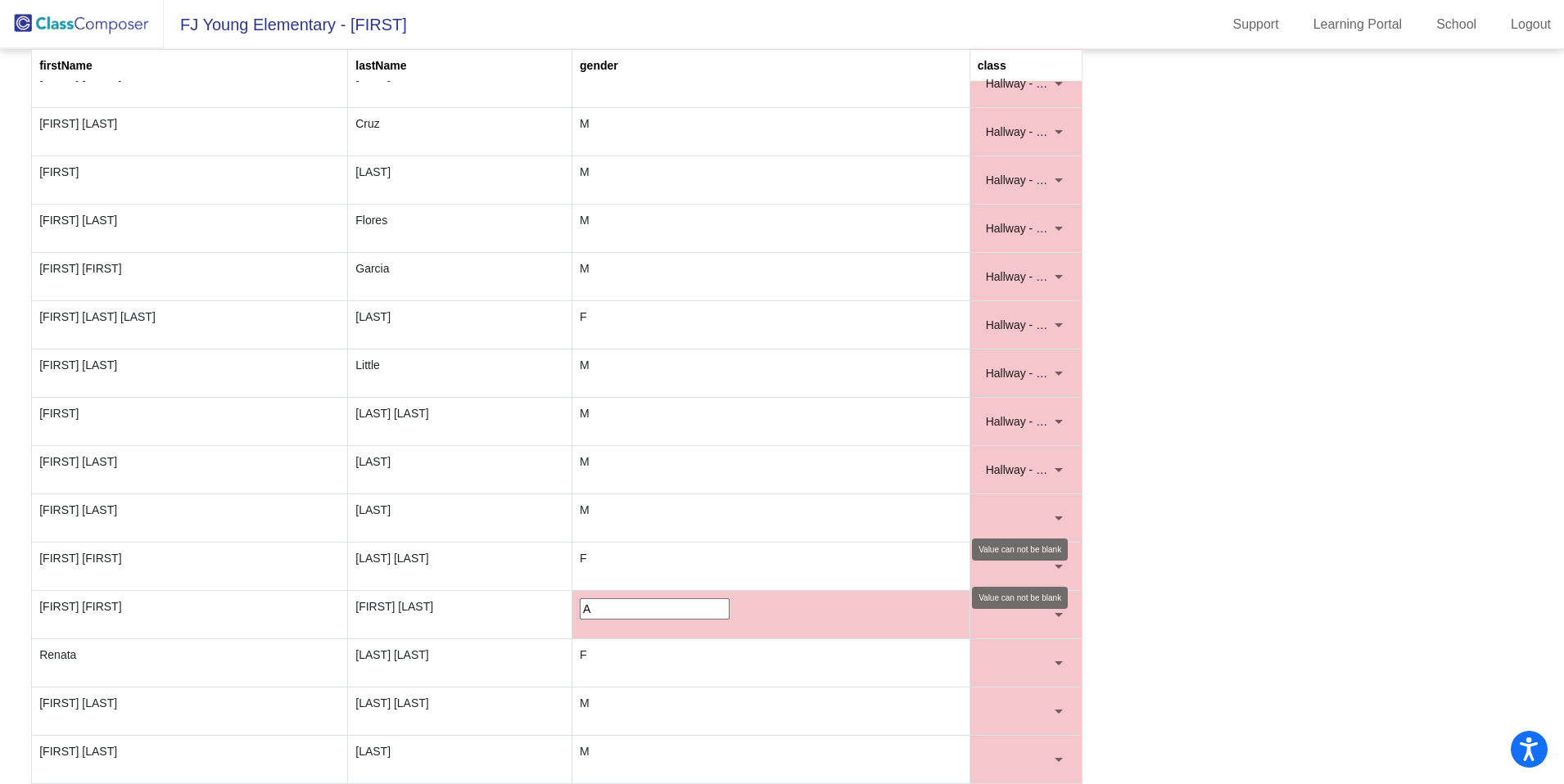 scroll, scrollTop: 342, scrollLeft: 0, axis: vertical 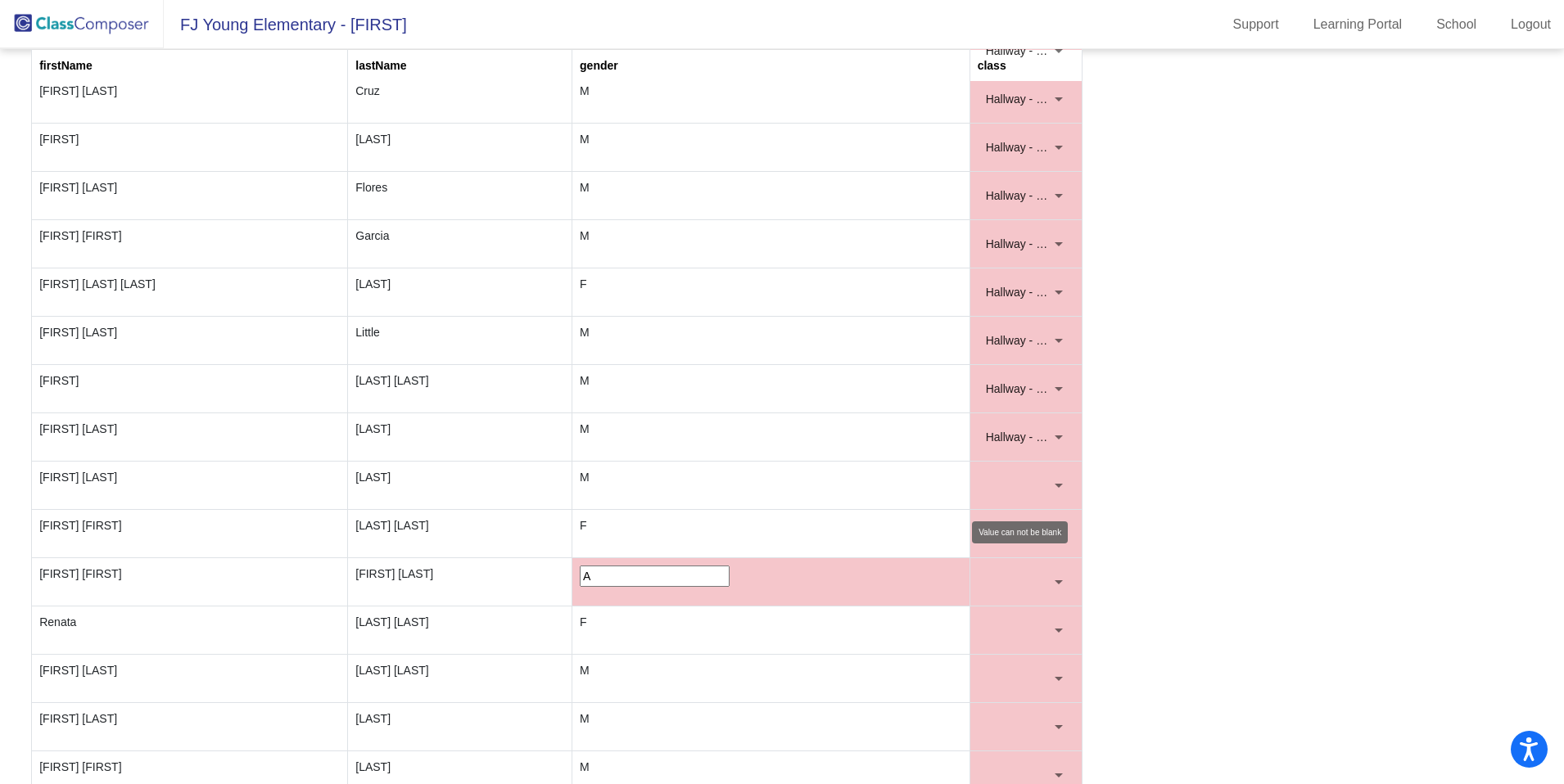 click at bounding box center (1019, 485) 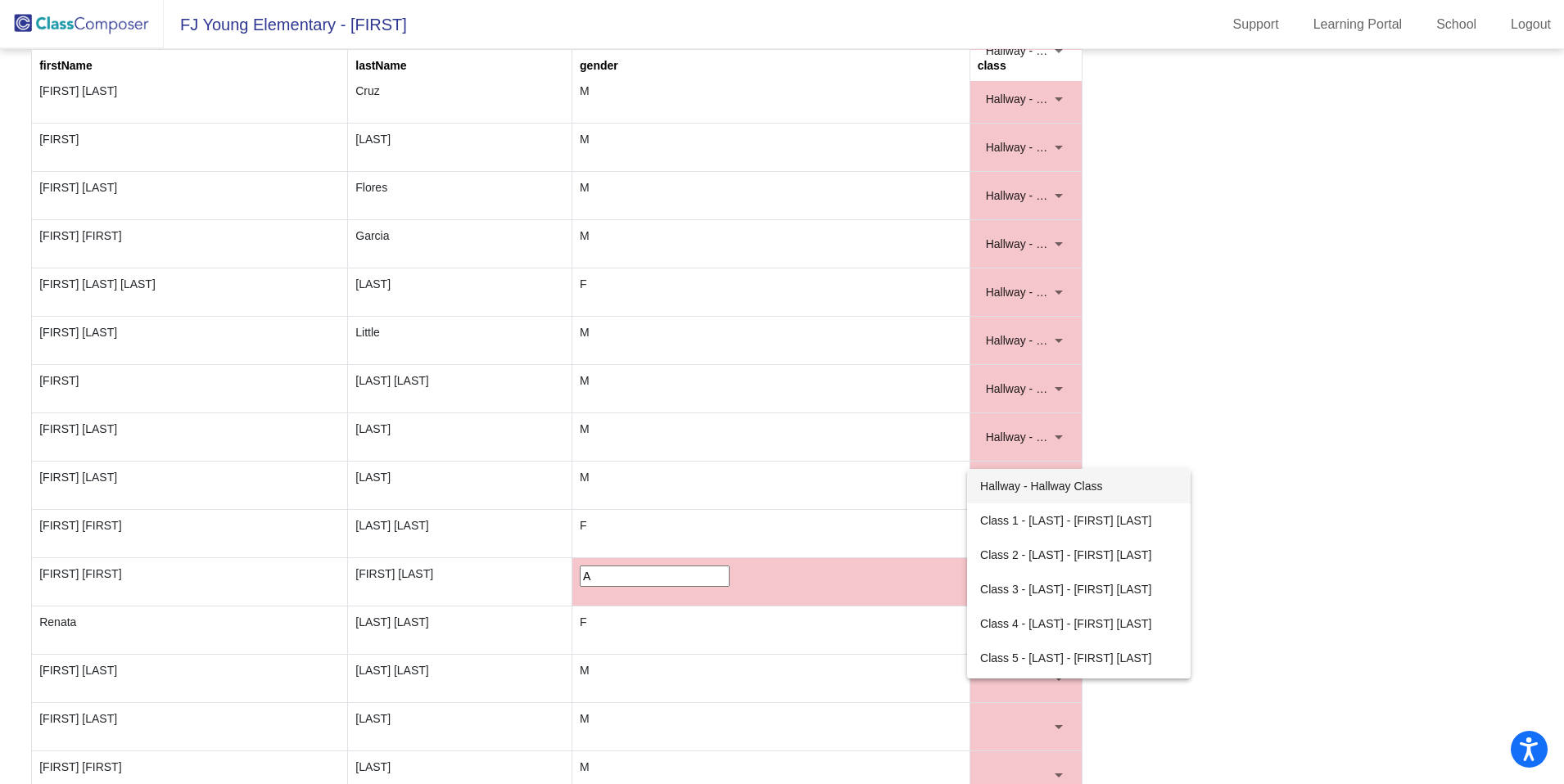 click on "Hallway - Hallway Class" at bounding box center [1078, 486] 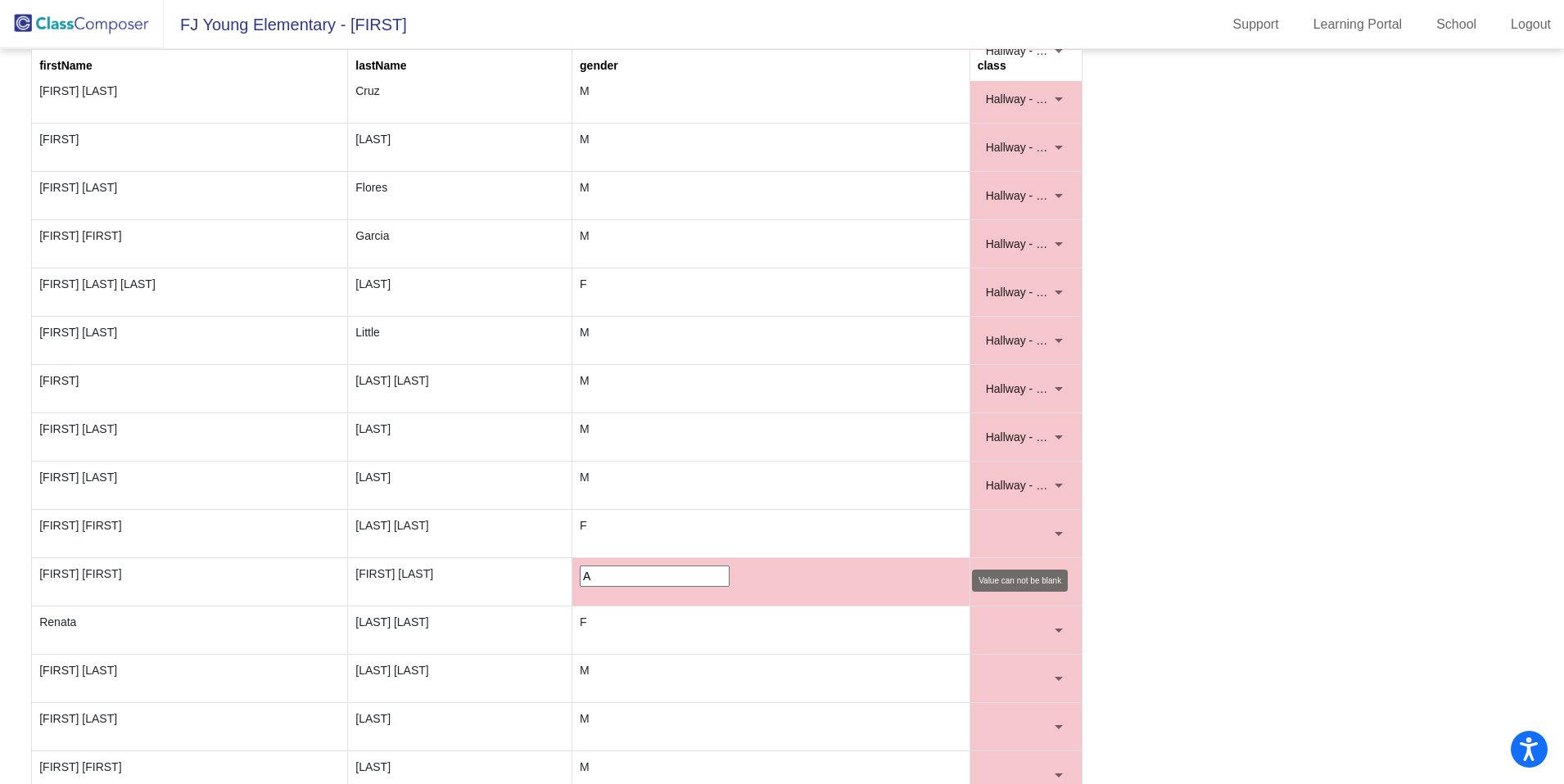 click at bounding box center (1019, 534) 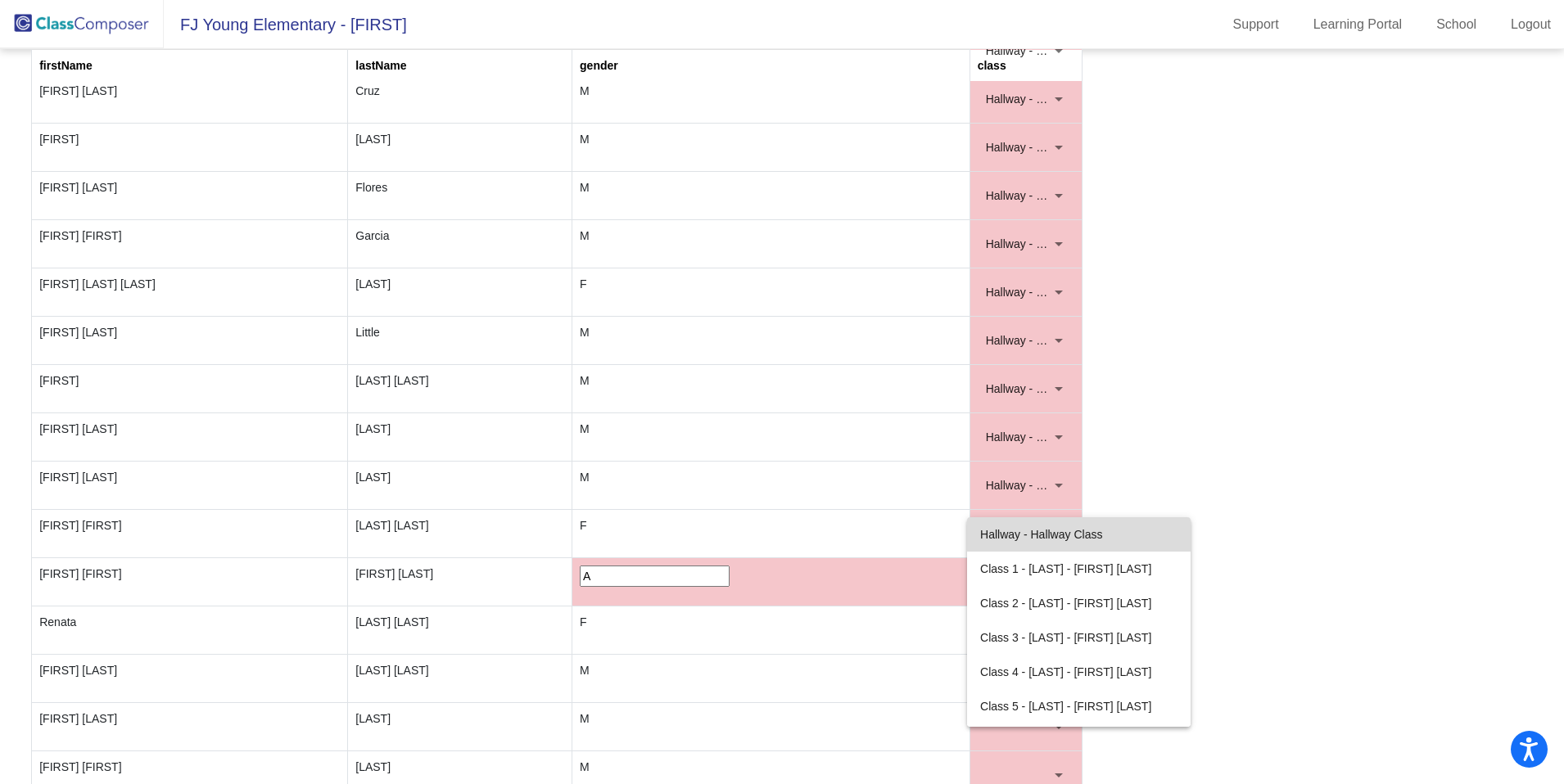 click on "Hallway - Hallway Class" at bounding box center (1078, 534) 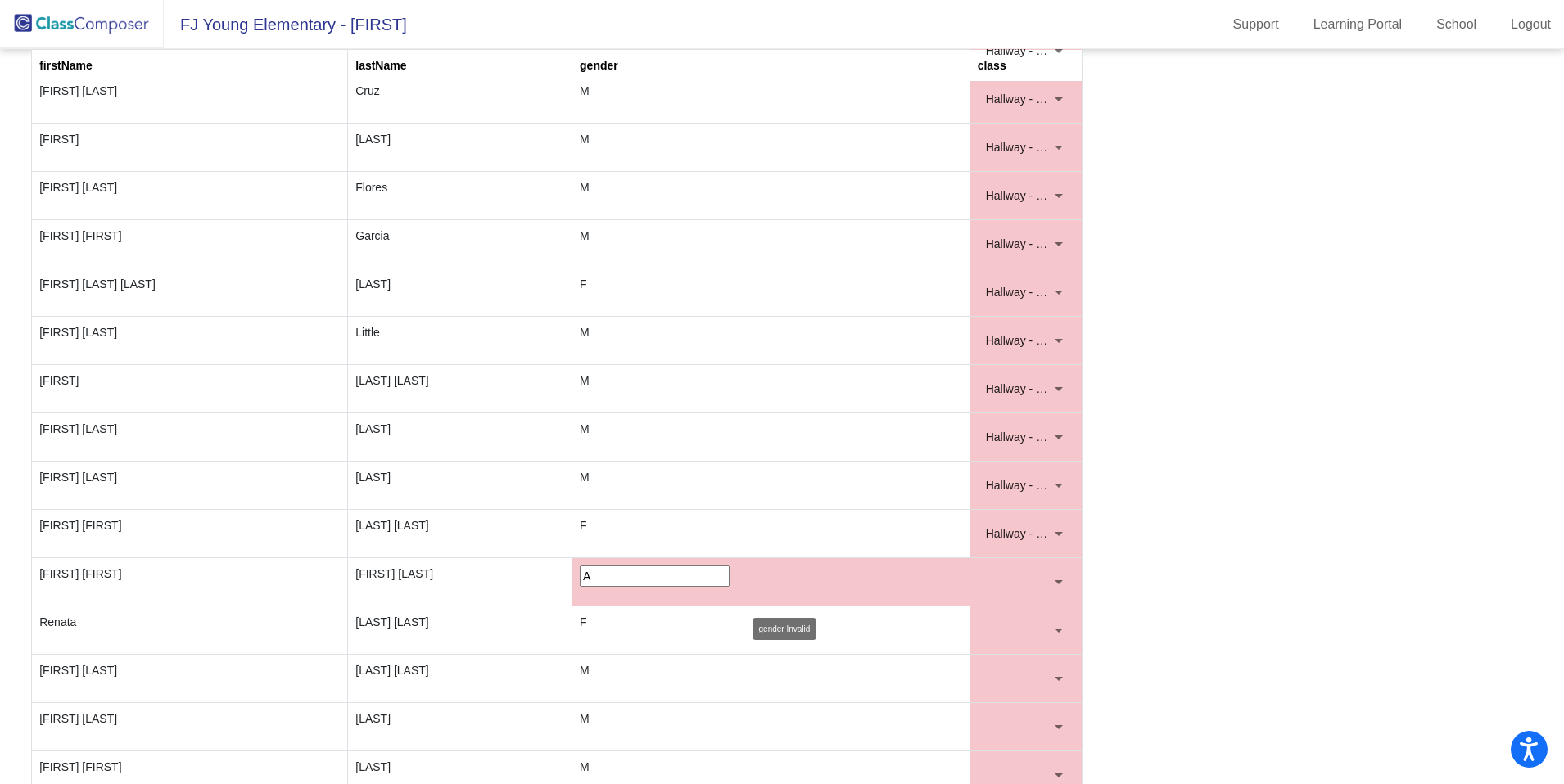 click on "A" 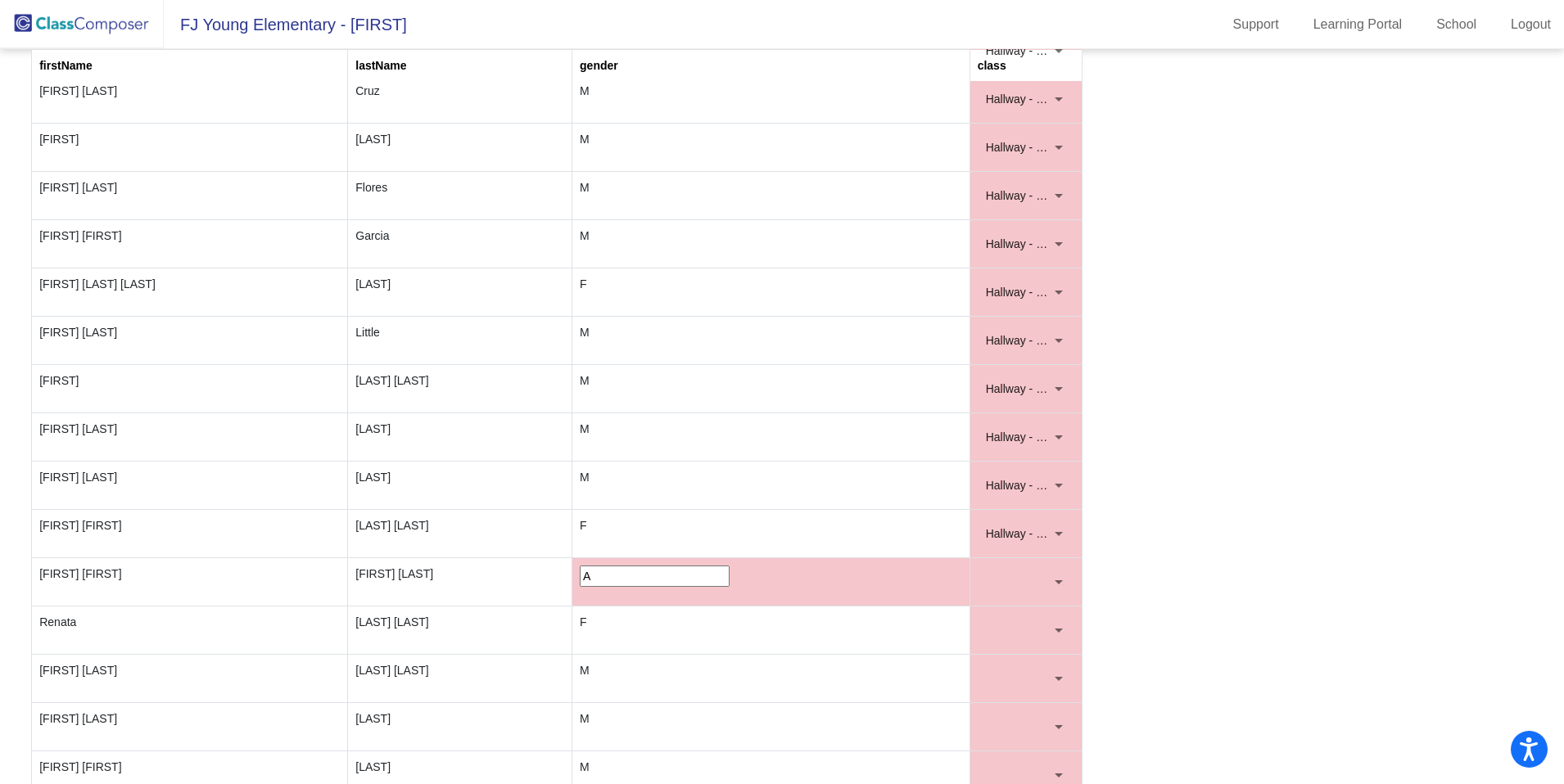 click on "A" 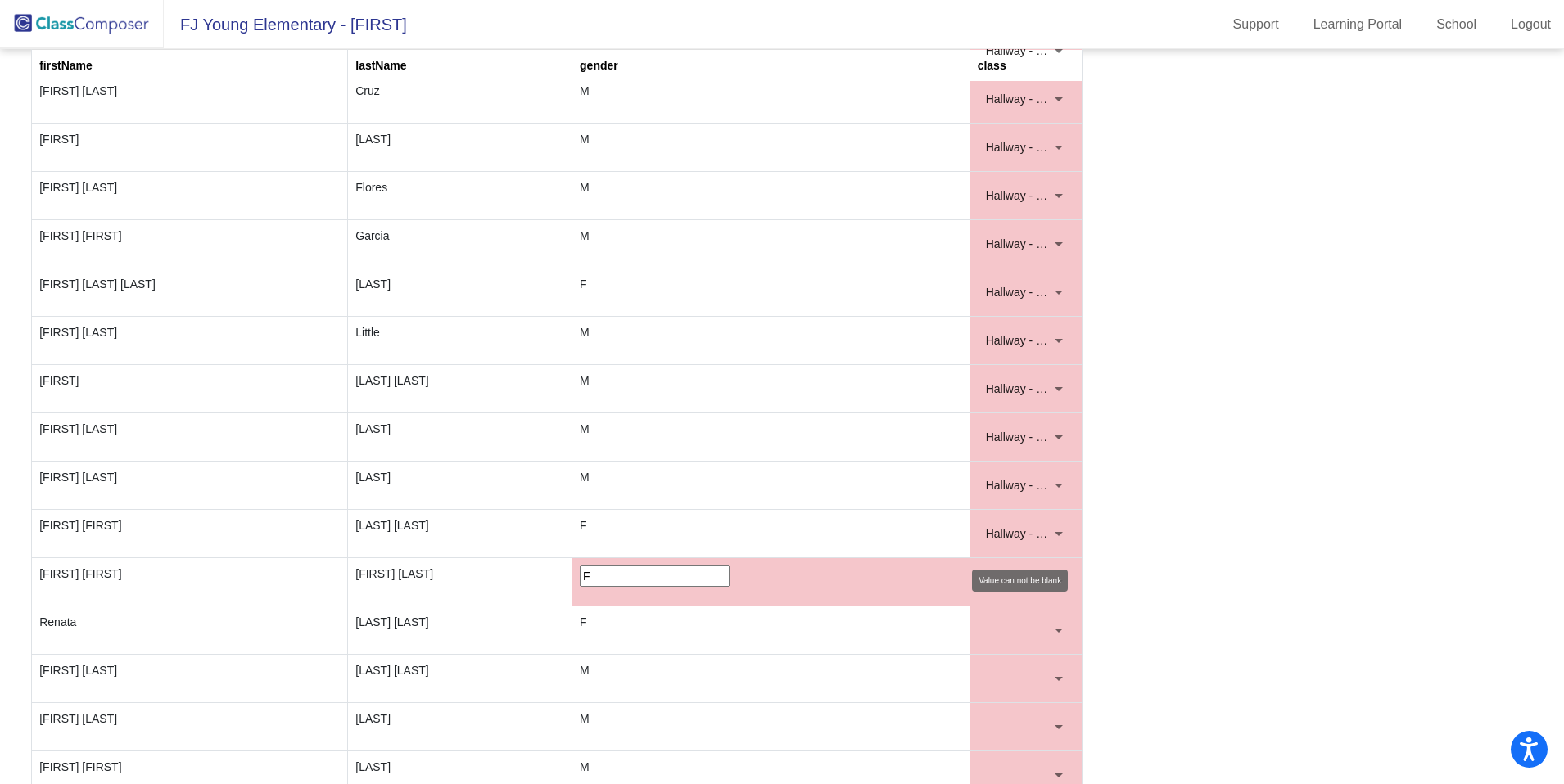 type on "F" 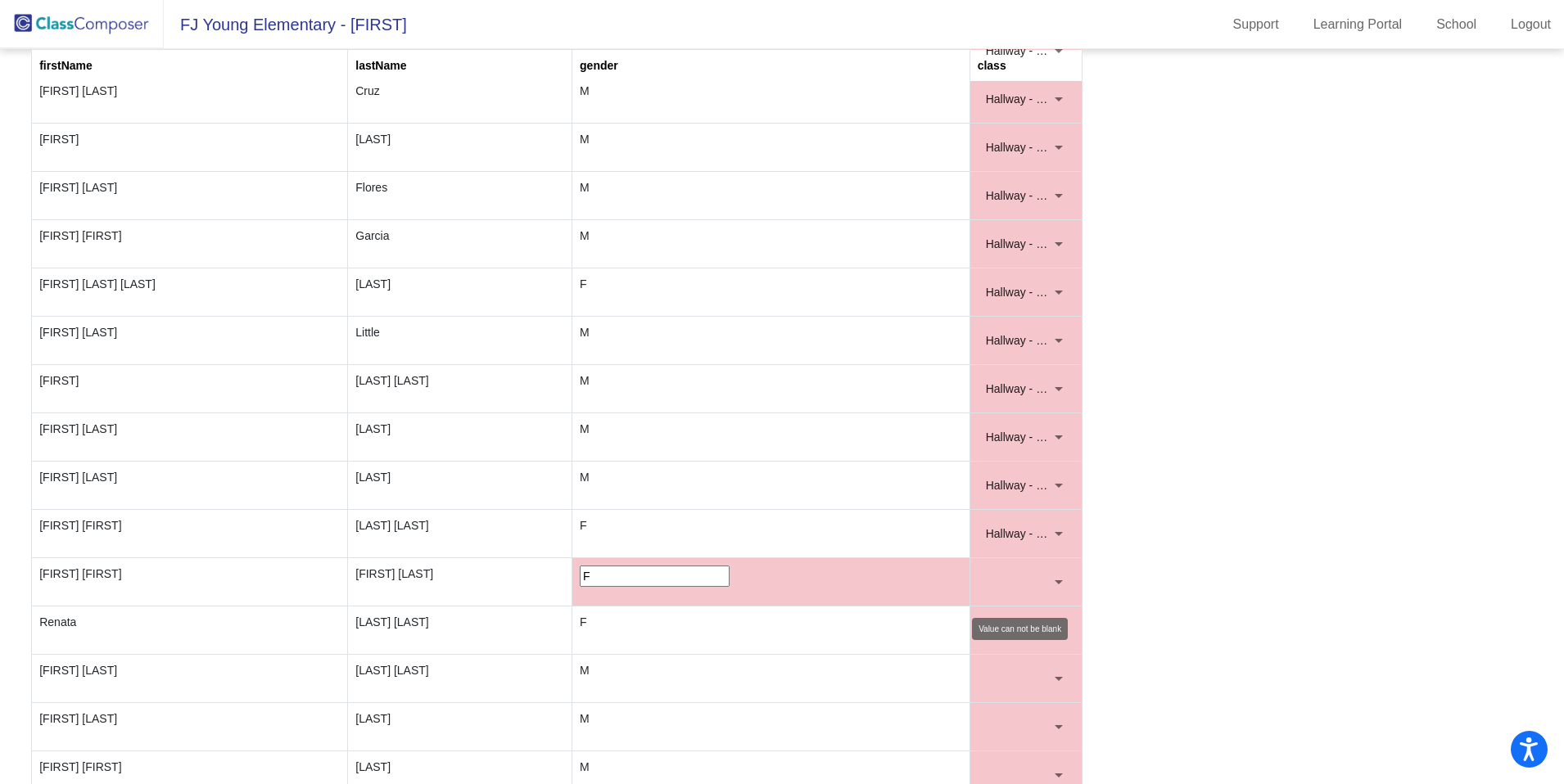 click at bounding box center [1019, 582] 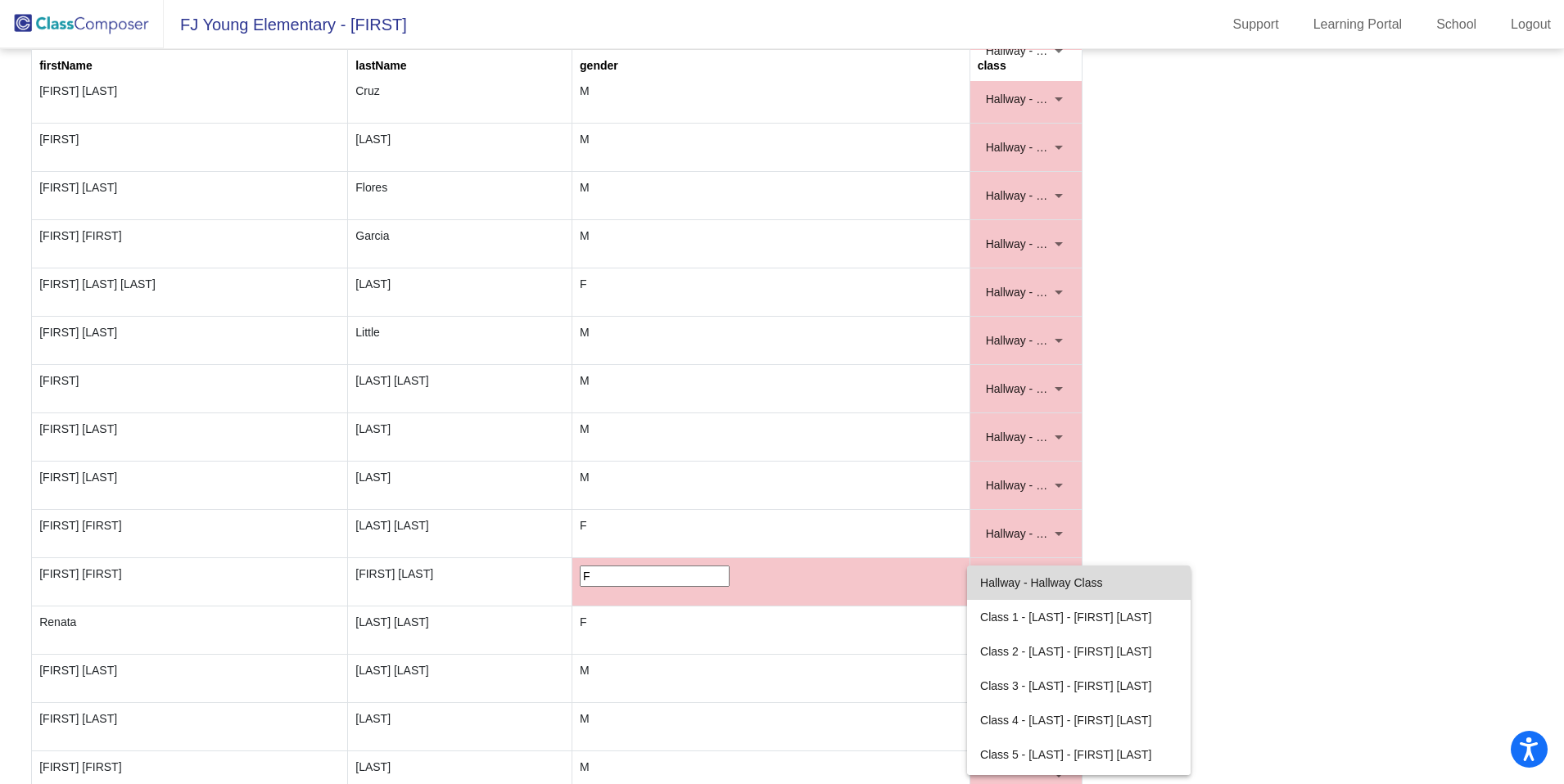 drag, startPoint x: 1011, startPoint y: 579, endPoint x: 1016, endPoint y: 570, distance: 10.29563 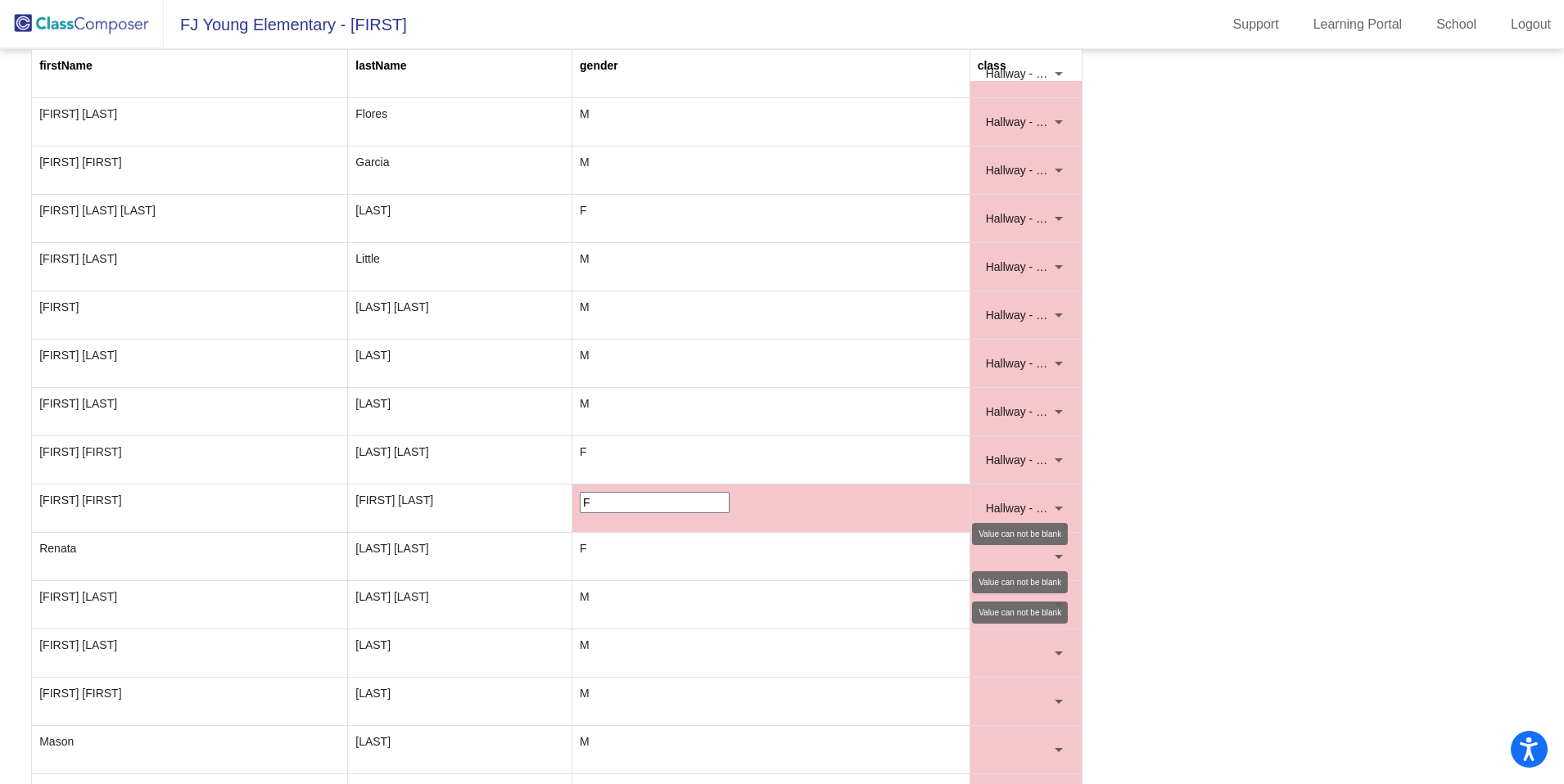 scroll, scrollTop: 512, scrollLeft: 0, axis: vertical 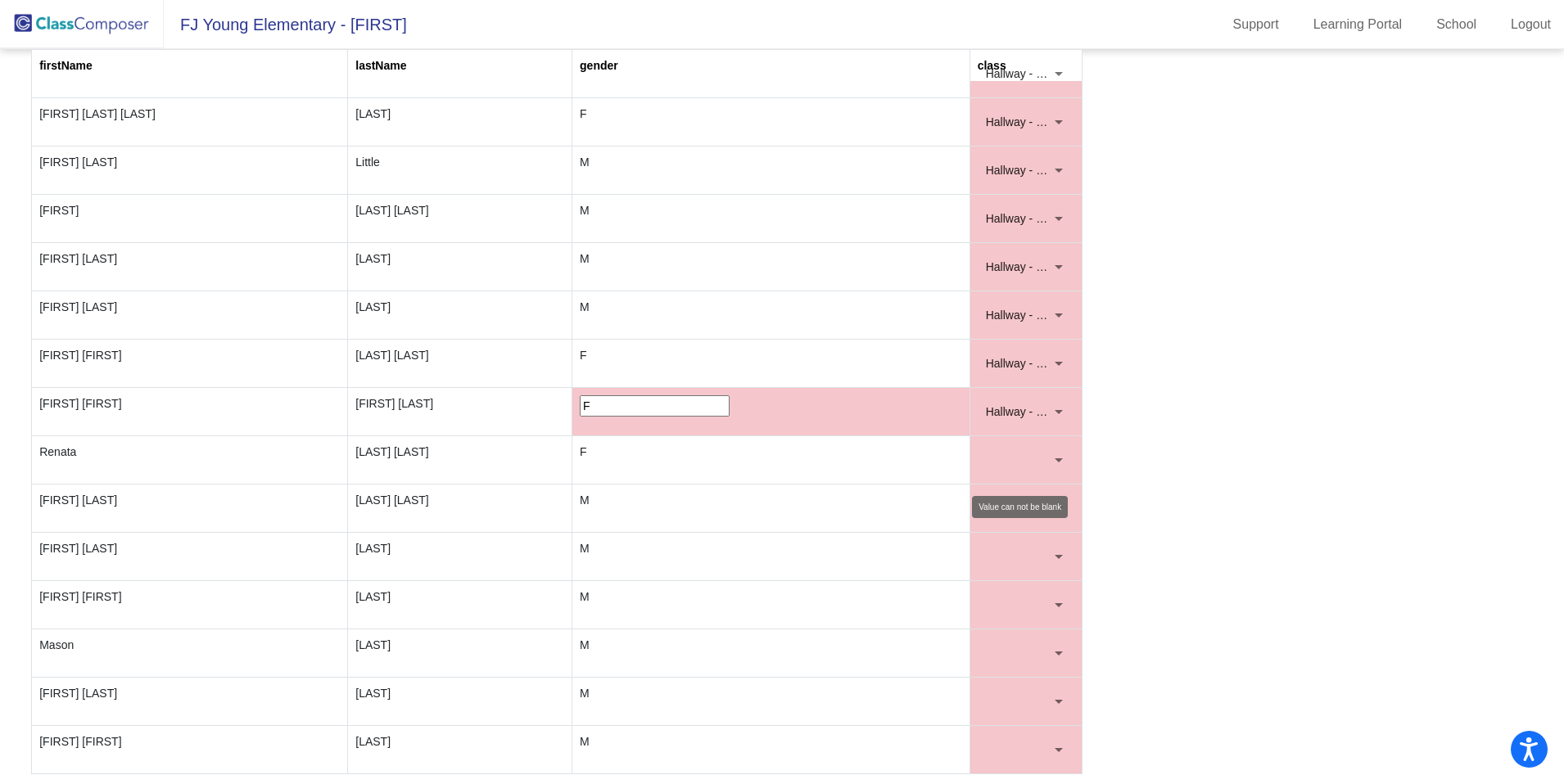 click at bounding box center [1019, 460] 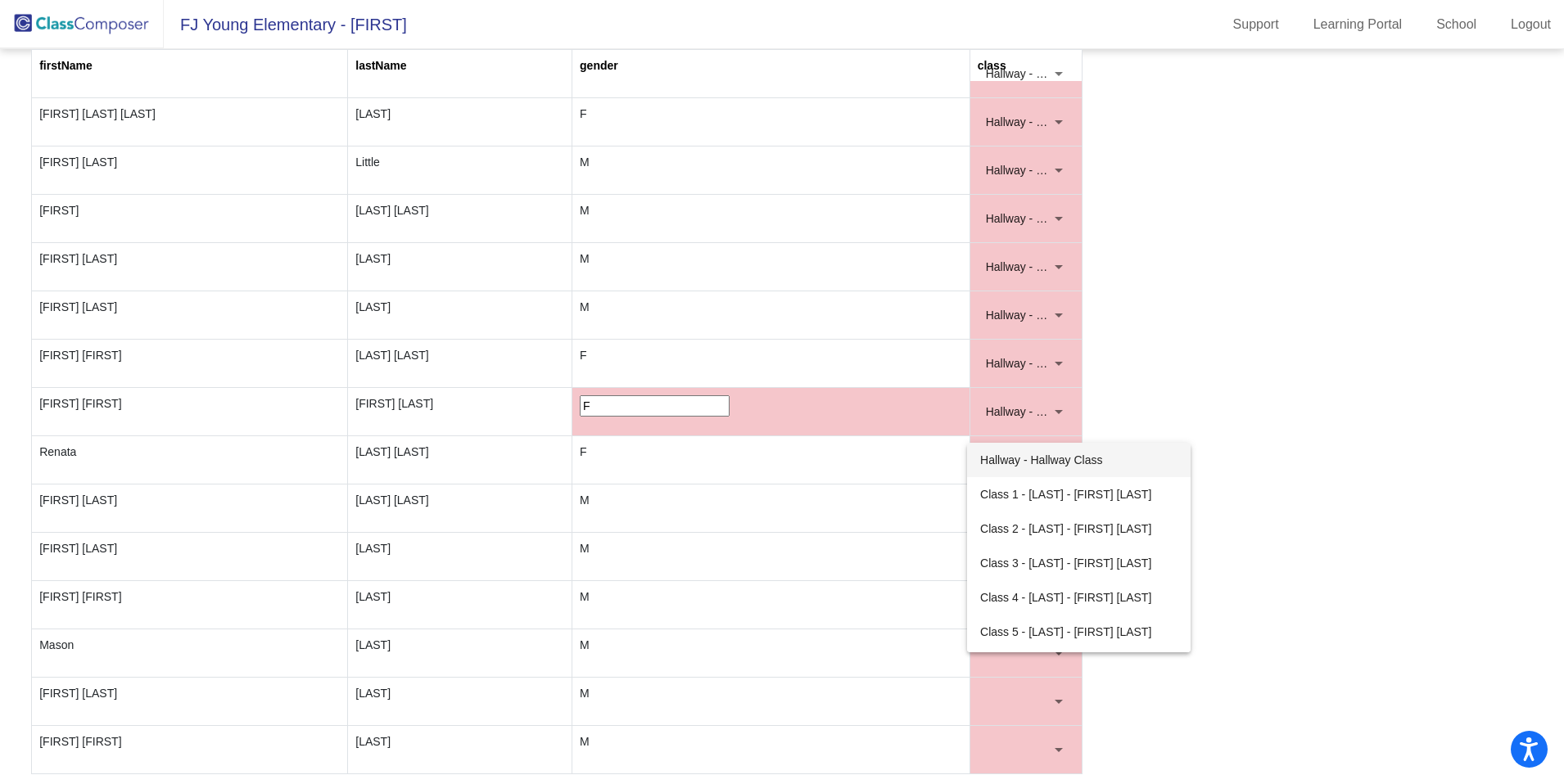 click on "Hallway - Hallway Class" at bounding box center [1078, 460] 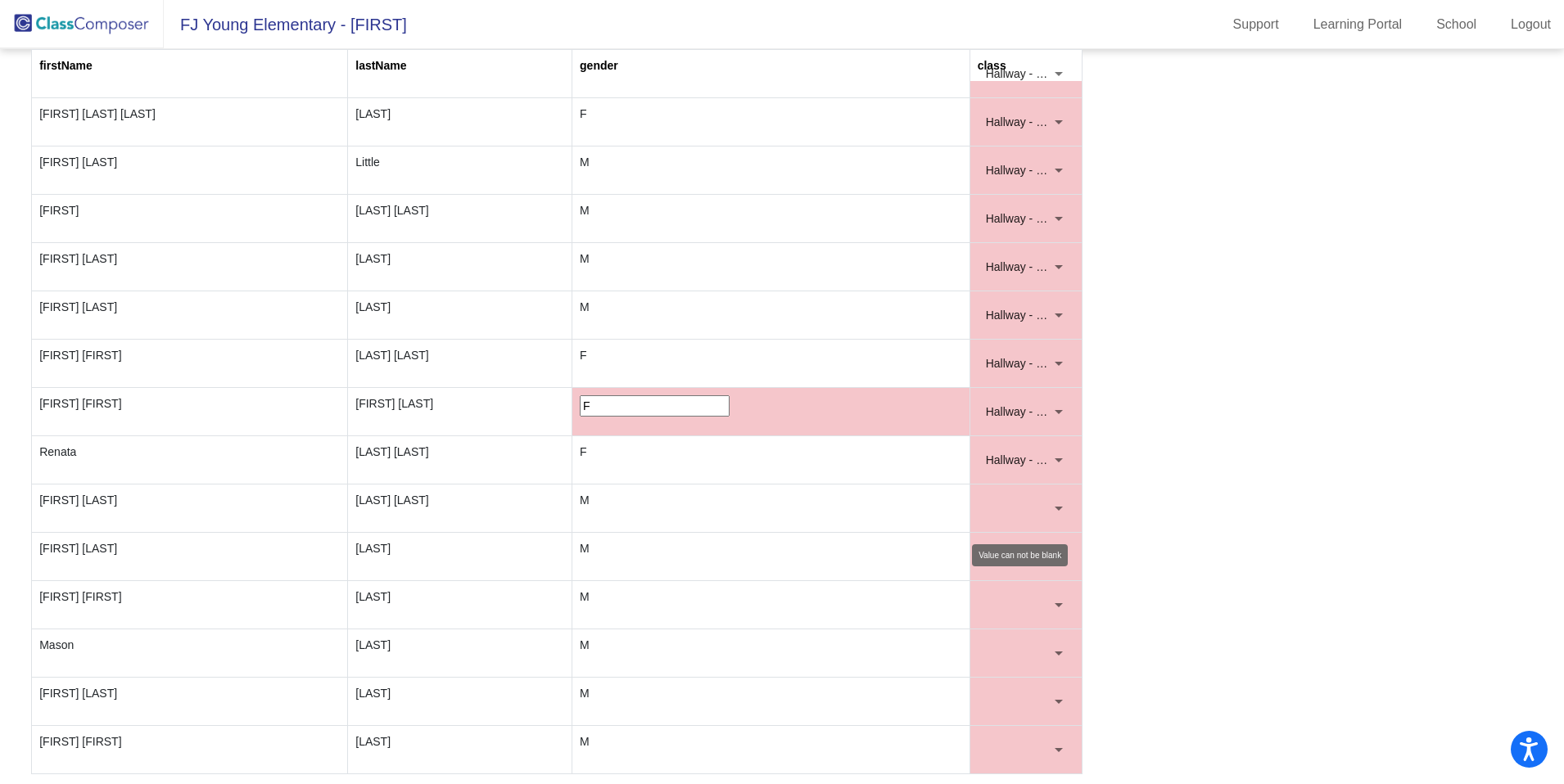 click at bounding box center (1019, 508) 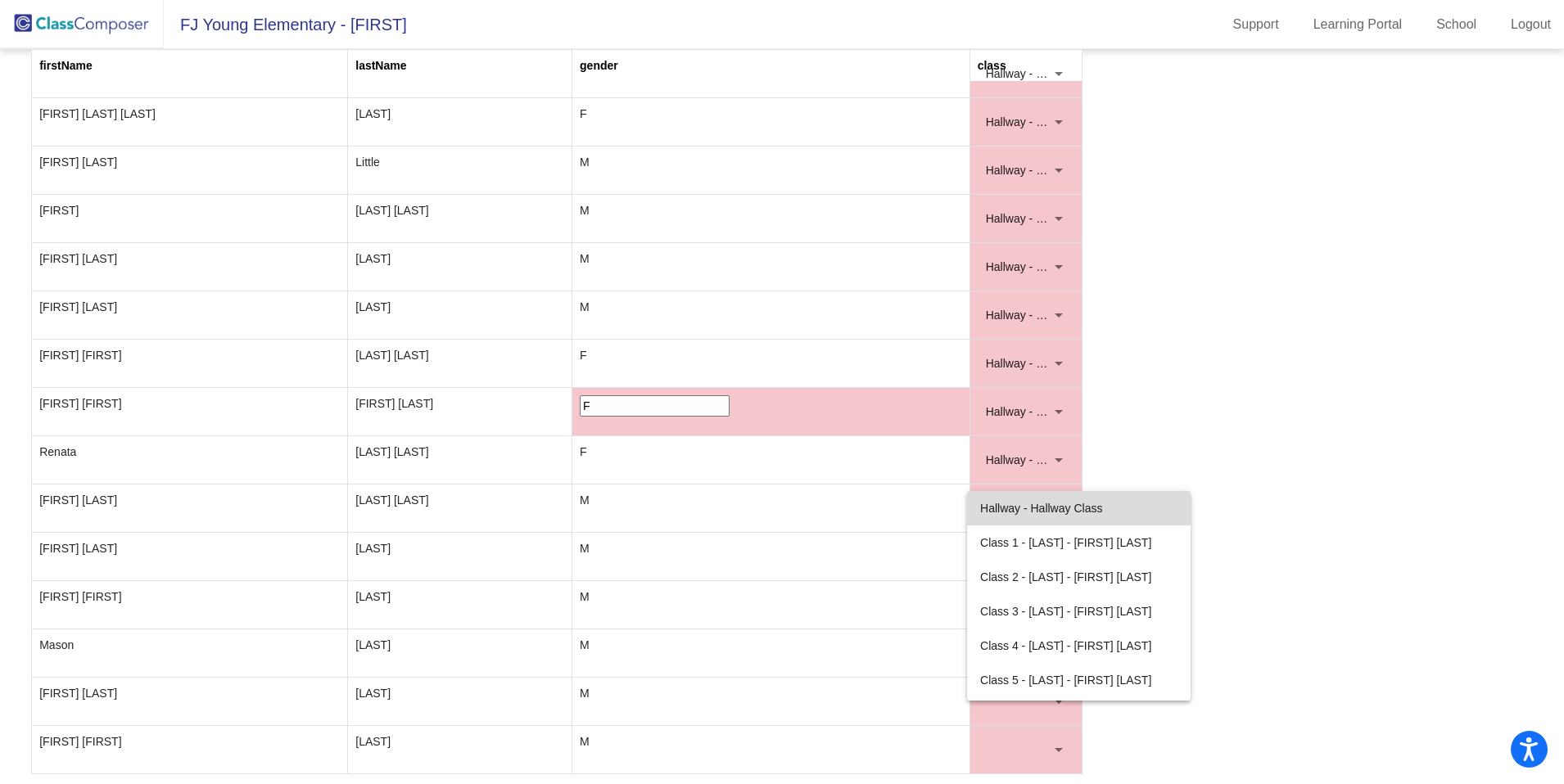click on "Hallway - Hallway Class" at bounding box center [1078, 508] 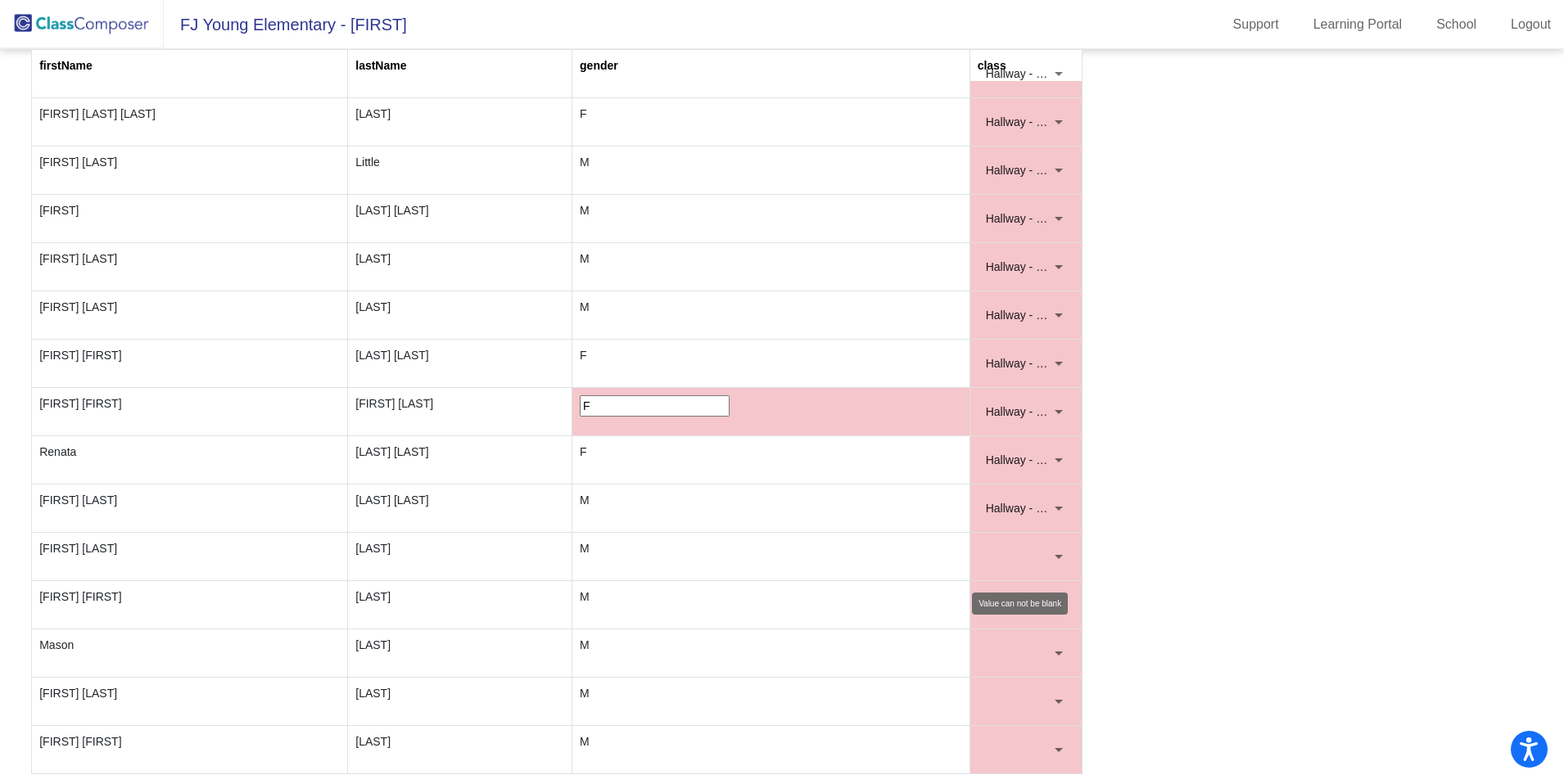 click at bounding box center (1019, 556) 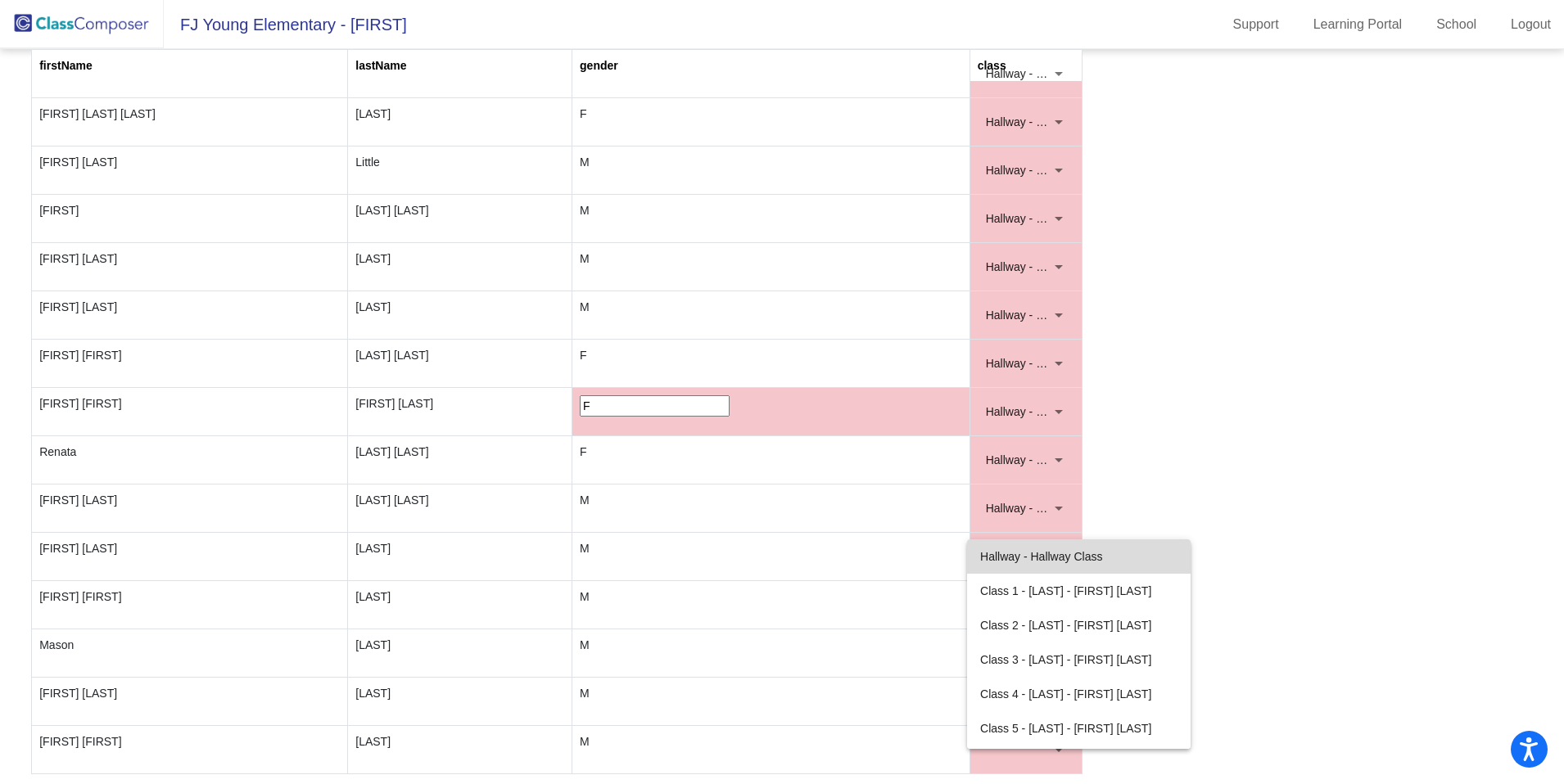 click on "Hallway - Hallway Class" at bounding box center (1078, 556) 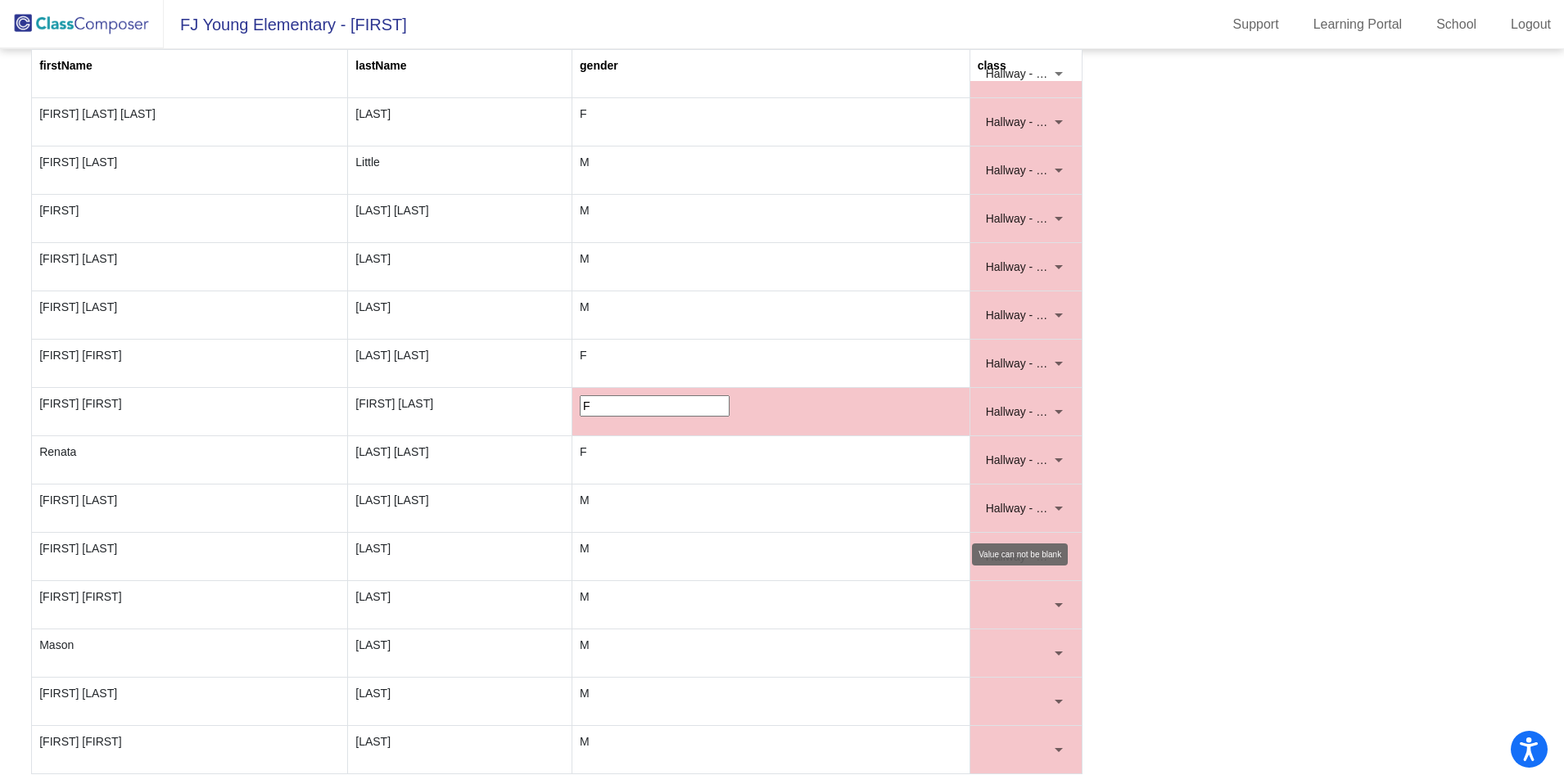 scroll, scrollTop: 0, scrollLeft: 0, axis: both 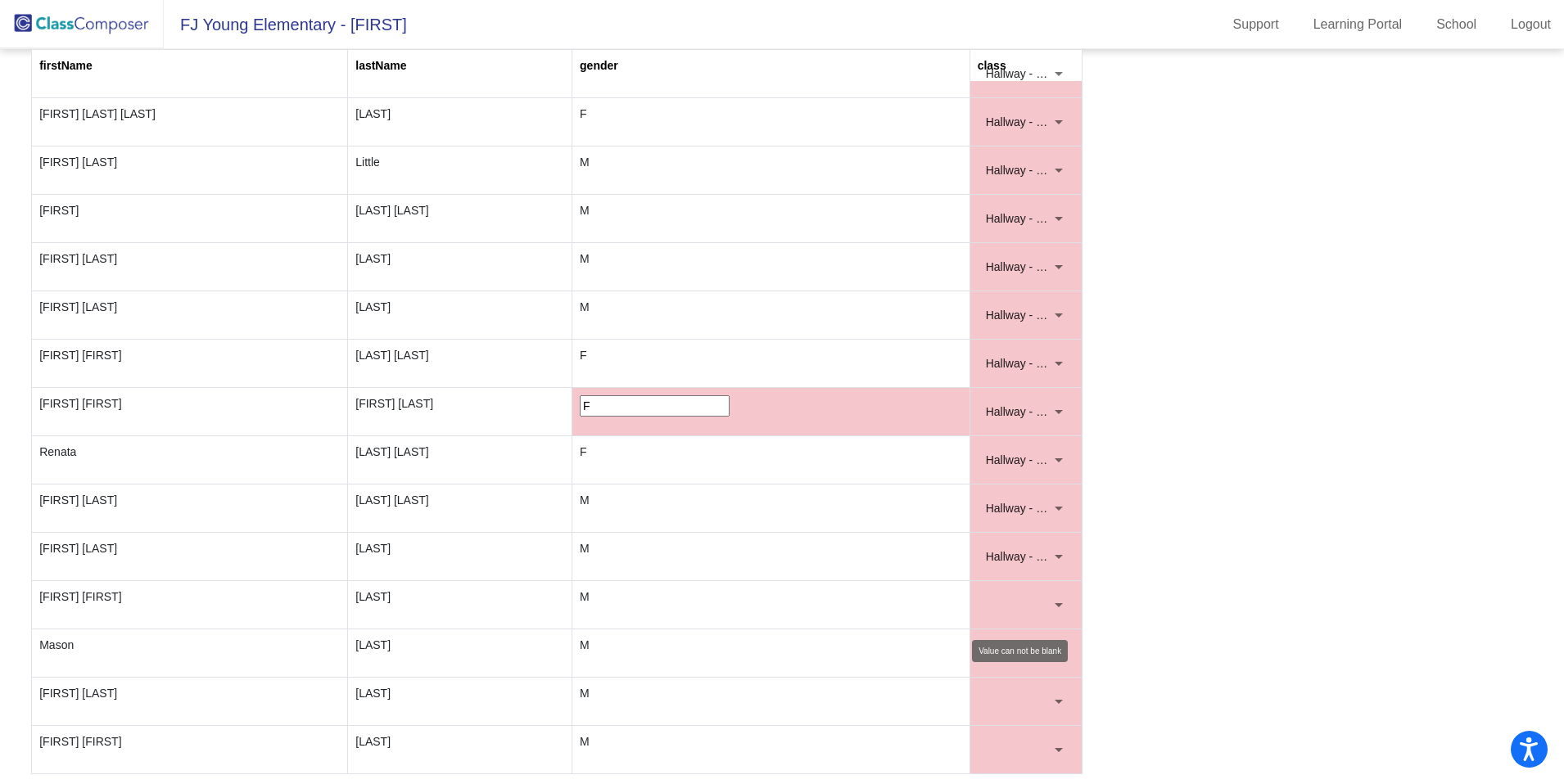 click at bounding box center (1019, 605) 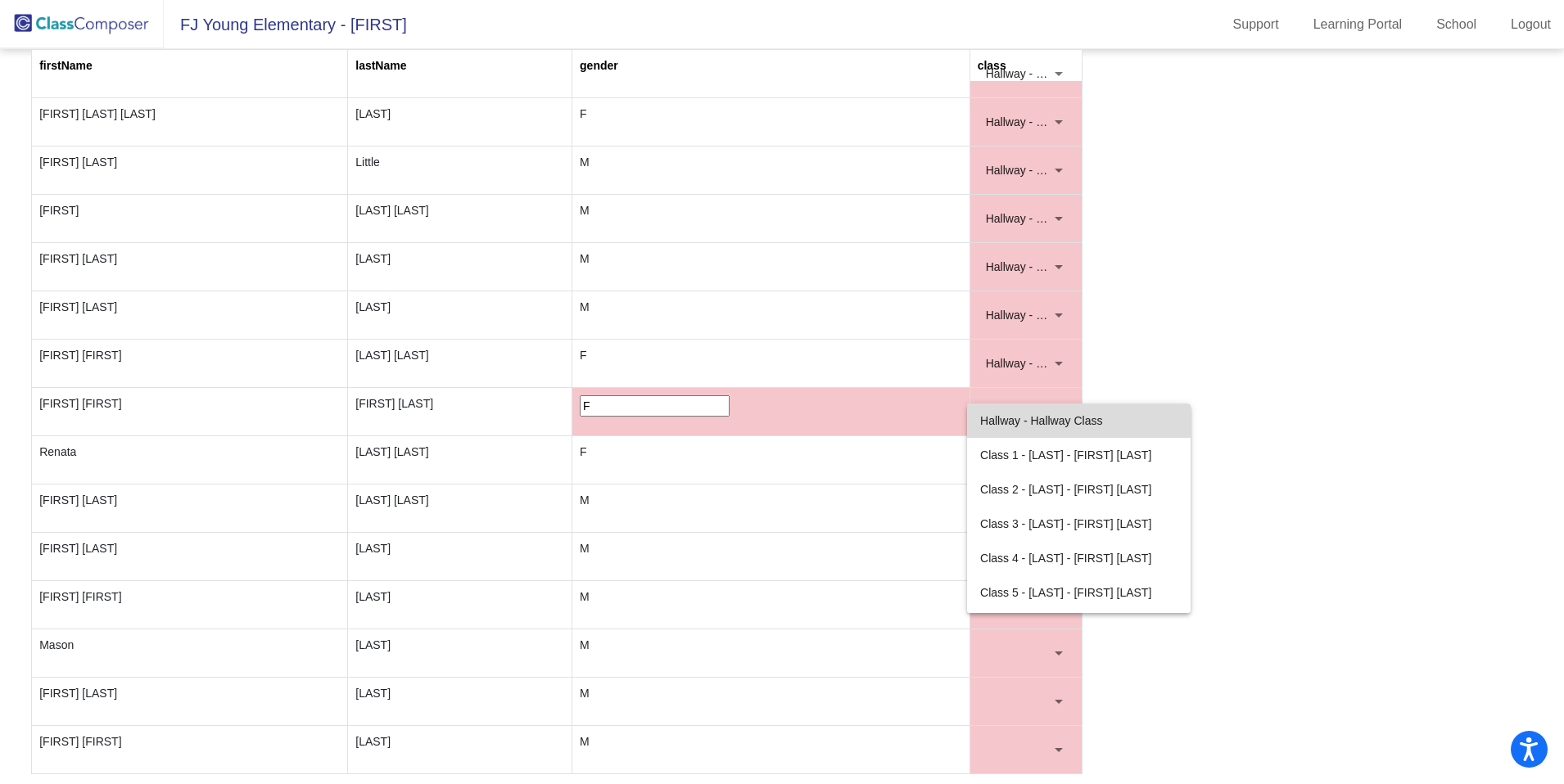drag, startPoint x: 1016, startPoint y: 421, endPoint x: 1017, endPoint y: 522, distance: 101.00495 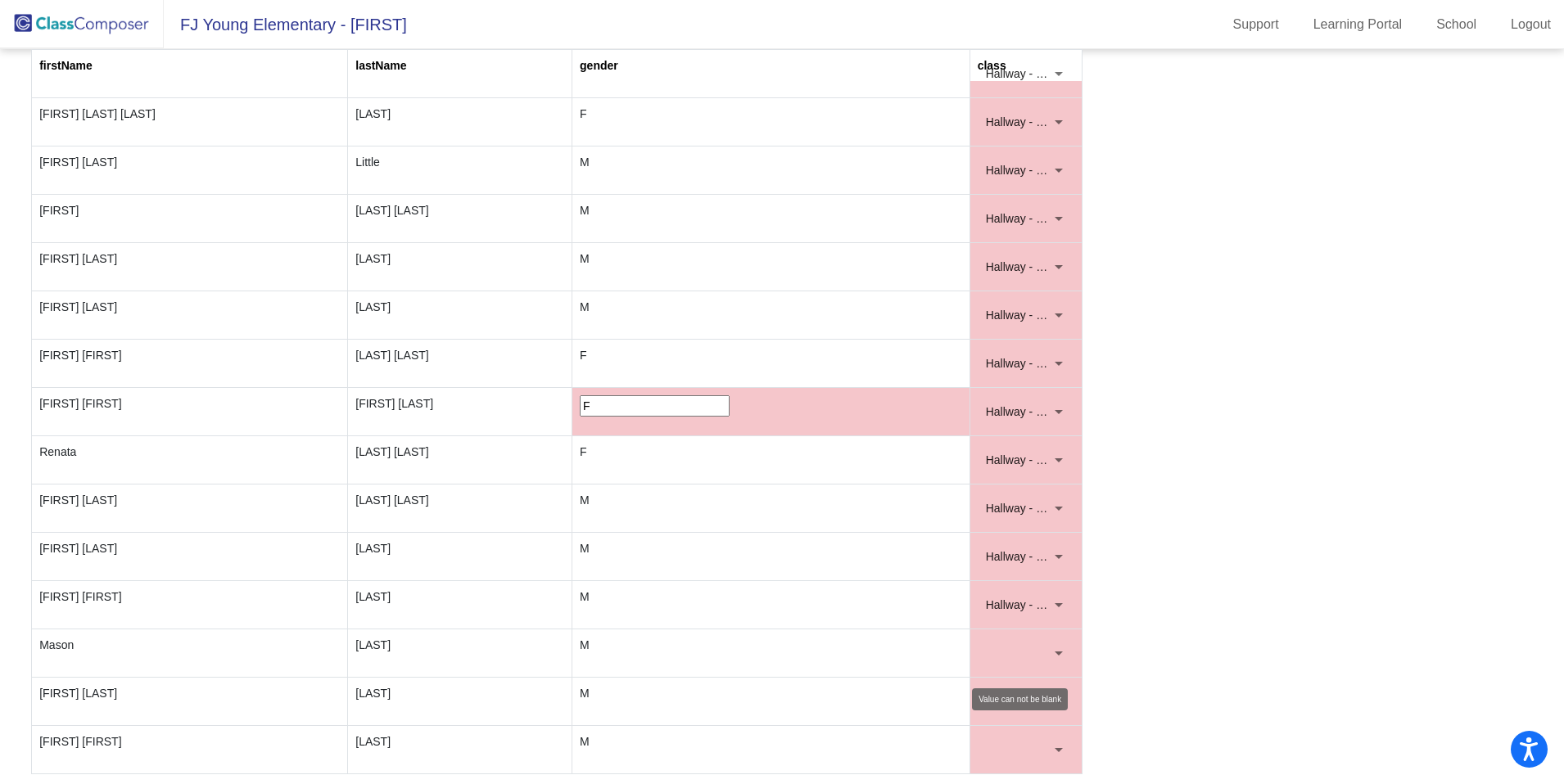 click at bounding box center (1019, 653) 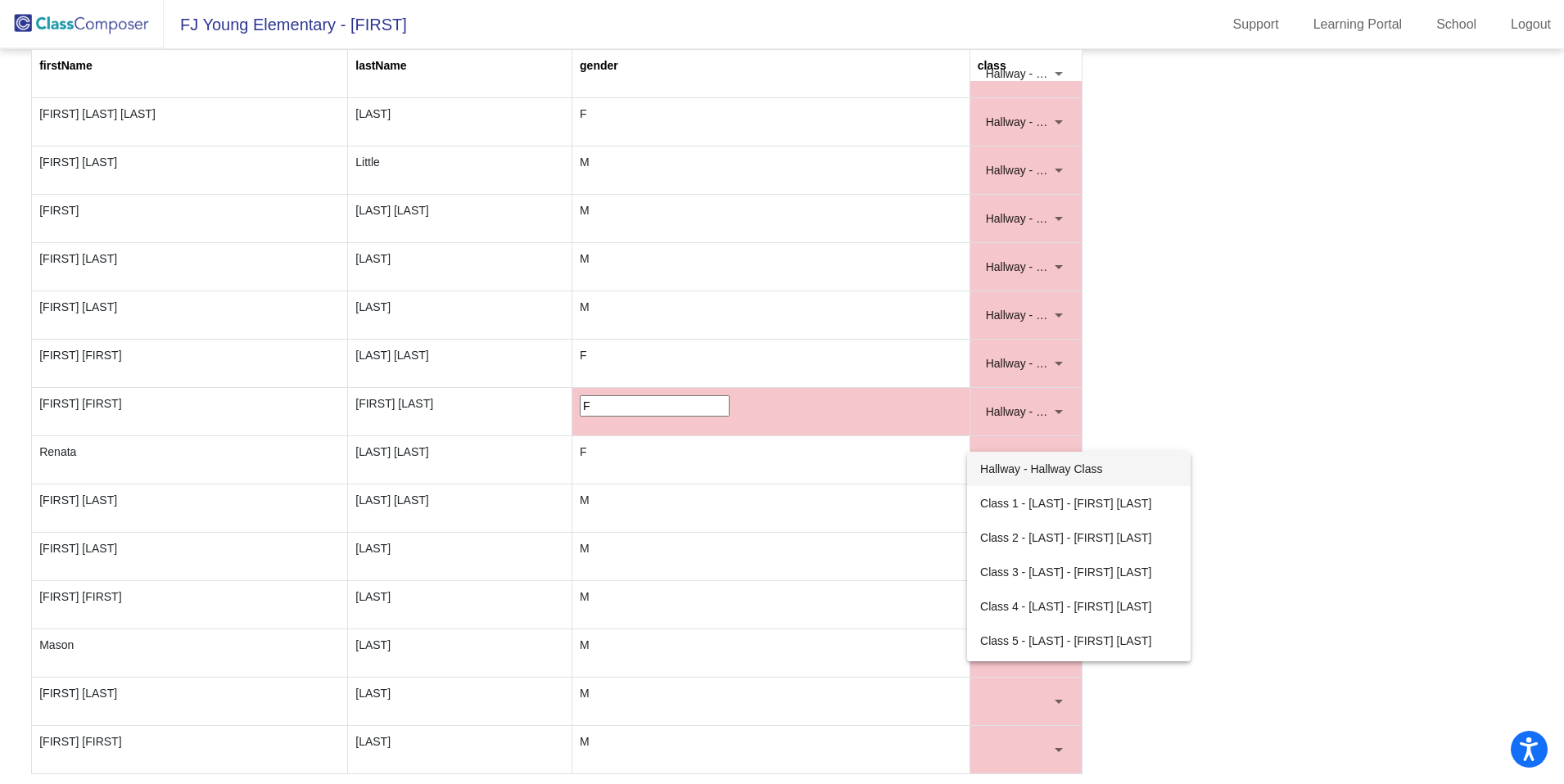 click on "Hallway - Hallway Class" at bounding box center (1078, 469) 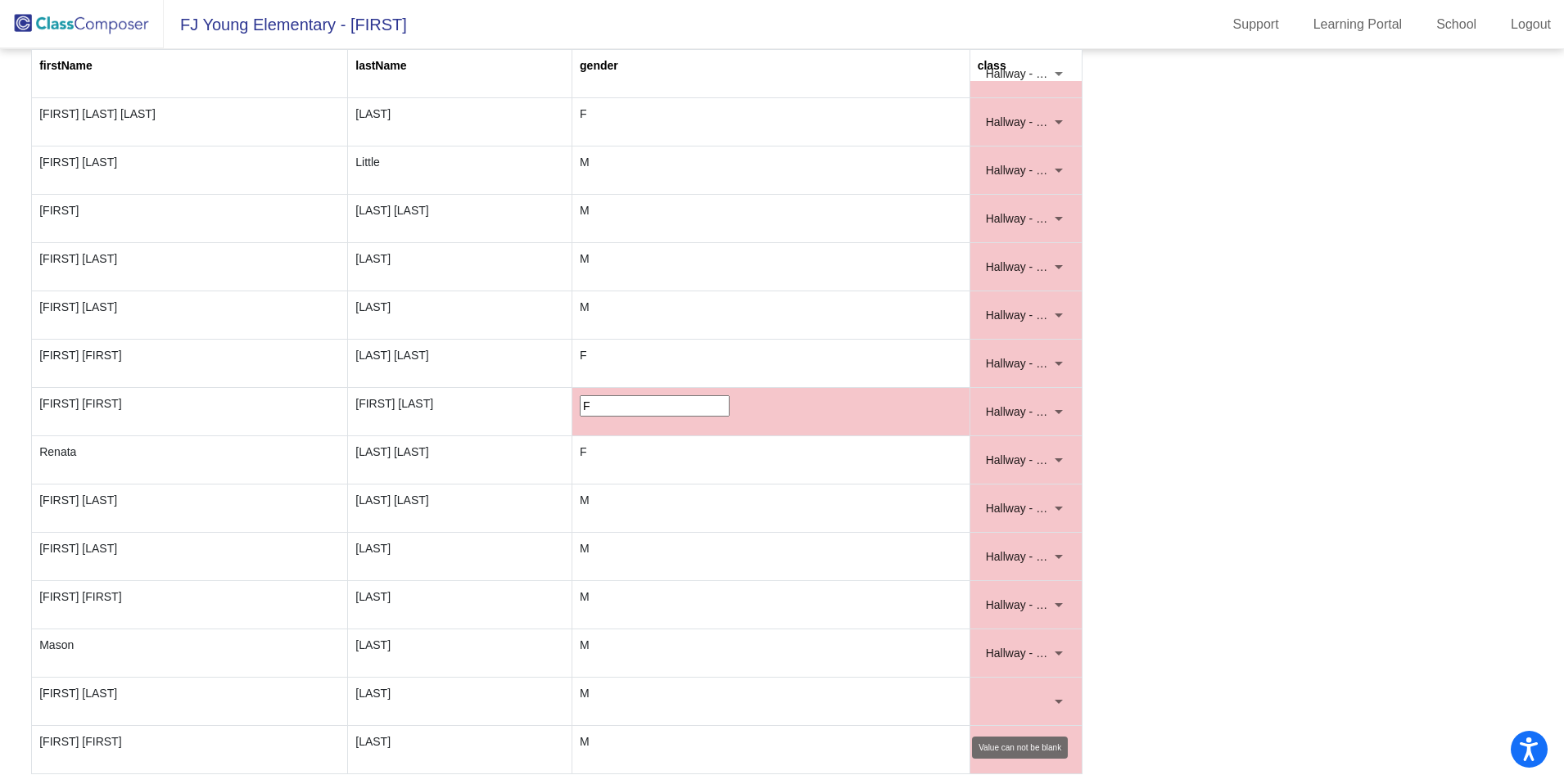 click at bounding box center (1019, 701) 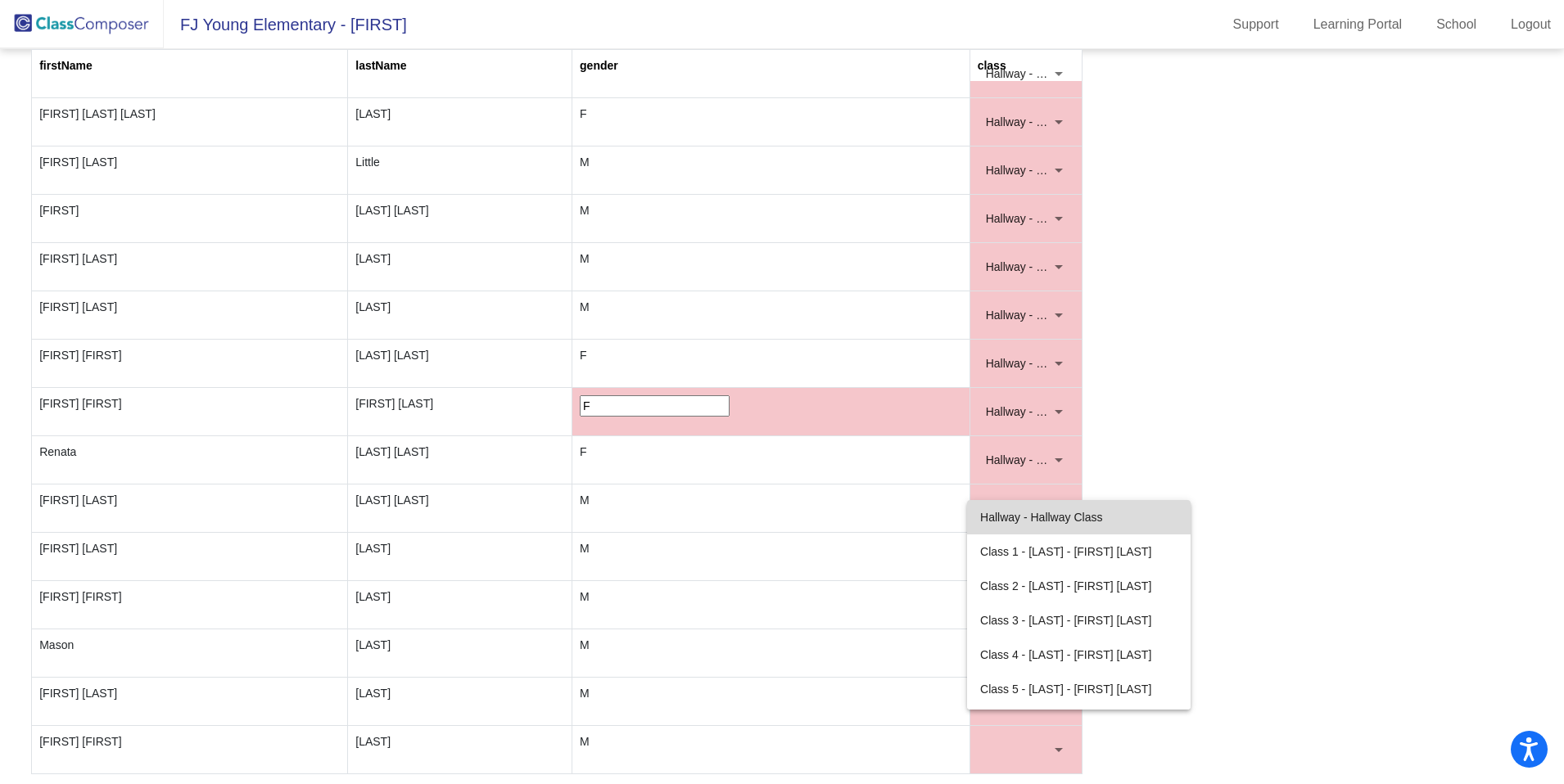 drag, startPoint x: 1018, startPoint y: 520, endPoint x: 1017, endPoint y: 533, distance: 13.038405 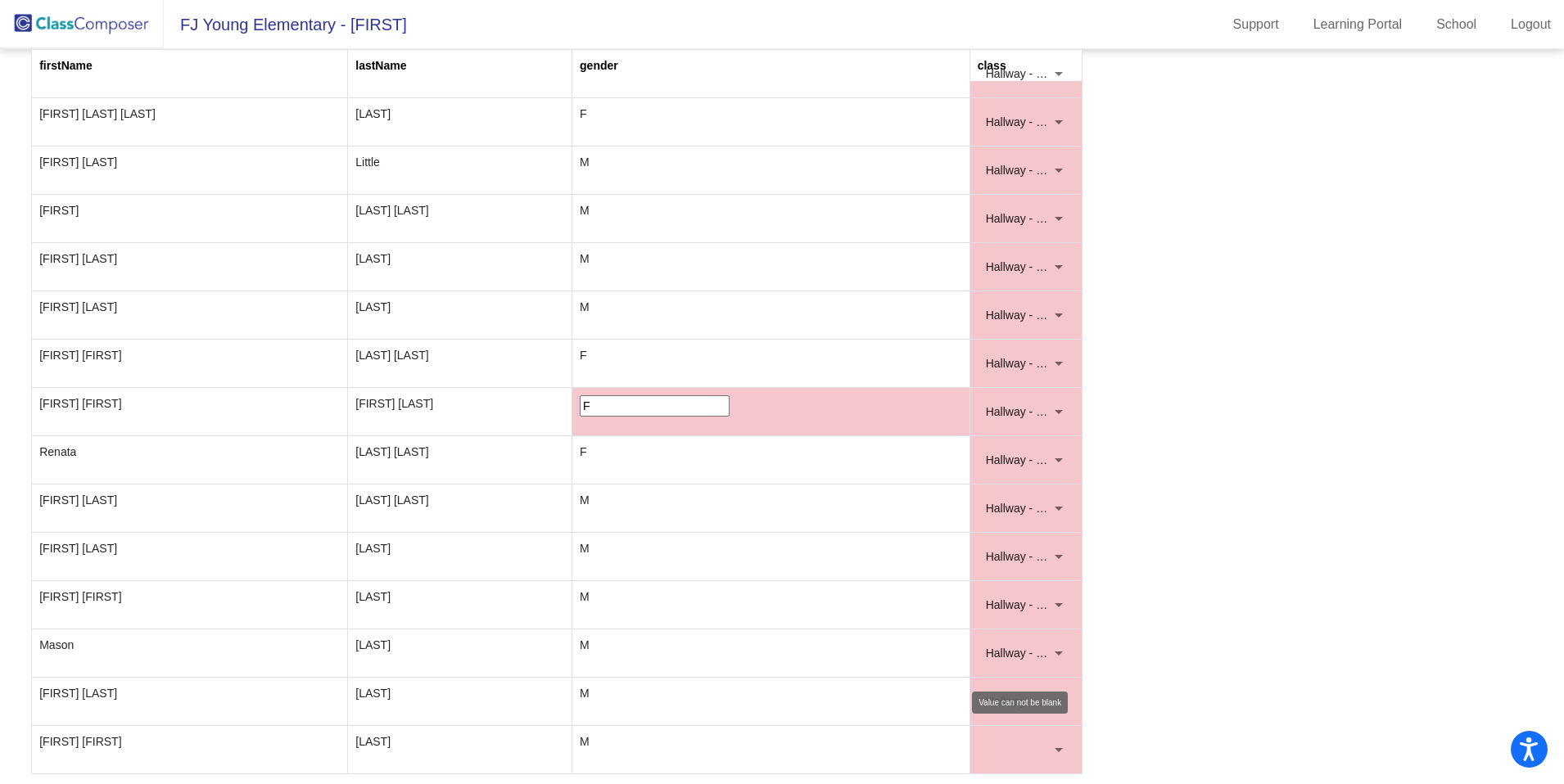 click at bounding box center [1026, 750] 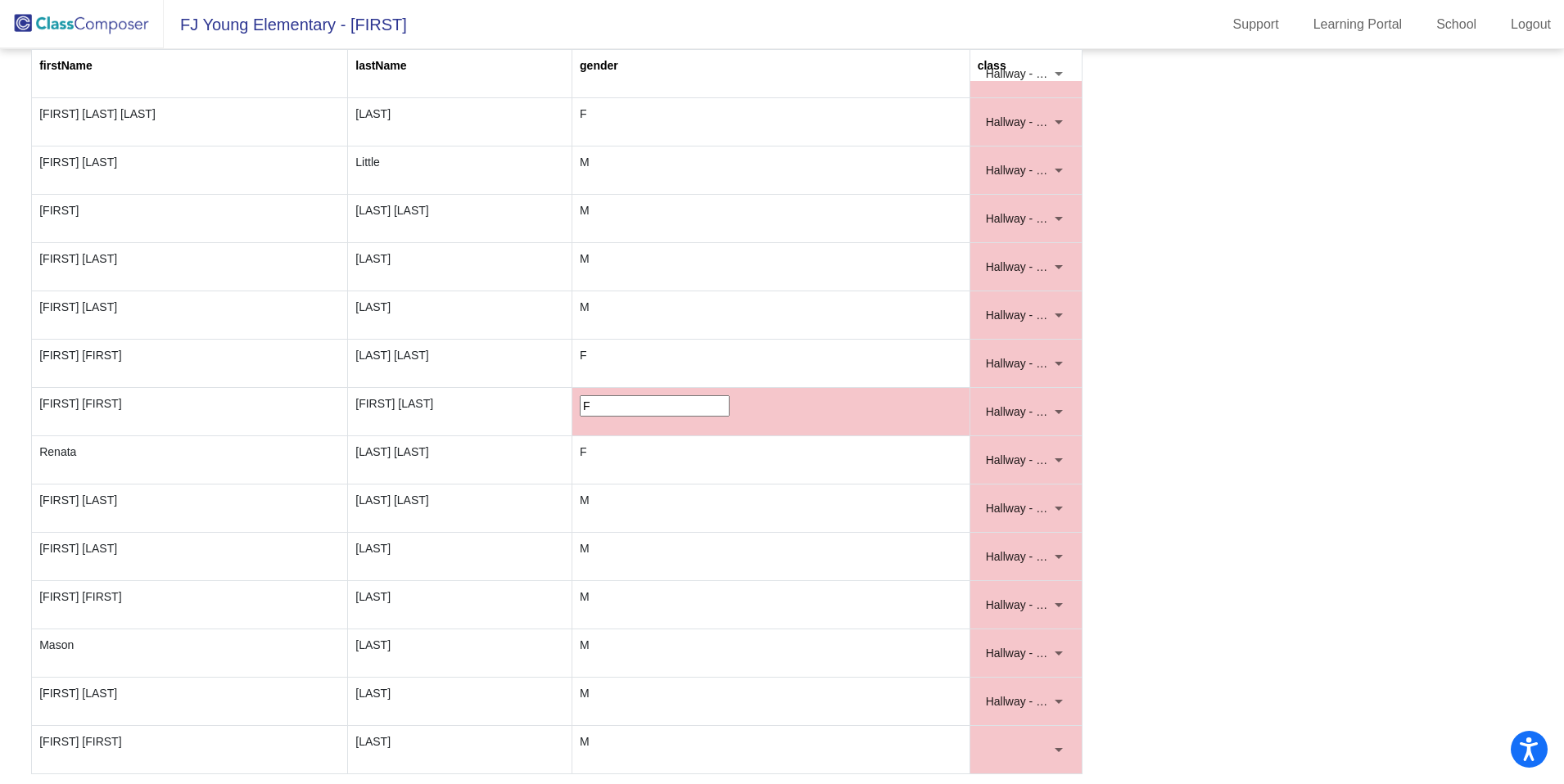 click at bounding box center (1019, 750) 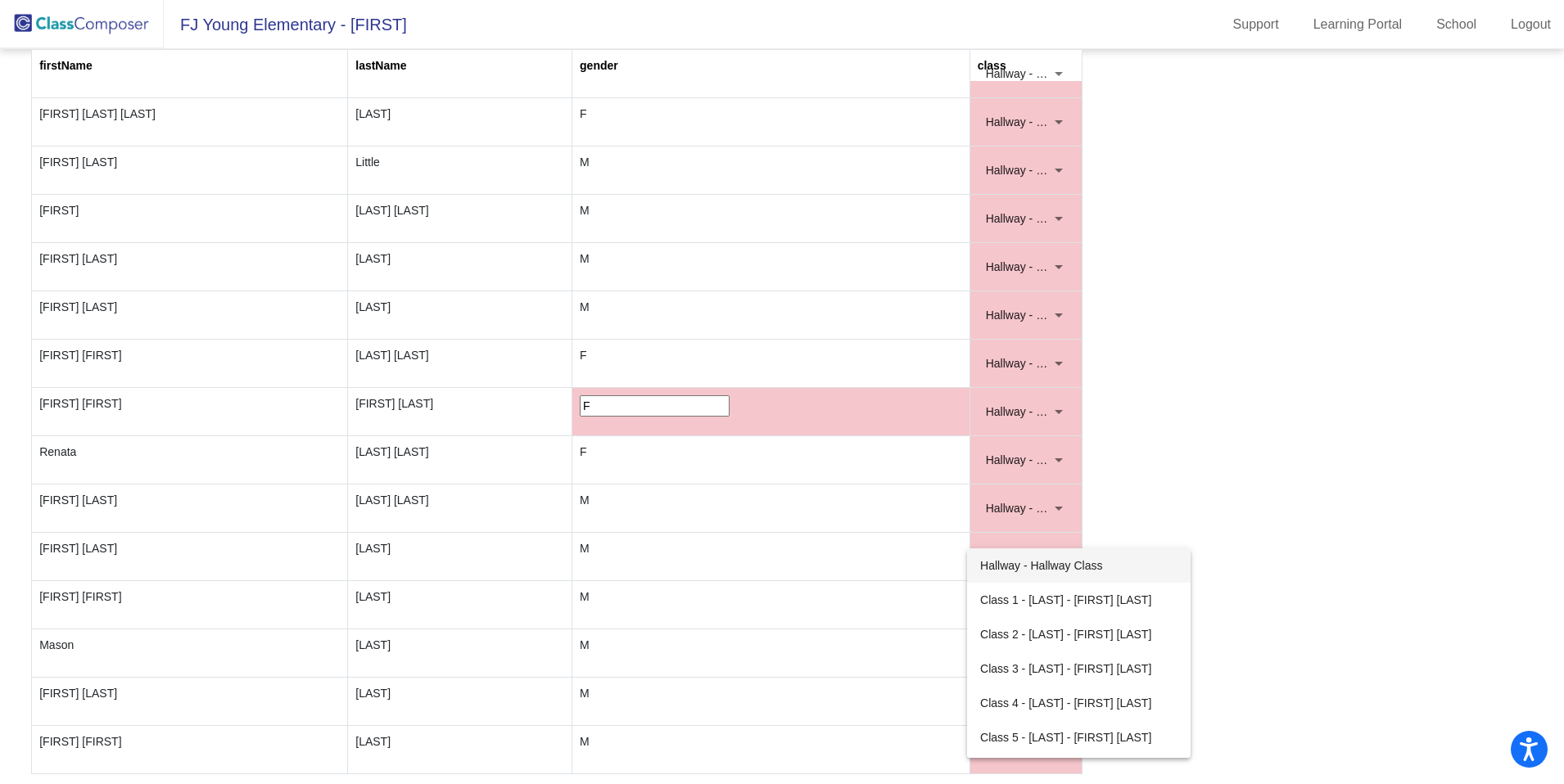click on "Hallway - Hallway Class" at bounding box center [1078, 565] 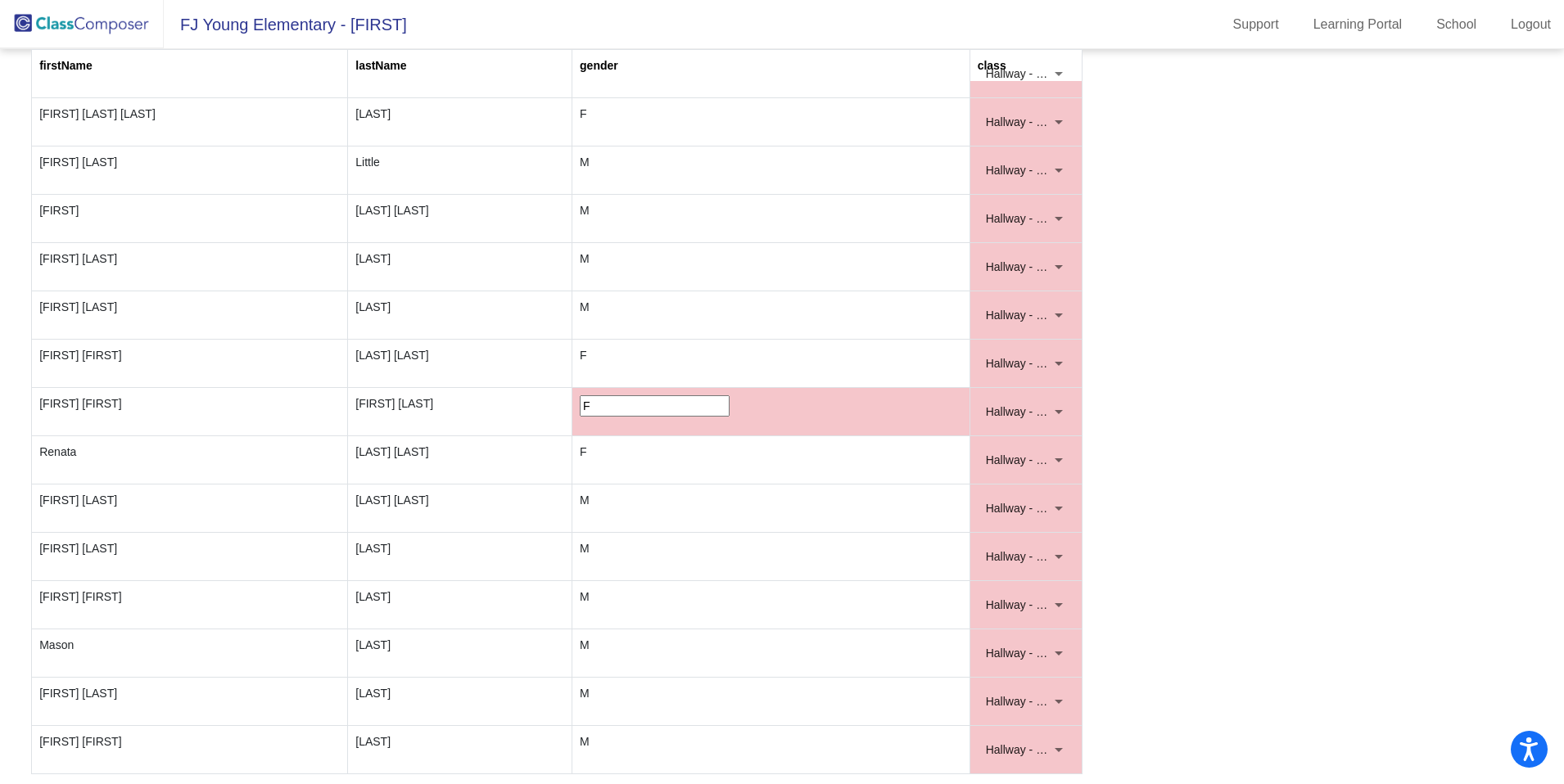 scroll, scrollTop: 193, scrollLeft: 0, axis: vertical 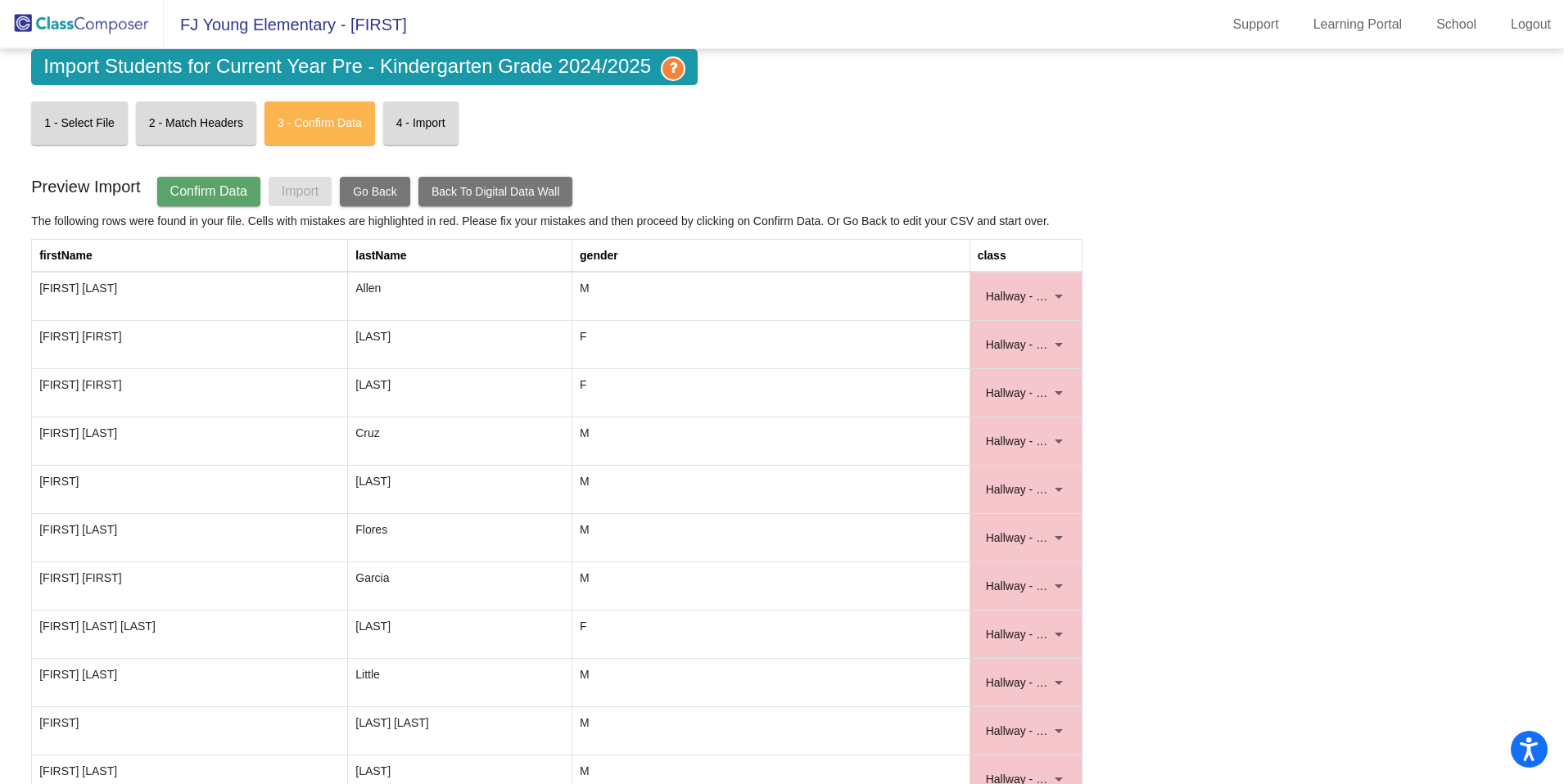 click on "Confirm Data" 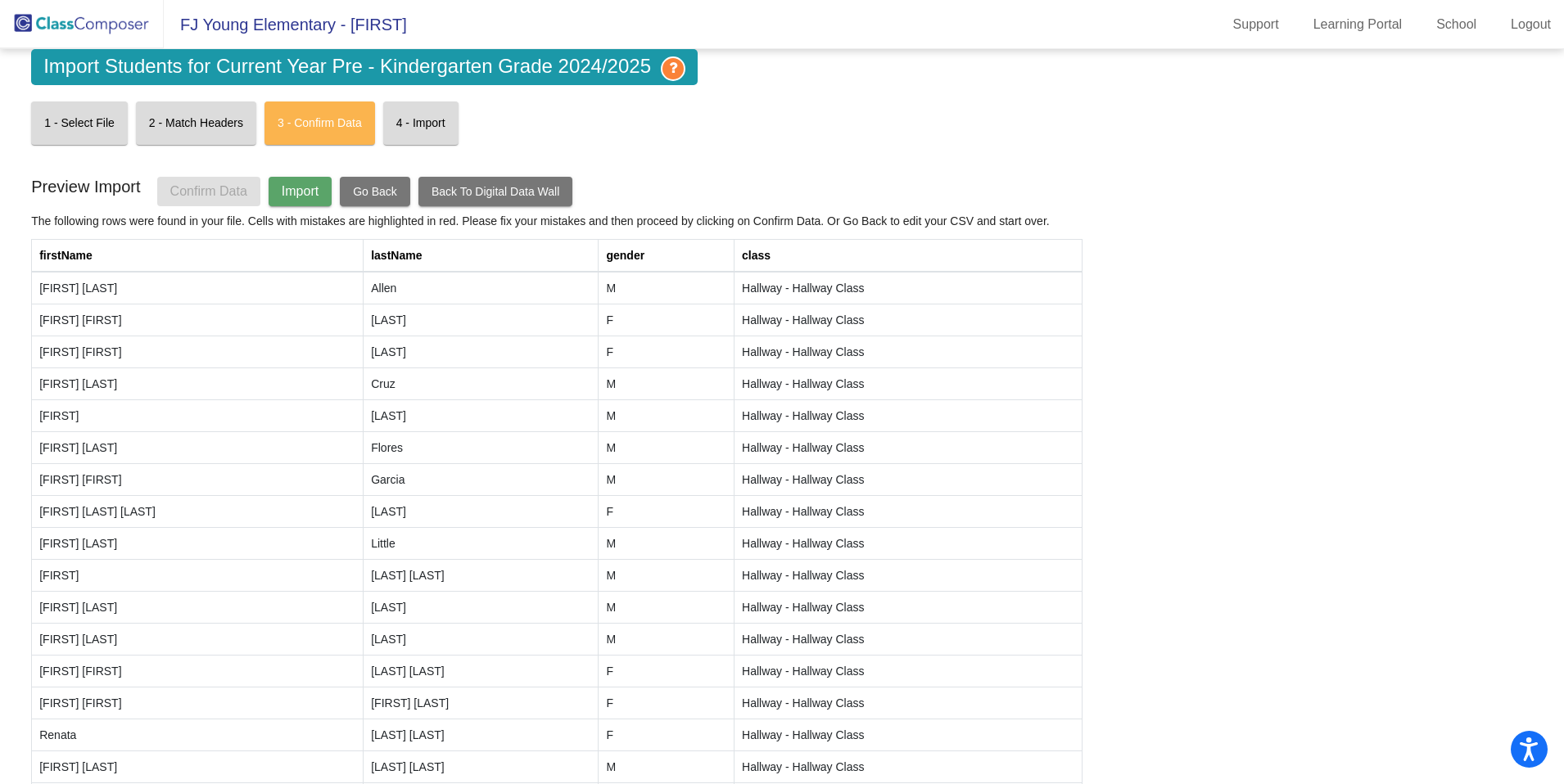 click on "Import" 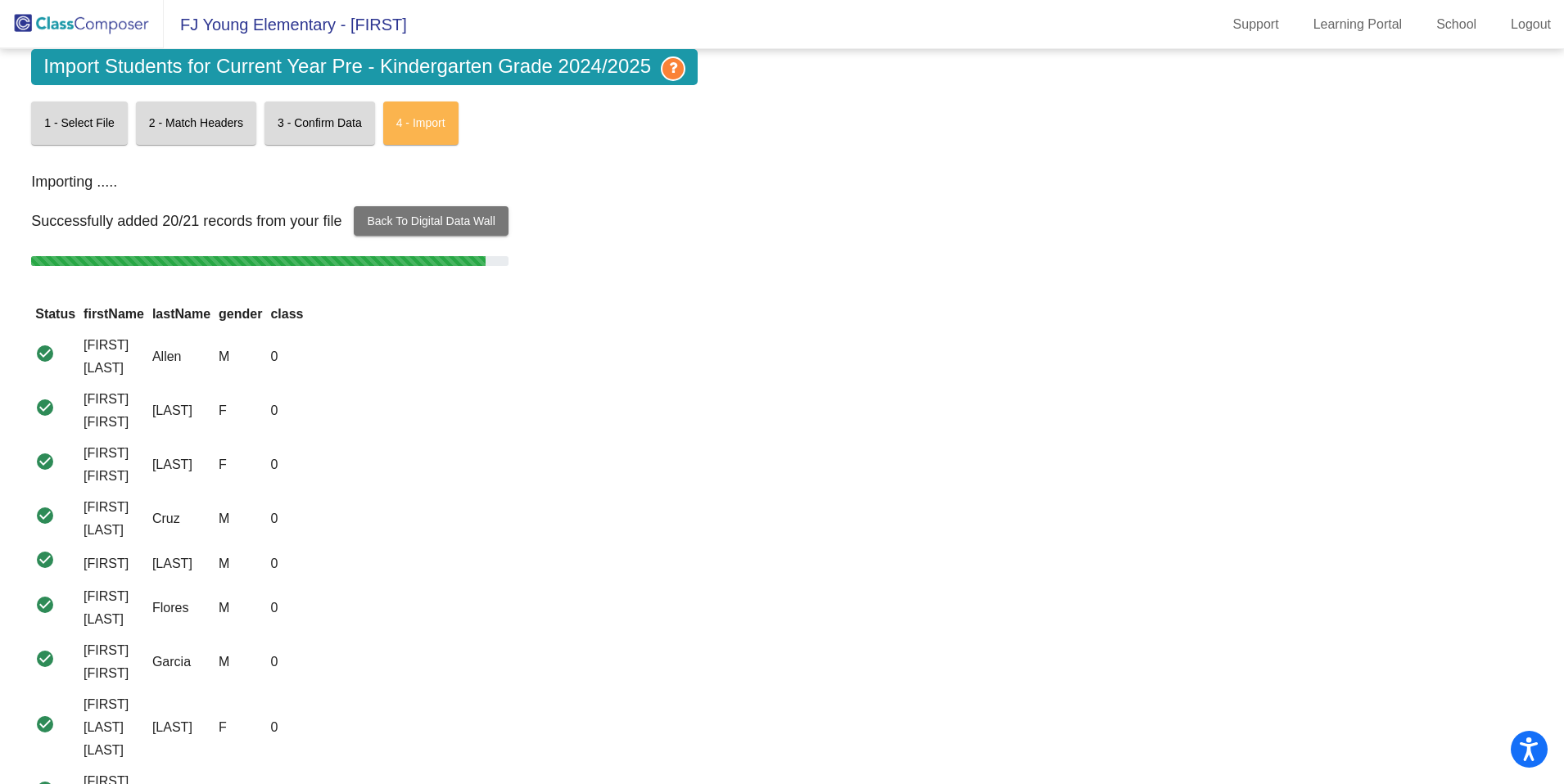 scroll, scrollTop: 0, scrollLeft: 0, axis: both 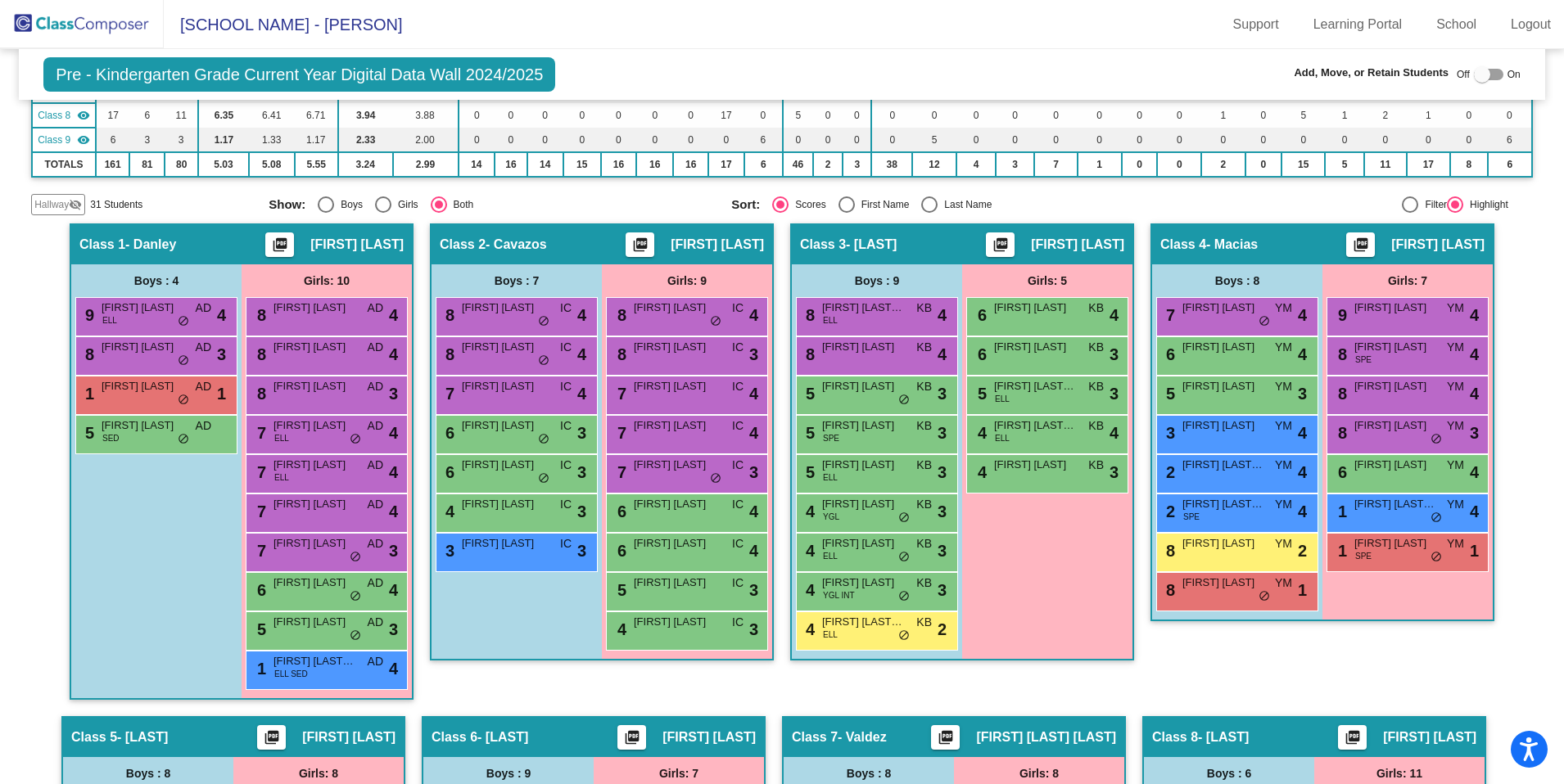 click on "Hallway" 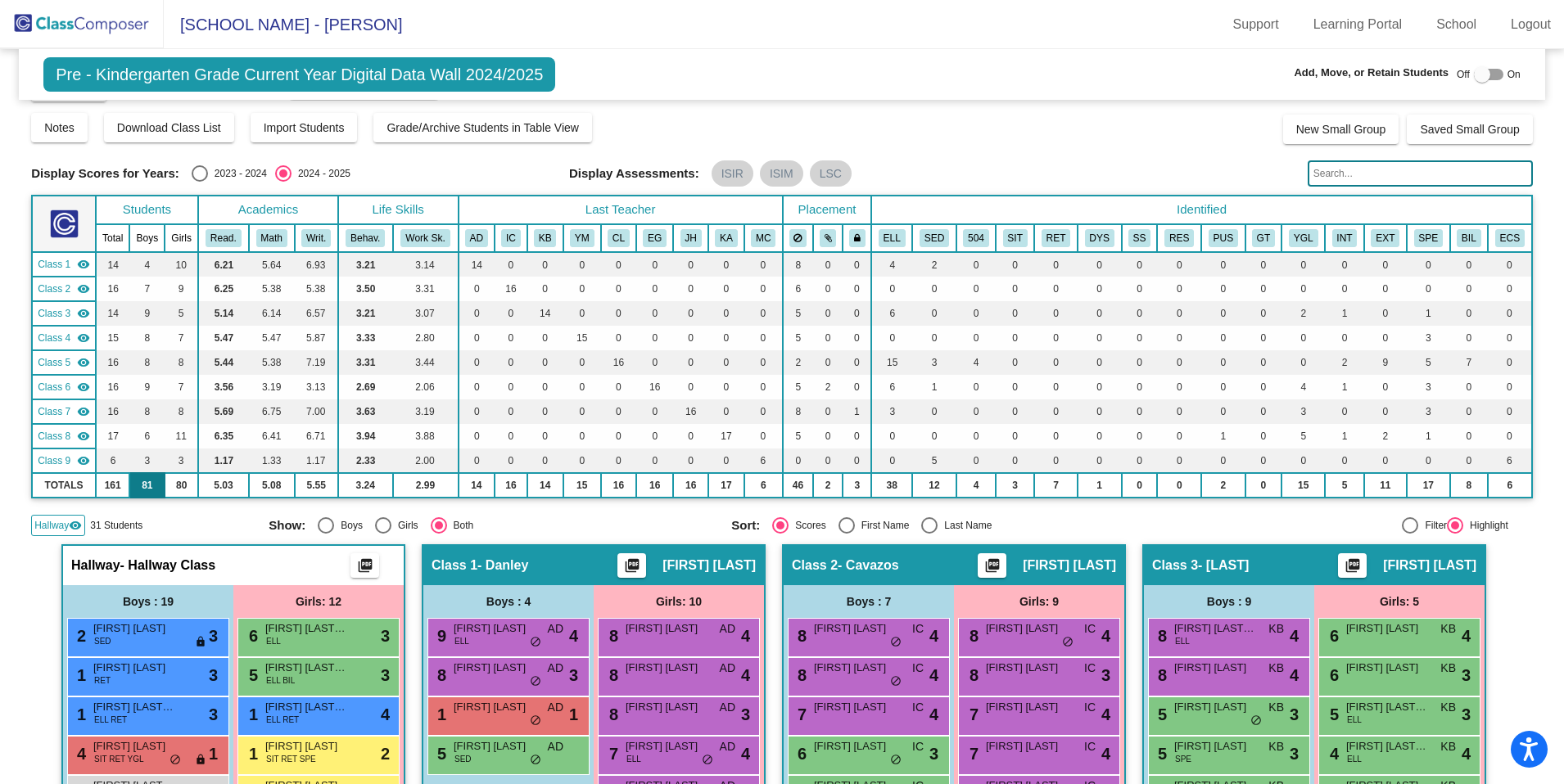scroll, scrollTop: 0, scrollLeft: 0, axis: both 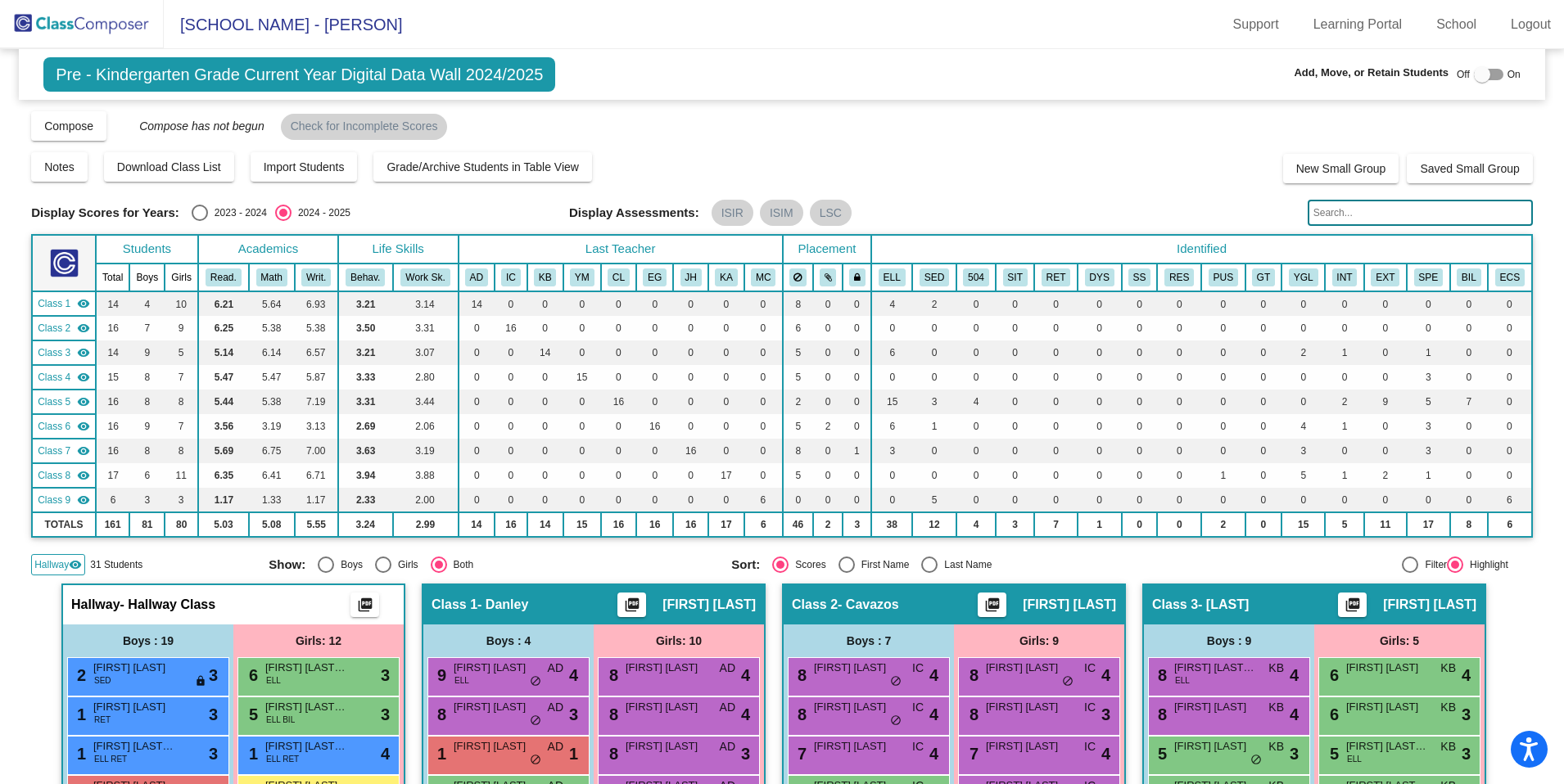 click 